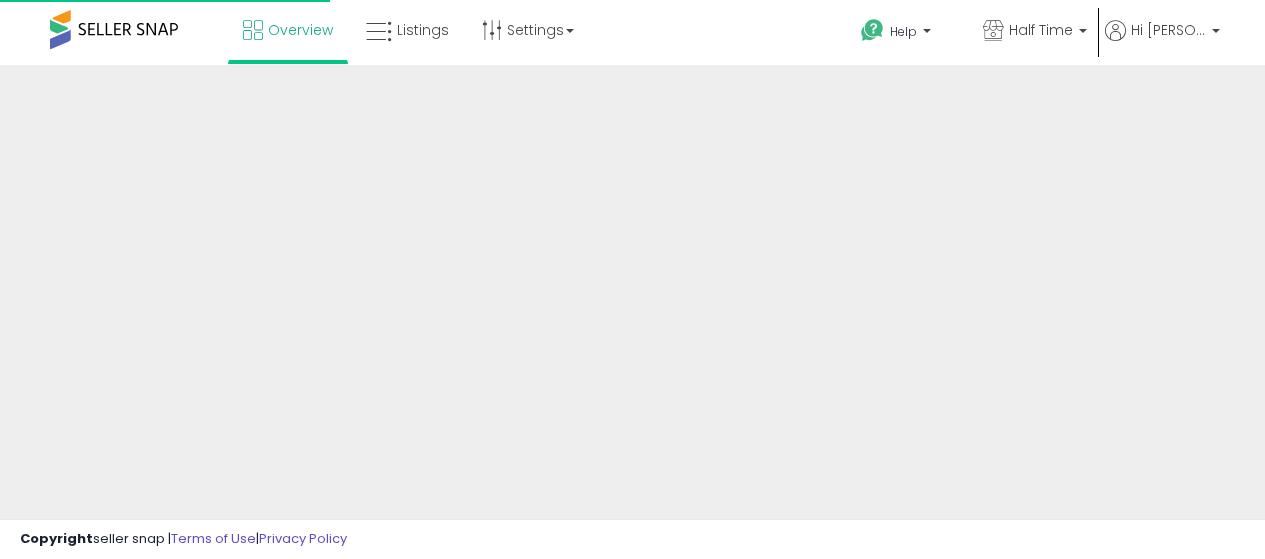 scroll, scrollTop: 0, scrollLeft: 0, axis: both 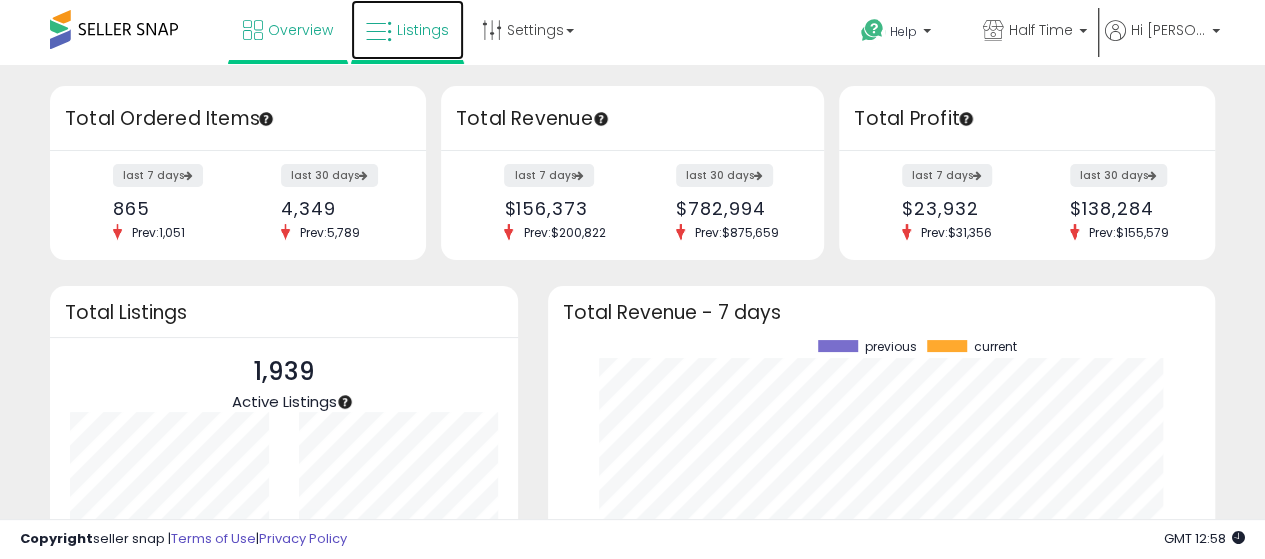click on "Listings" at bounding box center [407, 30] 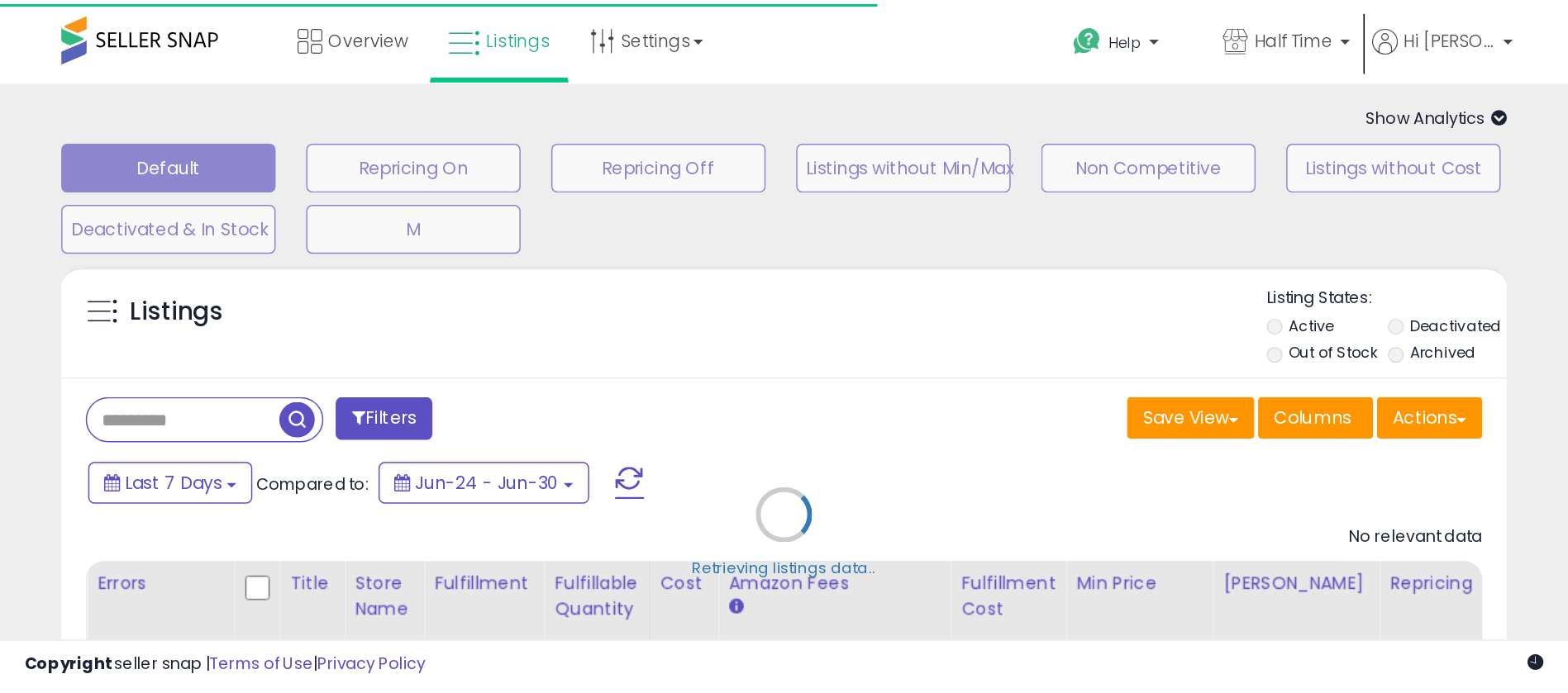 scroll, scrollTop: 0, scrollLeft: 0, axis: both 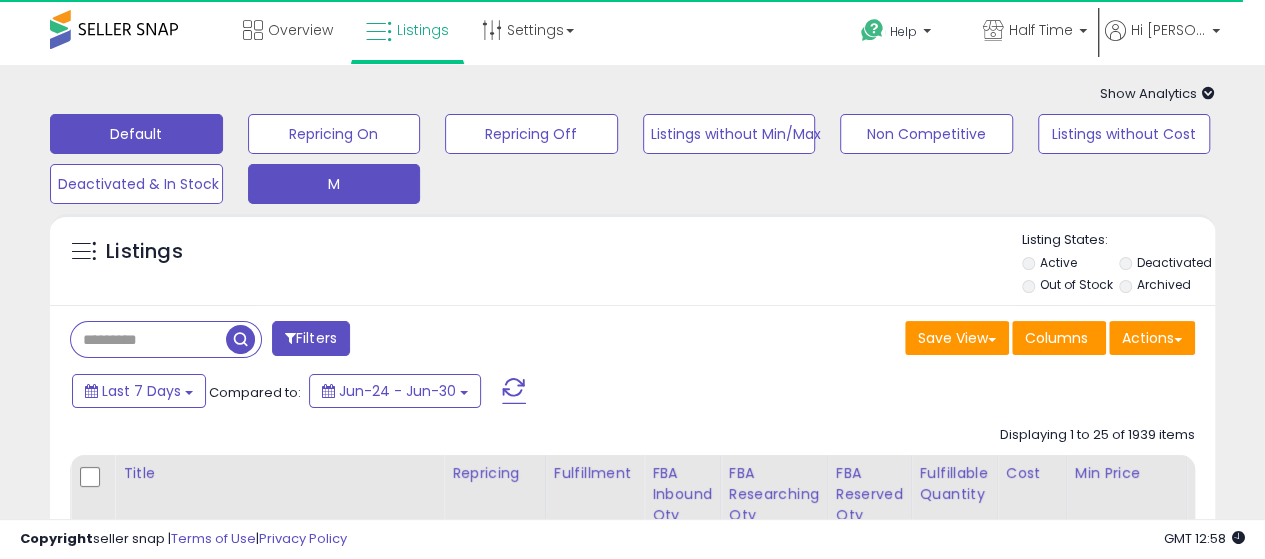 click on "M" at bounding box center (334, 134) 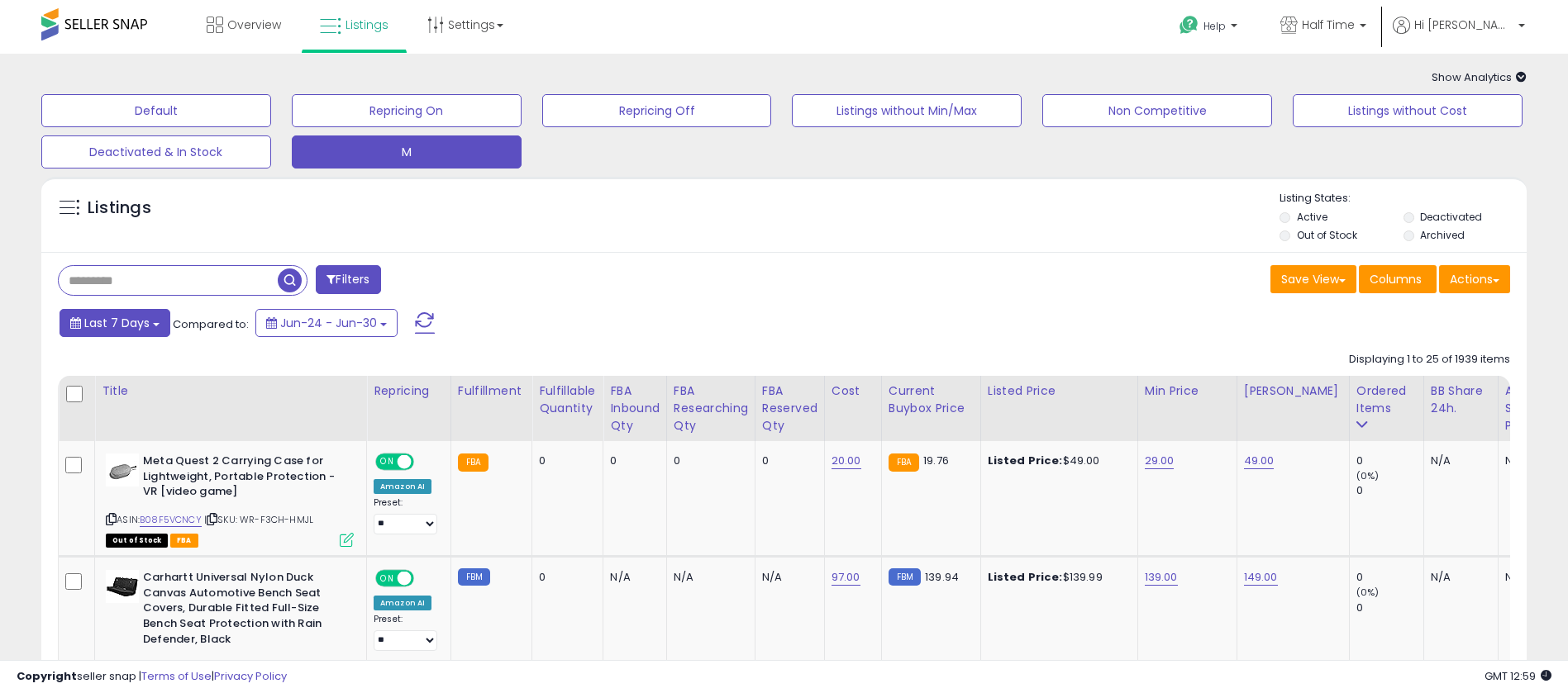 click on "Last 7 Days" at bounding box center (117, 323) 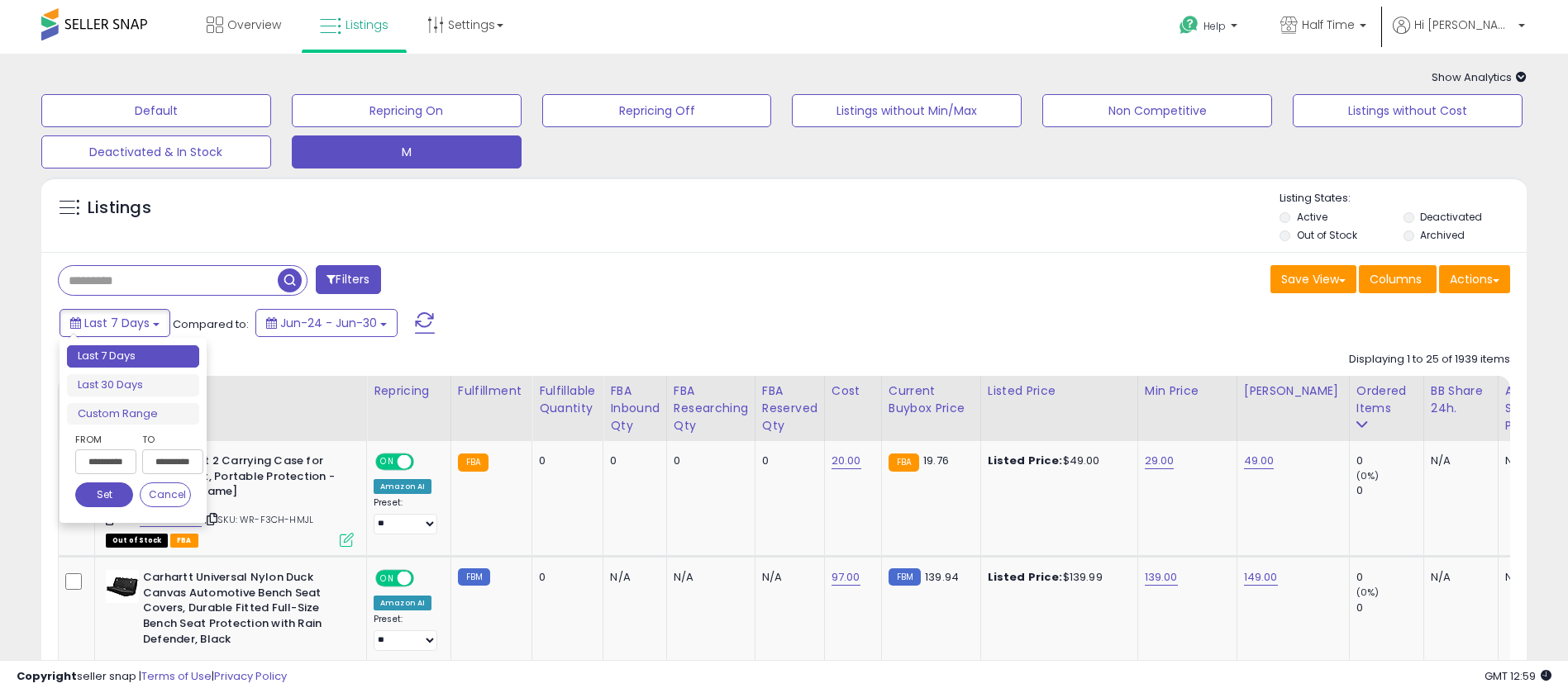 click on "**********" at bounding box center [106, 462] 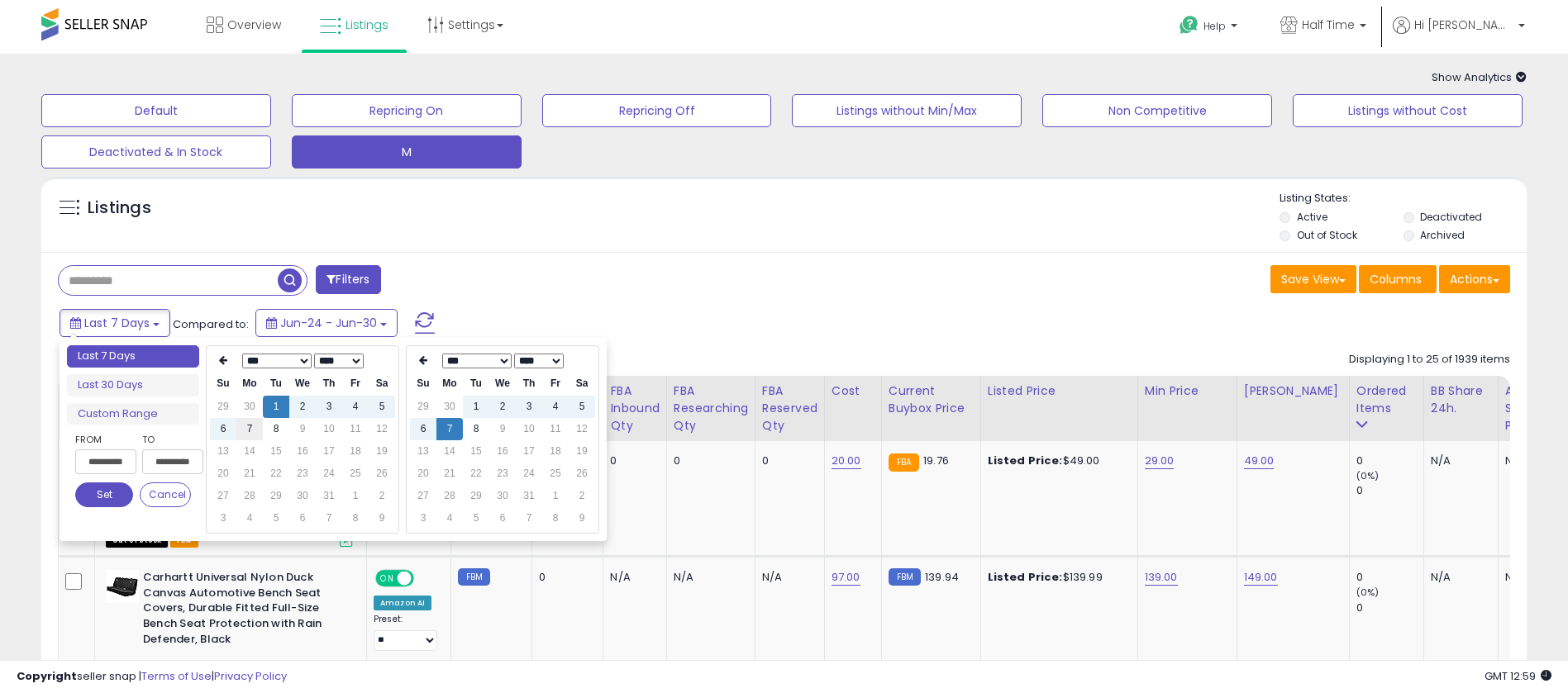 click on "7" at bounding box center [250, 429] 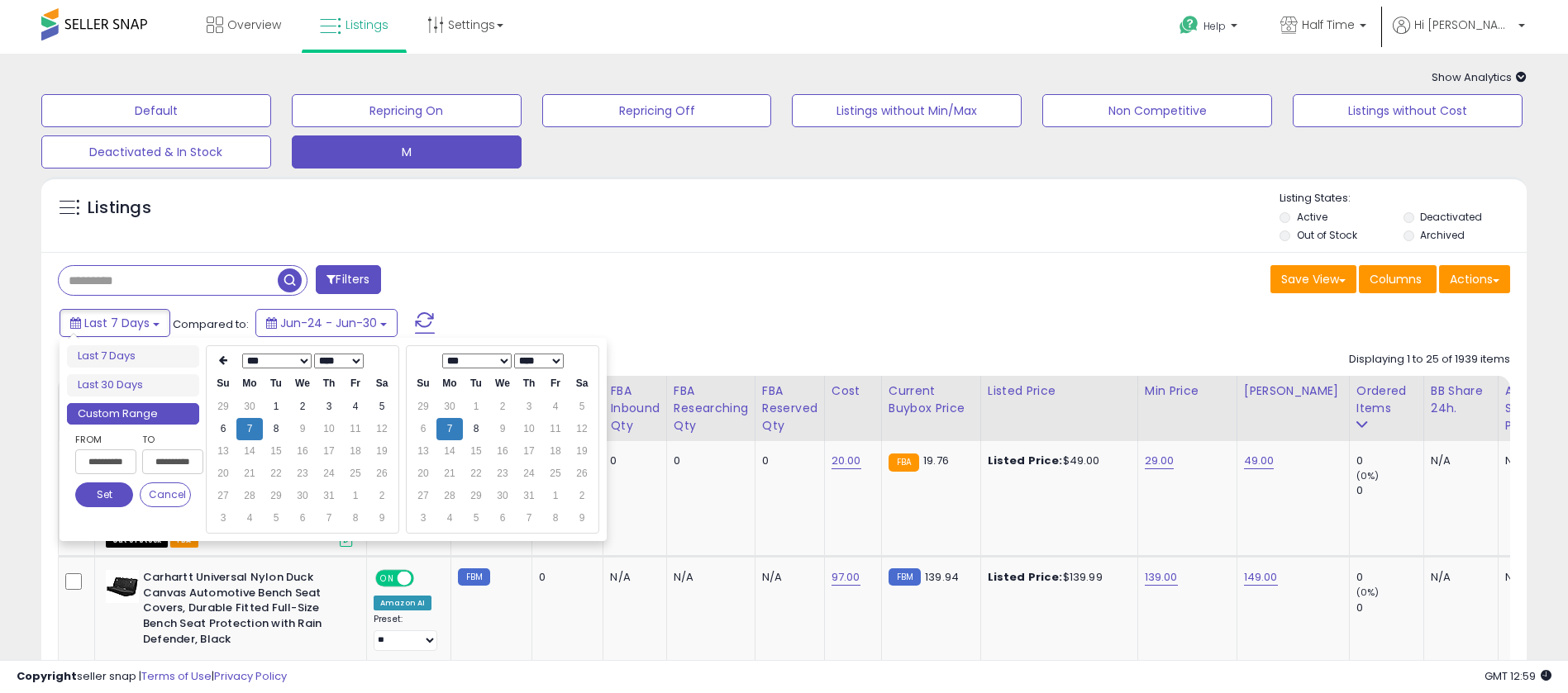 type on "**********" 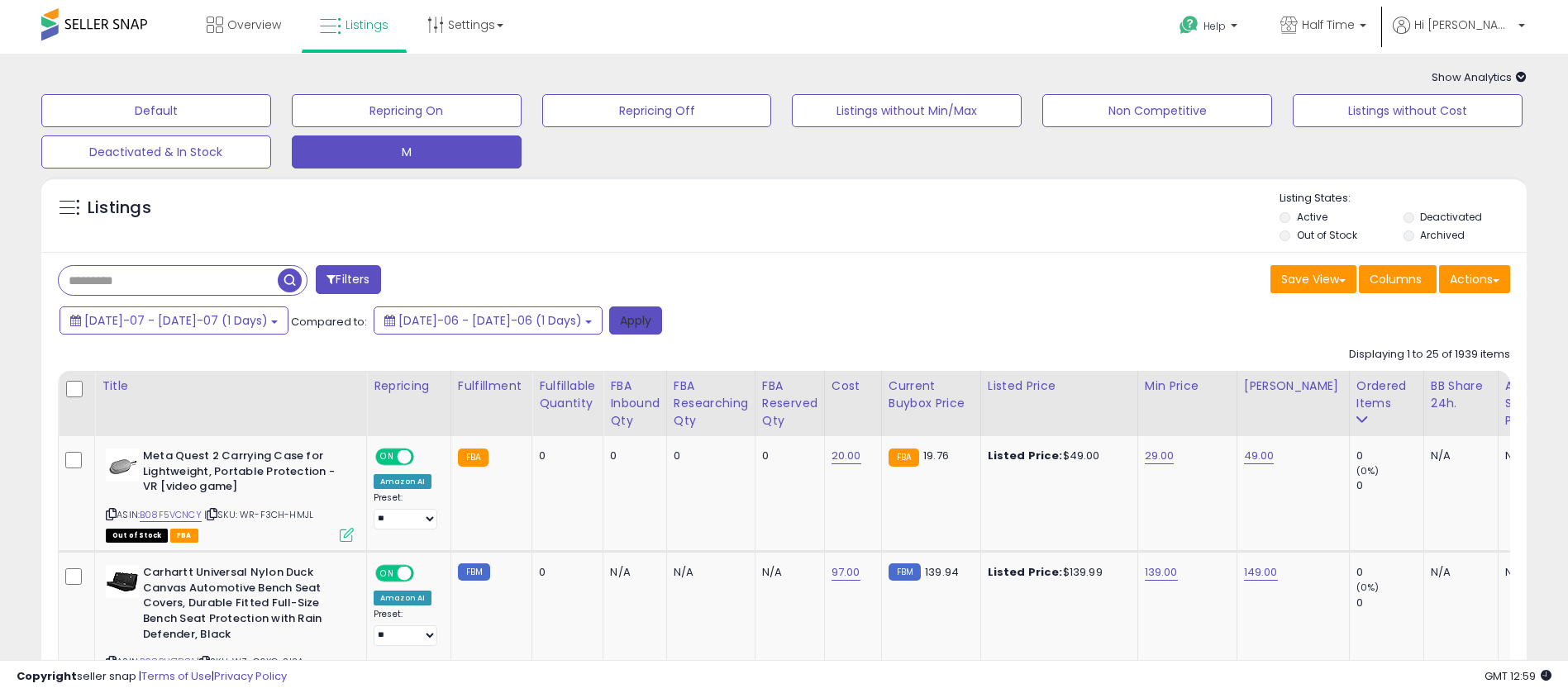 click on "Apply" at bounding box center [636, 320] 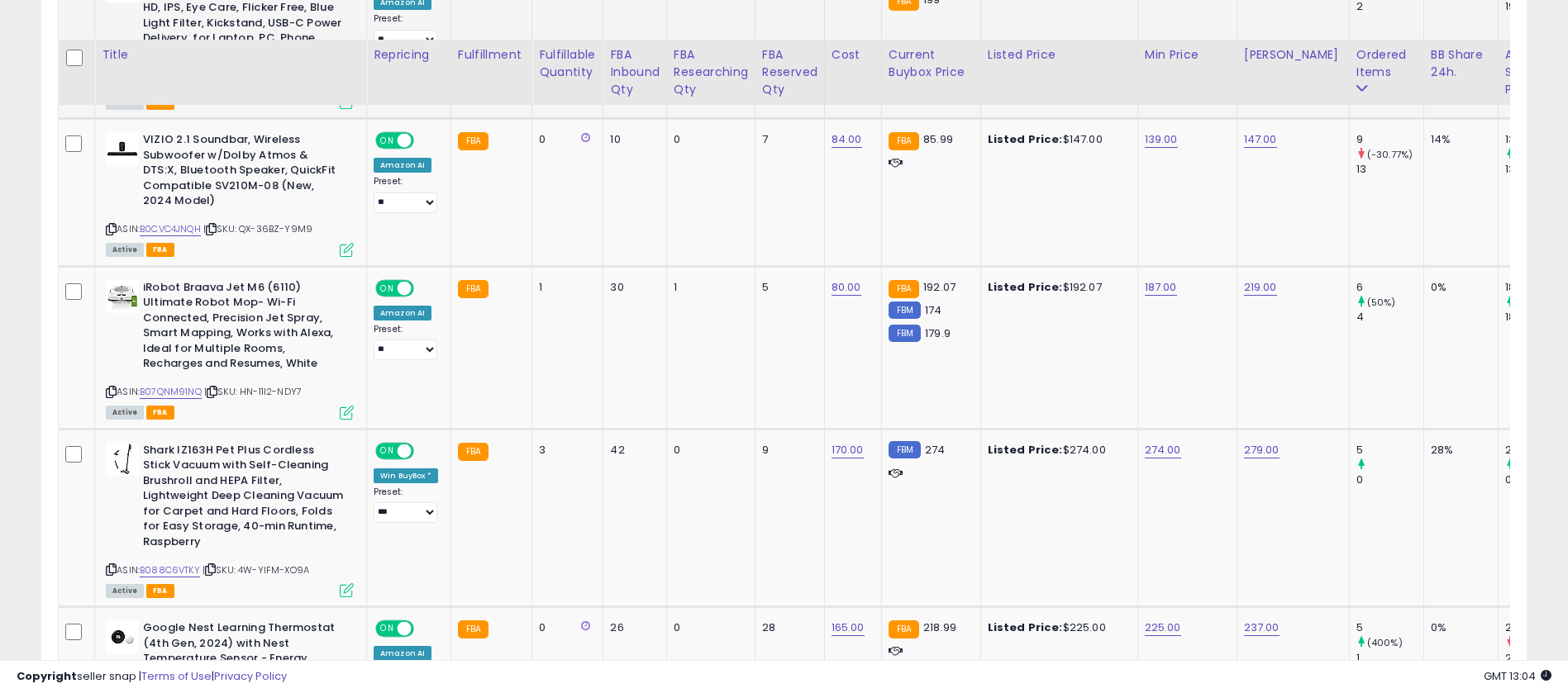 scroll, scrollTop: 529, scrollLeft: 0, axis: vertical 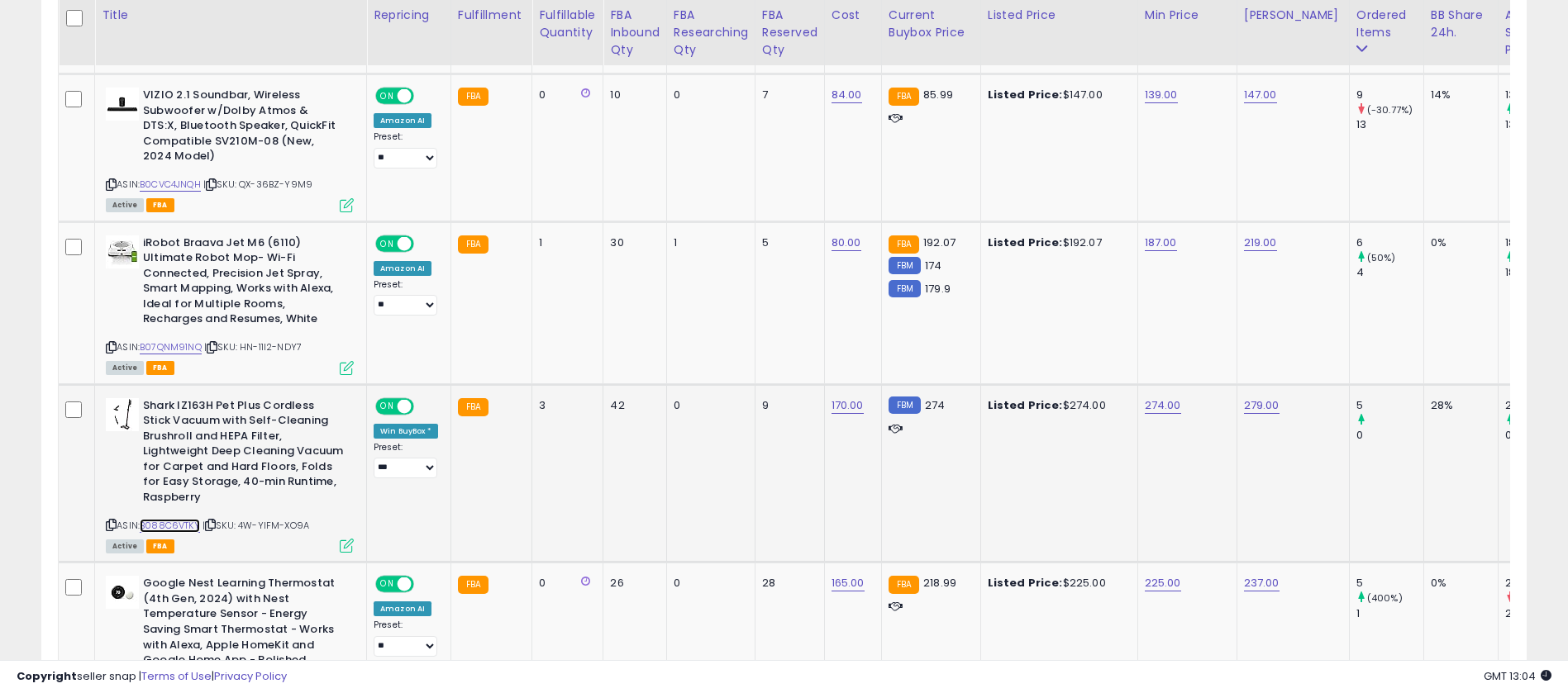 click on "B088C6VTKY" at bounding box center (169, 525) 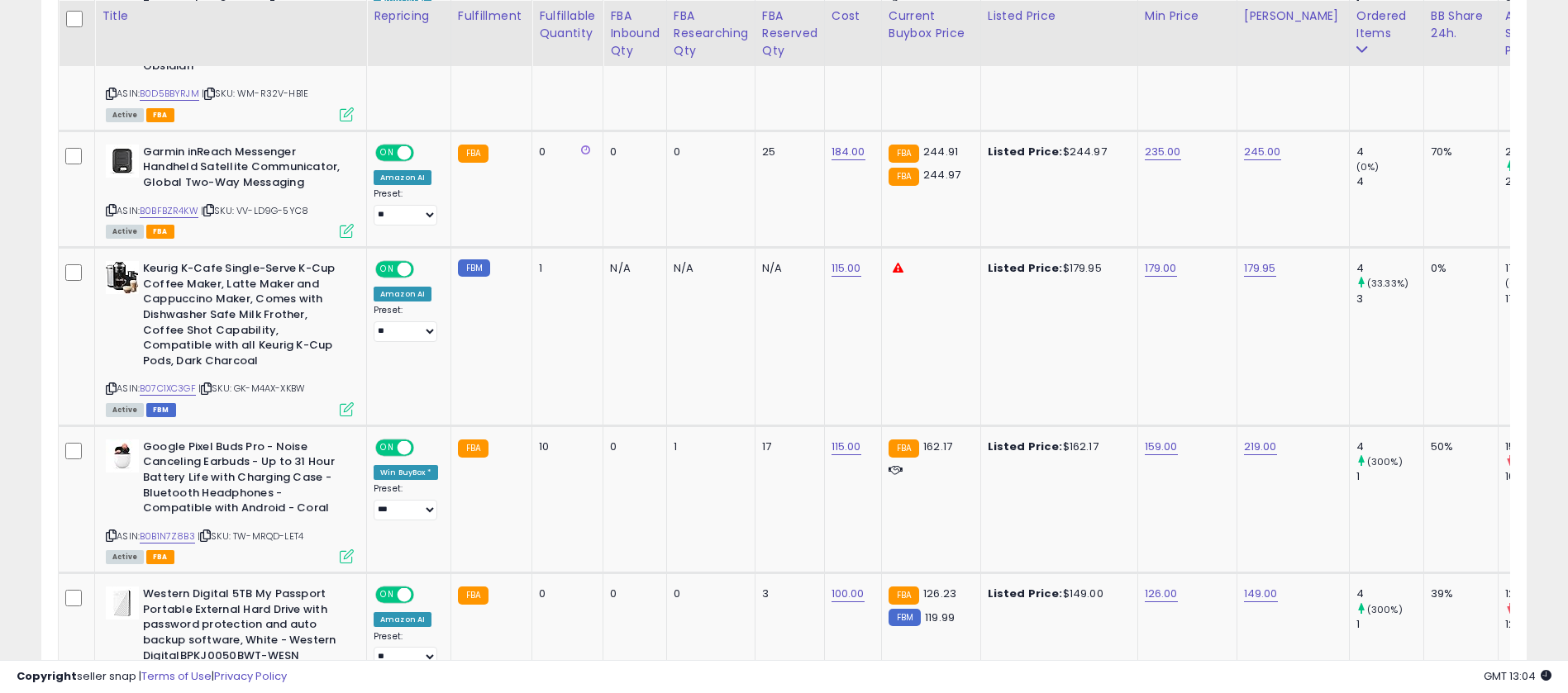 scroll, scrollTop: 1139, scrollLeft: 0, axis: vertical 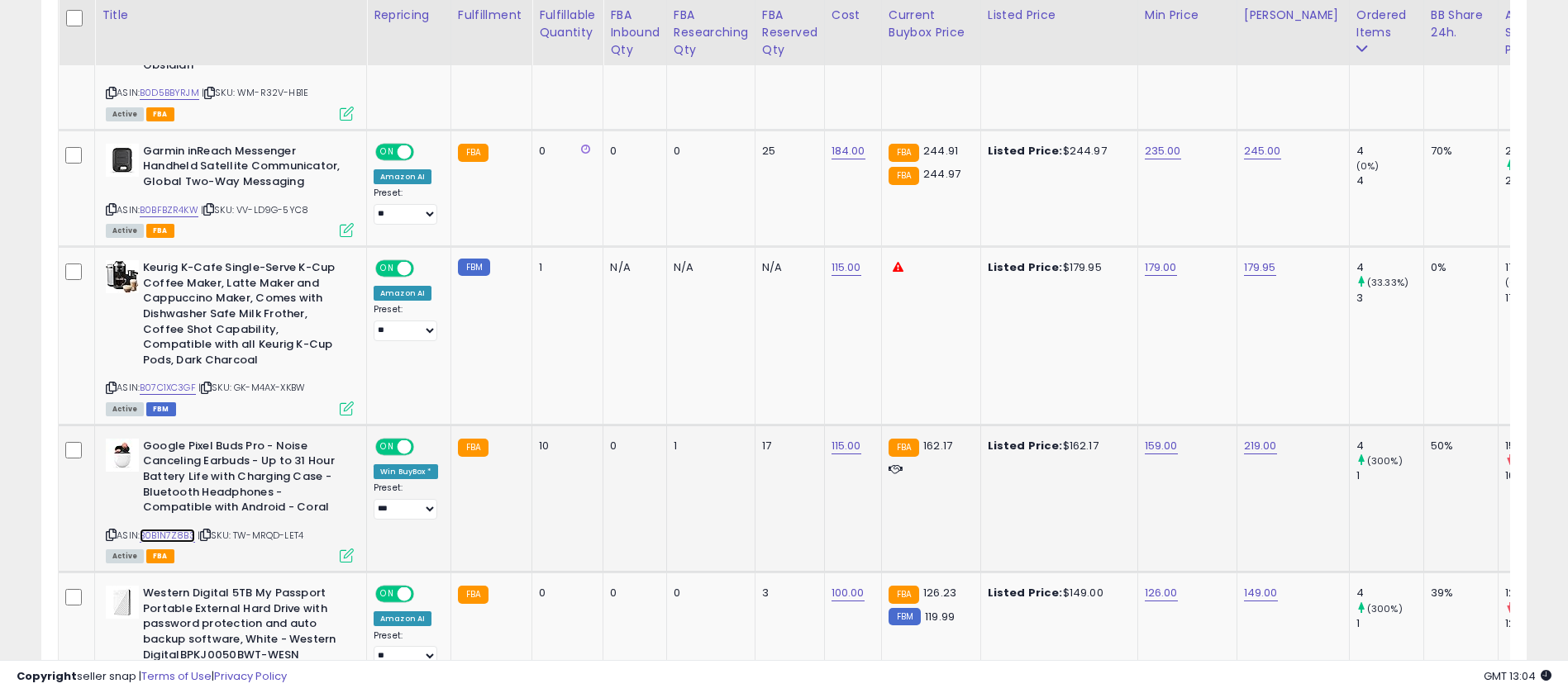 click on "B0B1N7Z8B3" at bounding box center [167, 535] 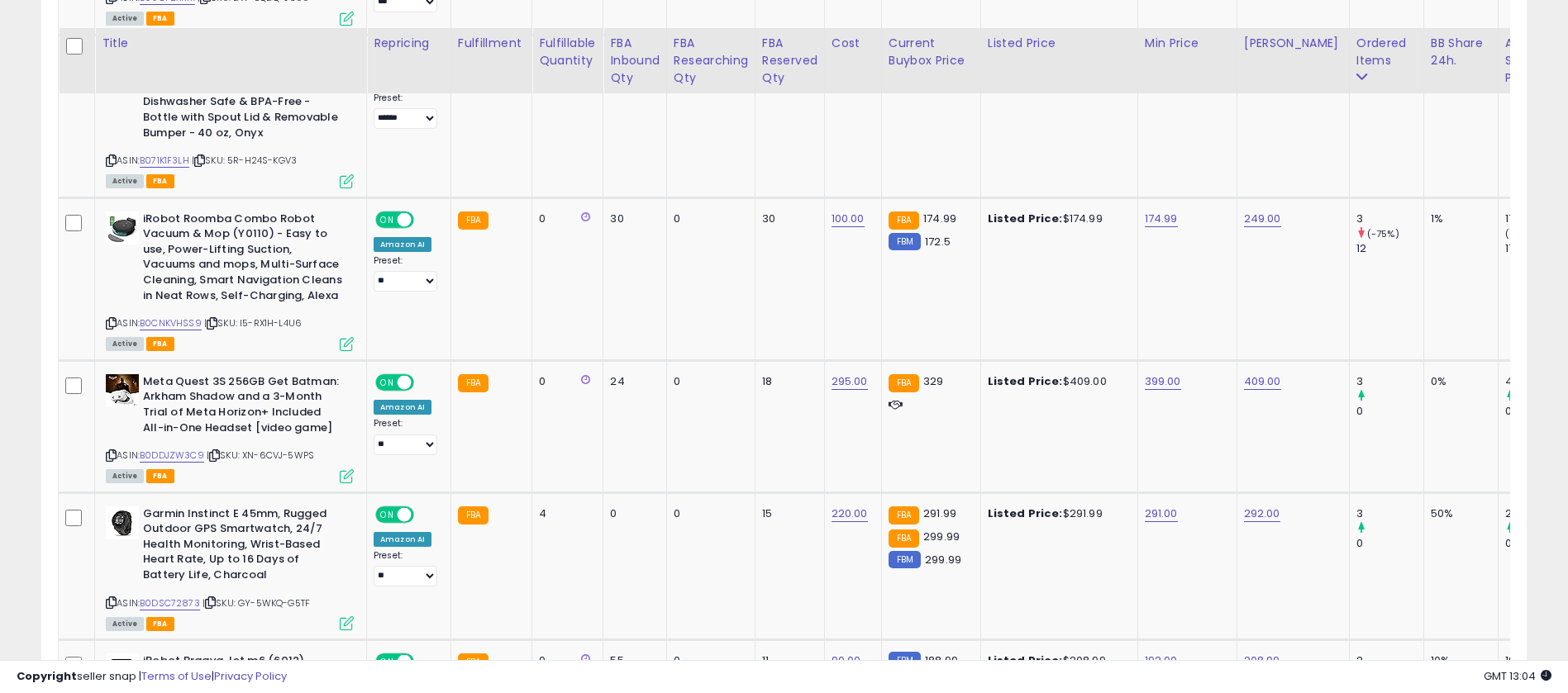 scroll, scrollTop: 2658, scrollLeft: 0, axis: vertical 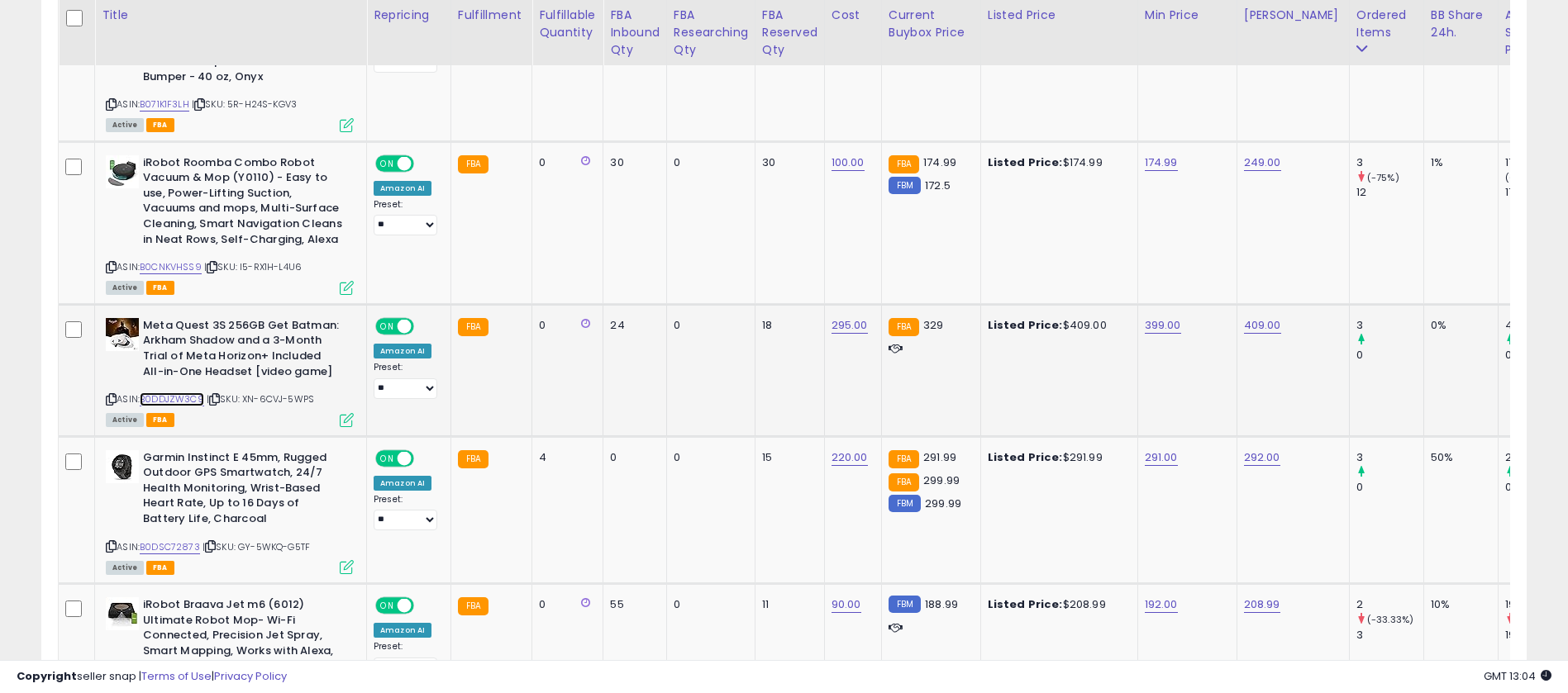 click on "B0DDJZW3C9" at bounding box center (172, 399) 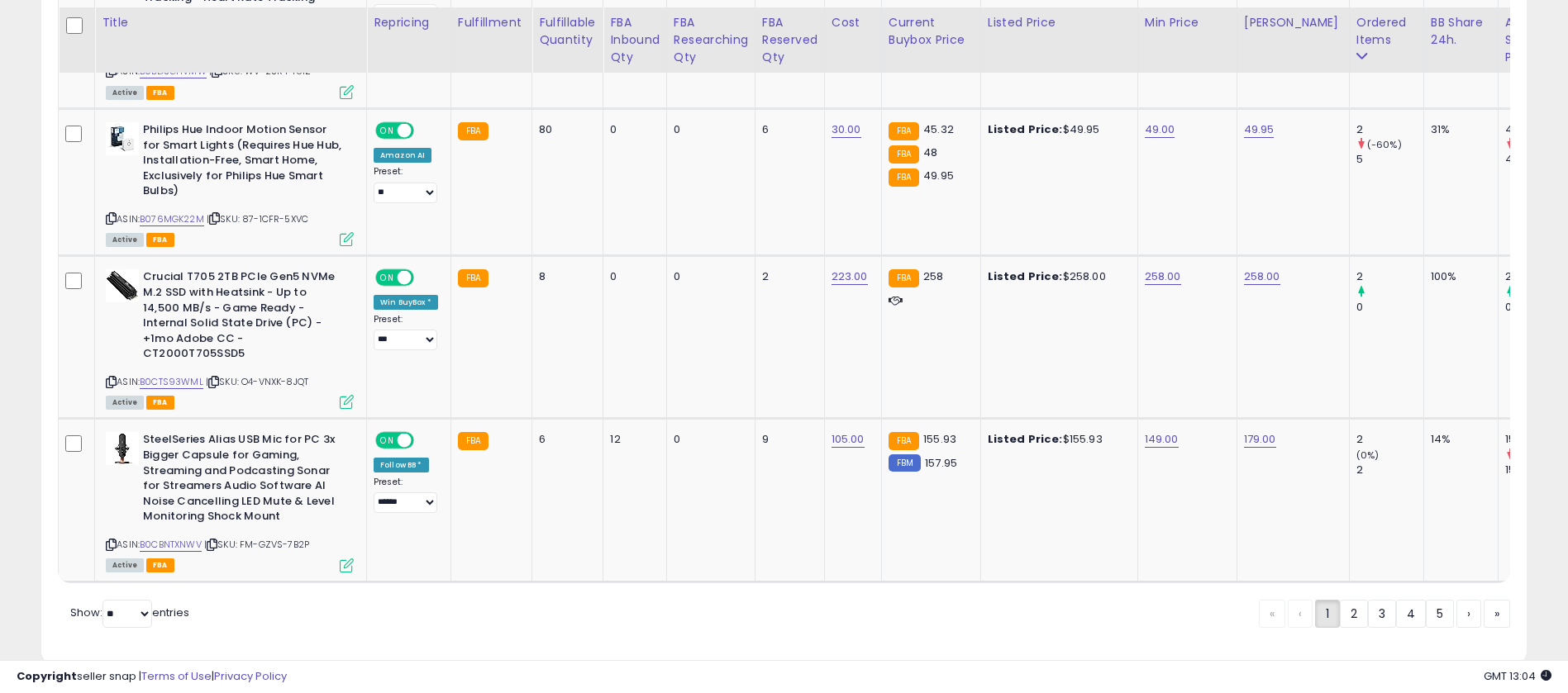 scroll, scrollTop: 3644, scrollLeft: 0, axis: vertical 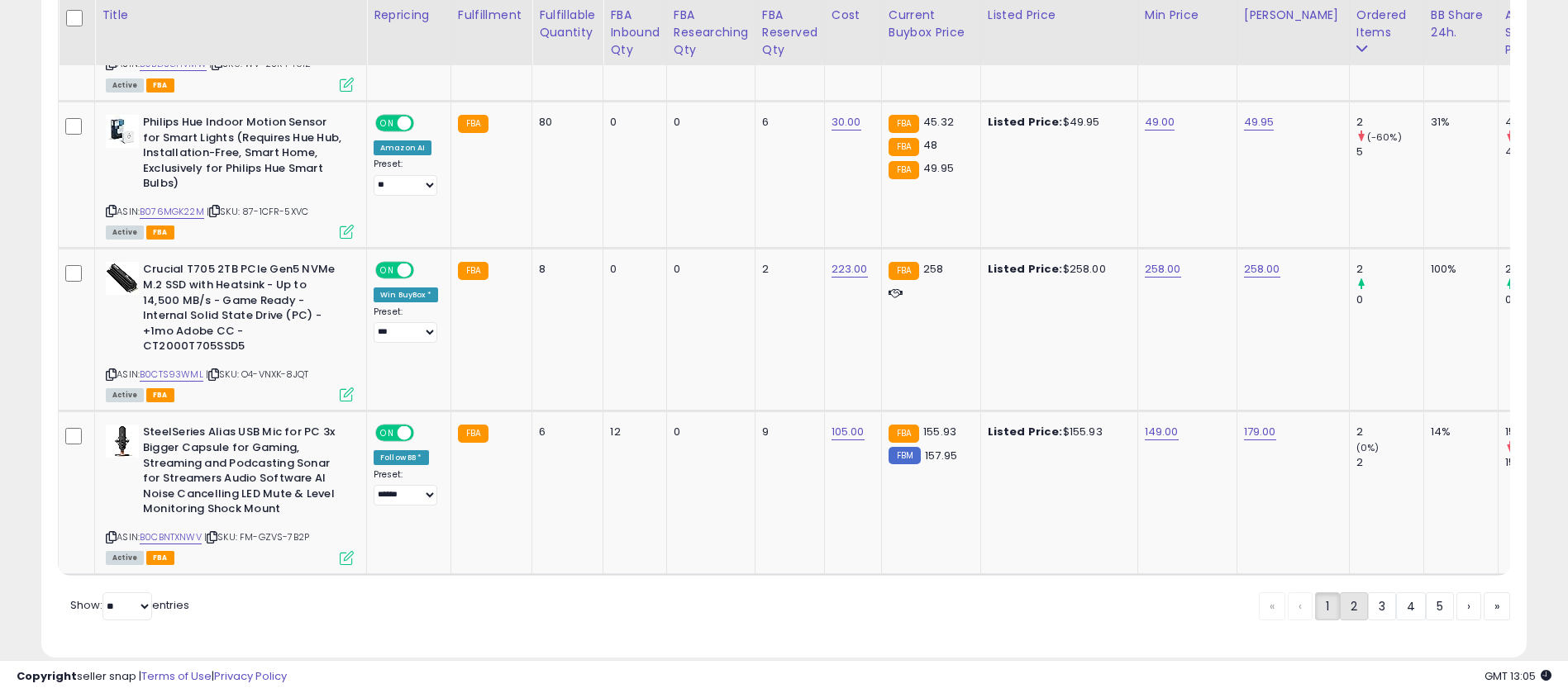click on "2" 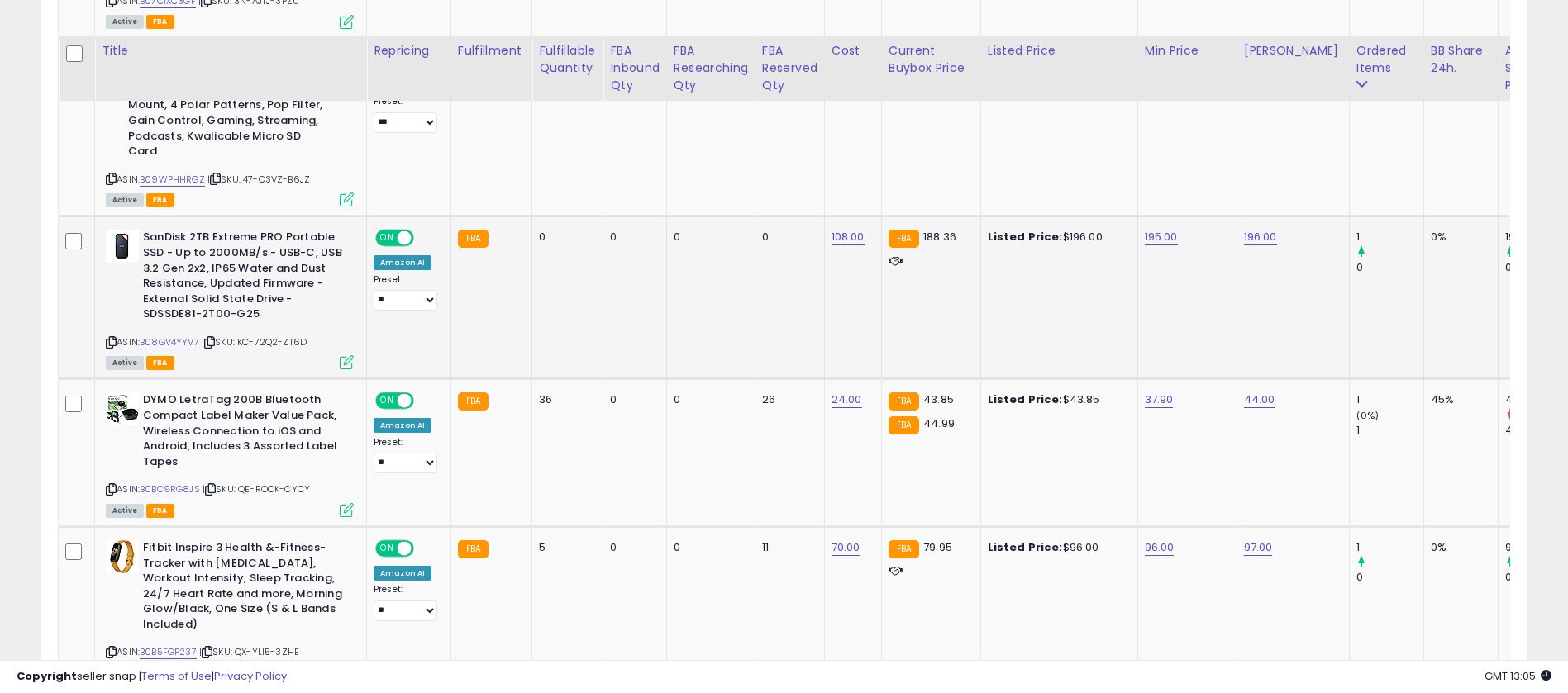 scroll, scrollTop: 997, scrollLeft: 0, axis: vertical 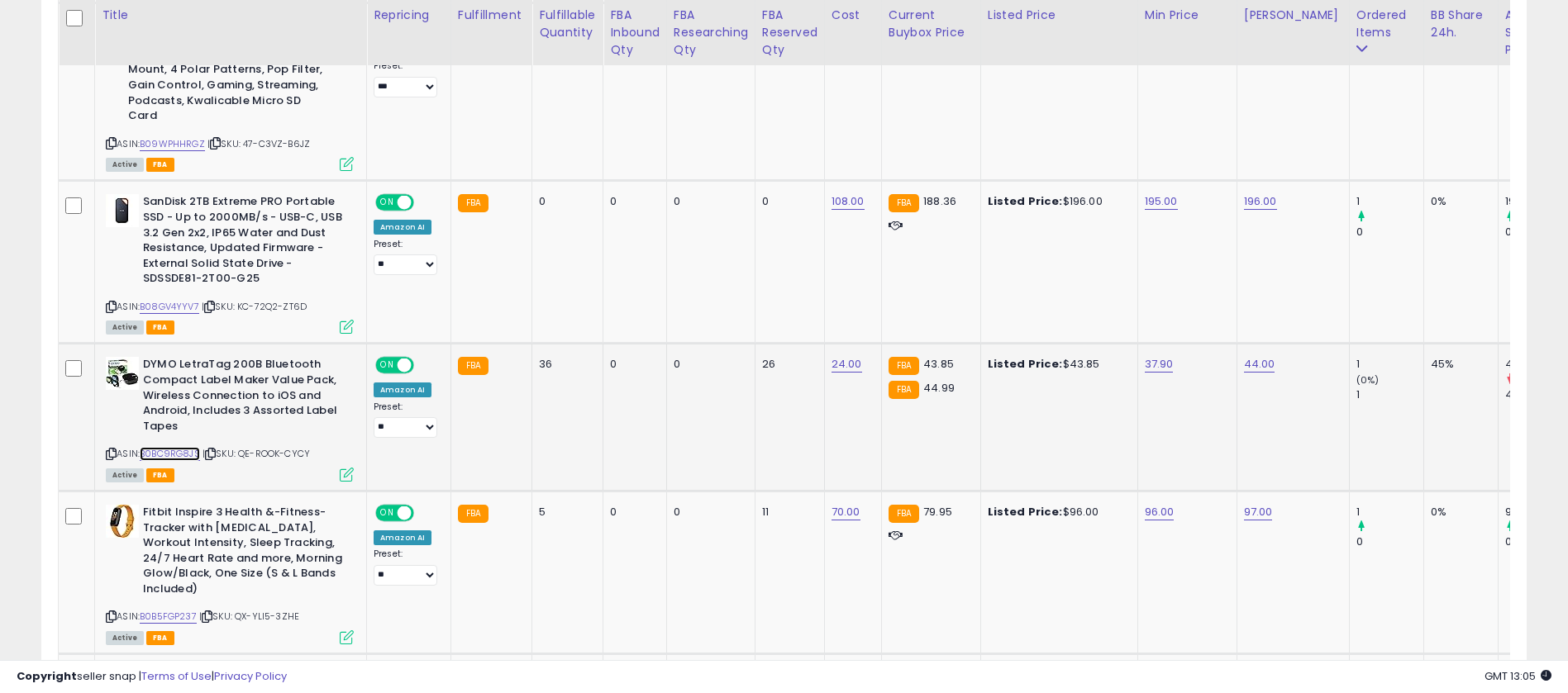 click on "B0BC9RG8JS" at bounding box center [169, 453] 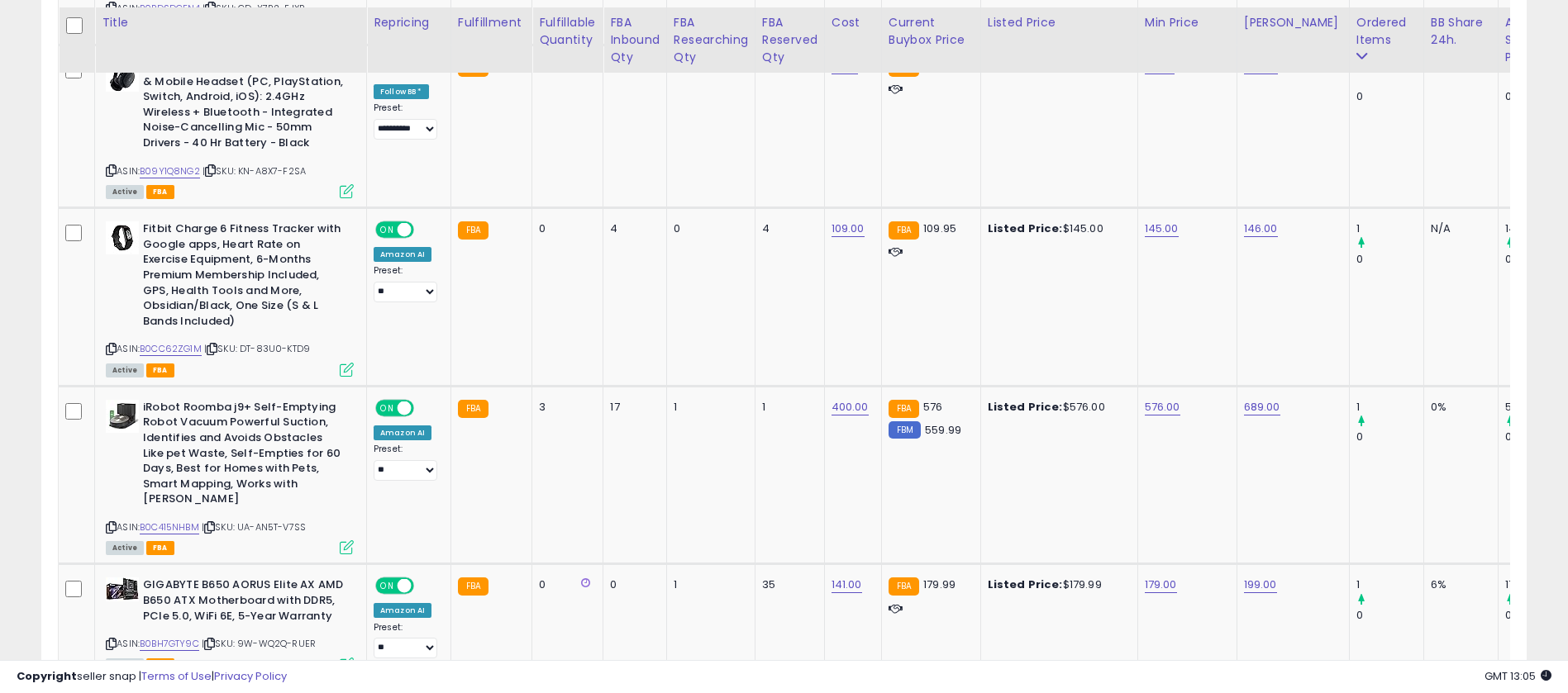 scroll, scrollTop: 1939, scrollLeft: 0, axis: vertical 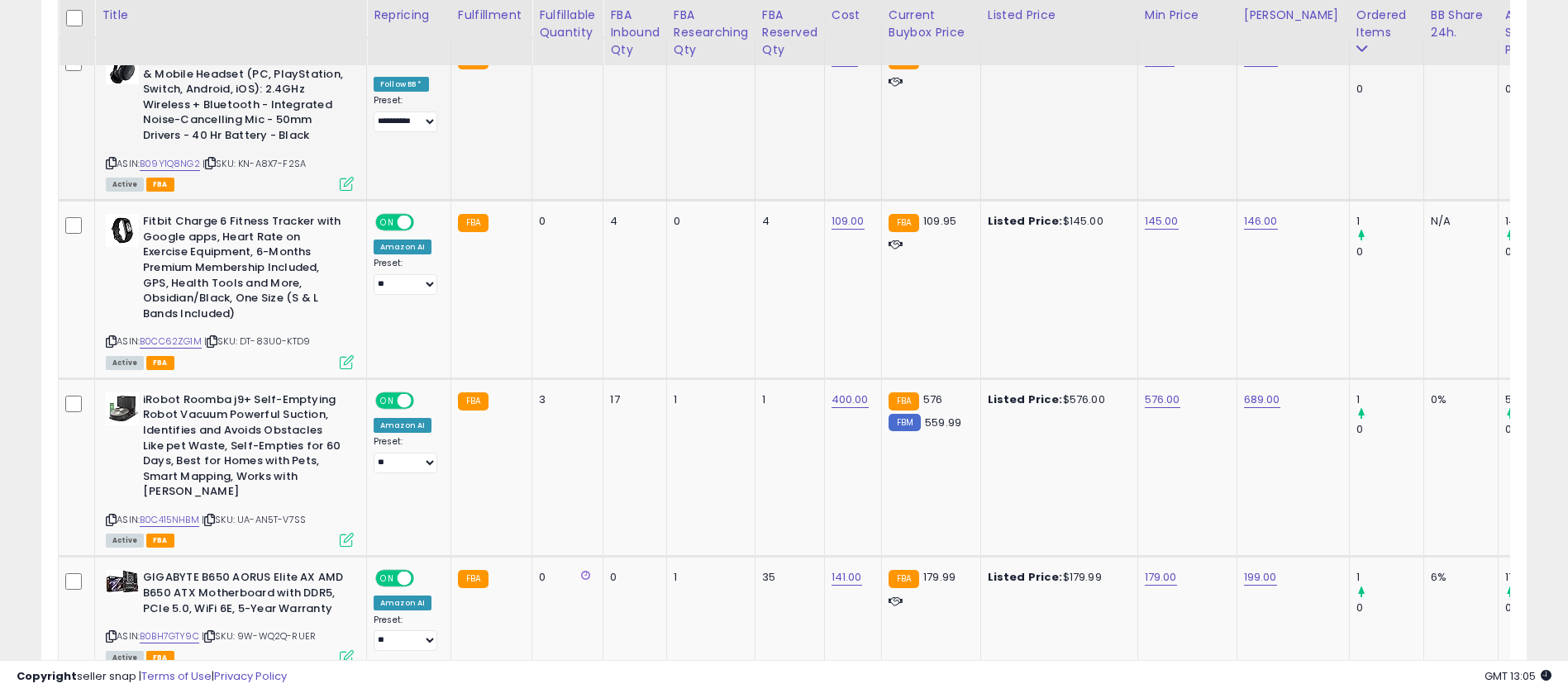 drag, startPoint x: 722, startPoint y: 479, endPoint x: 719, endPoint y: 117, distance: 362.01243 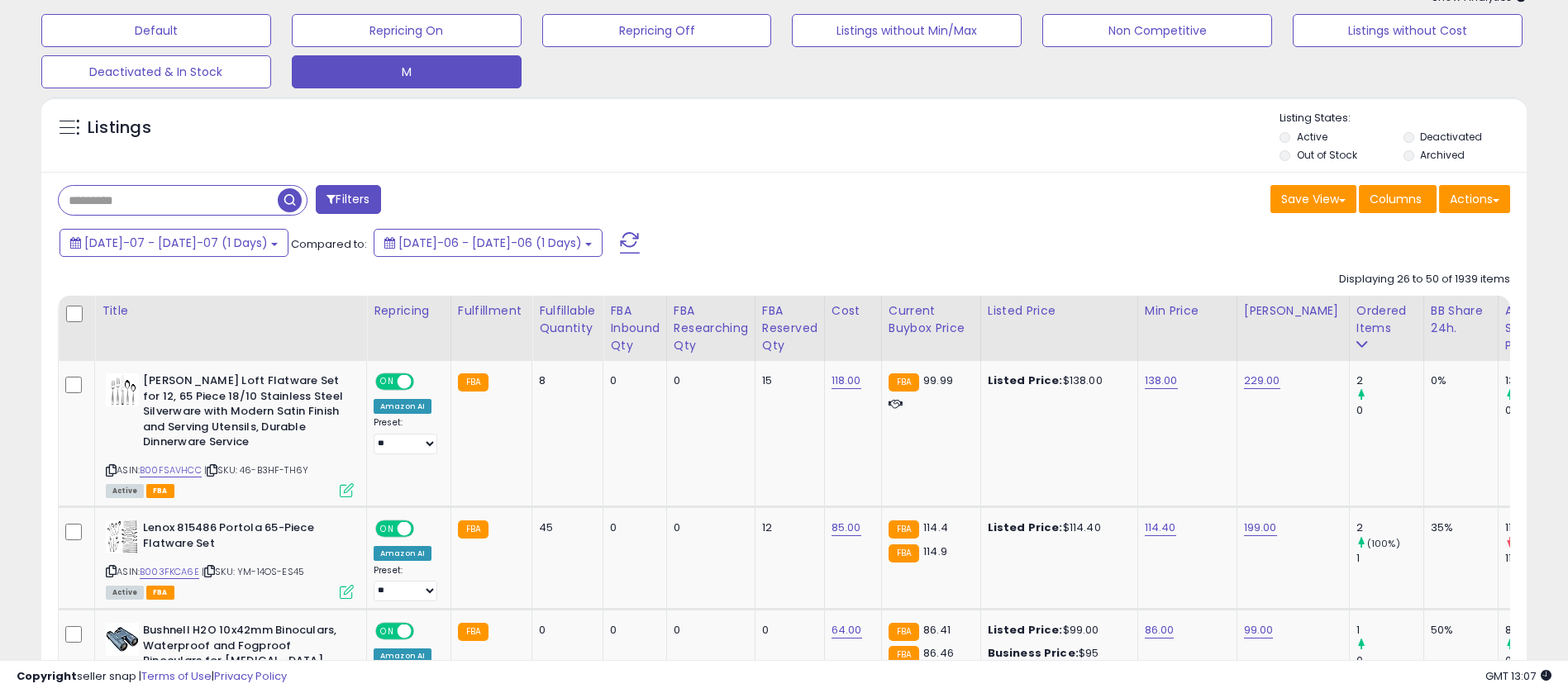 scroll, scrollTop: 0, scrollLeft: 0, axis: both 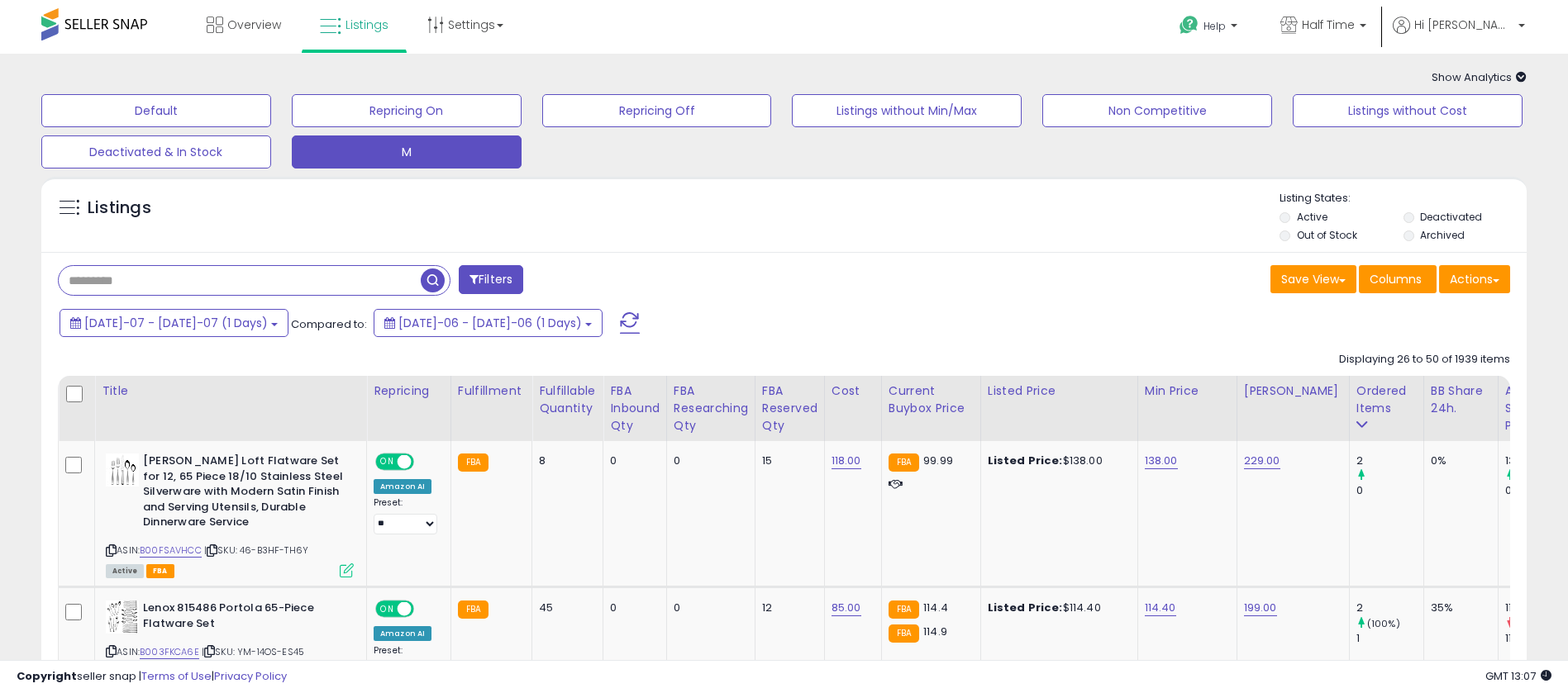 paste on "**********" 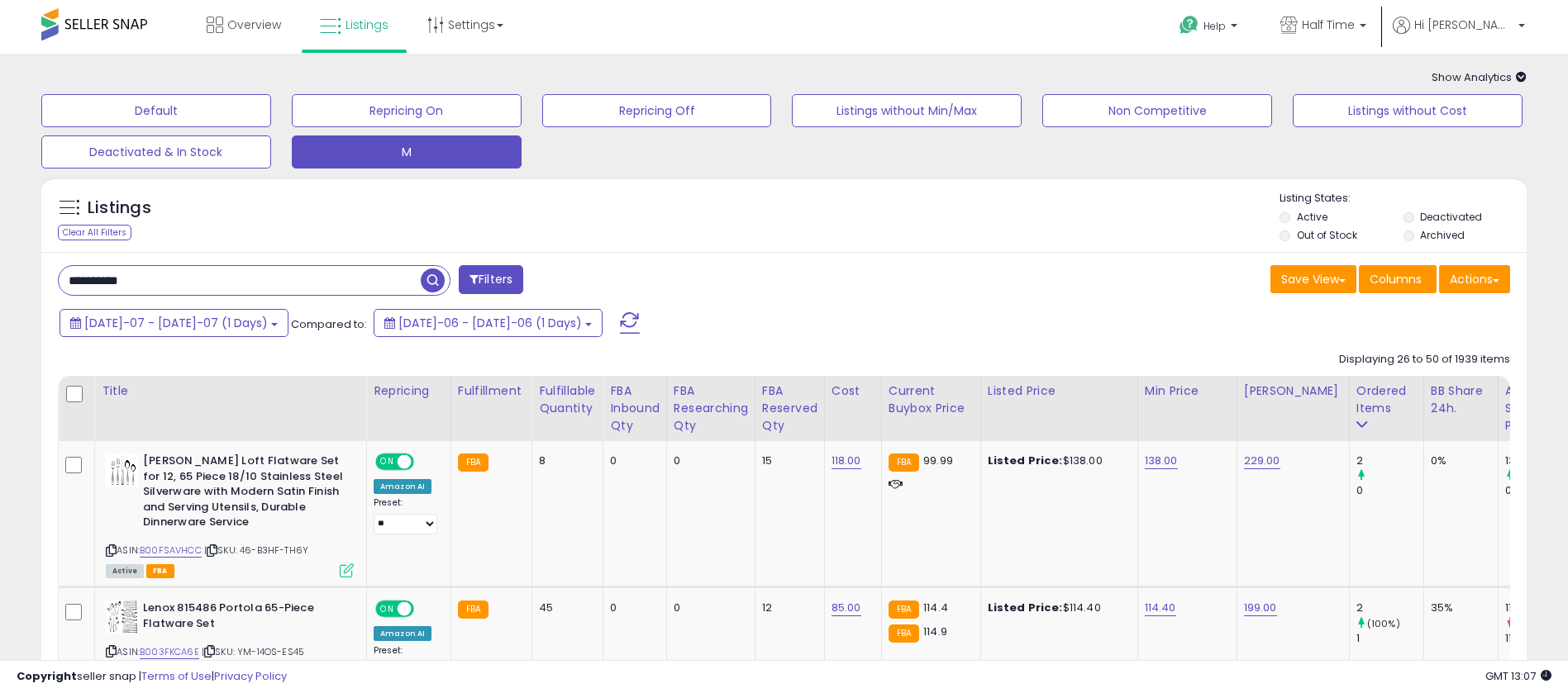 type on "**********" 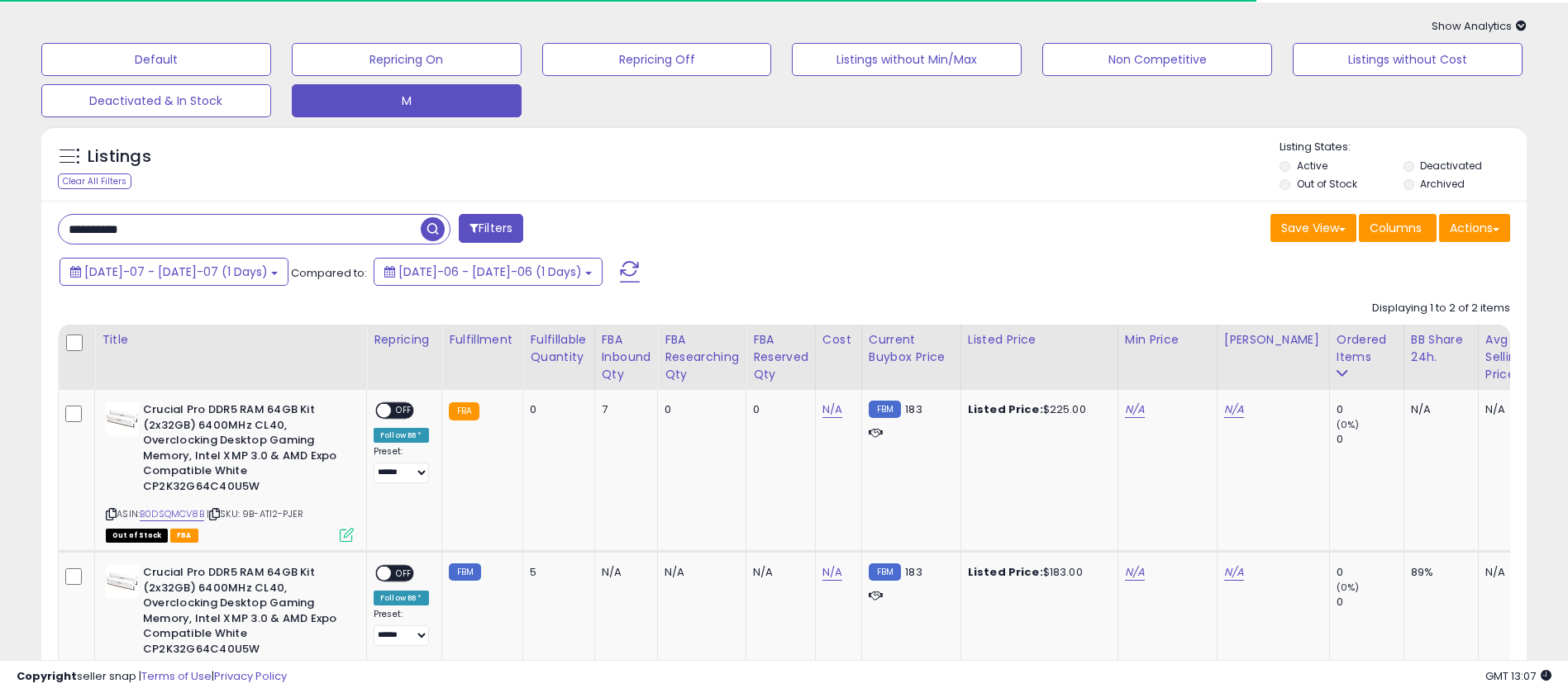 scroll, scrollTop: 220, scrollLeft: 0, axis: vertical 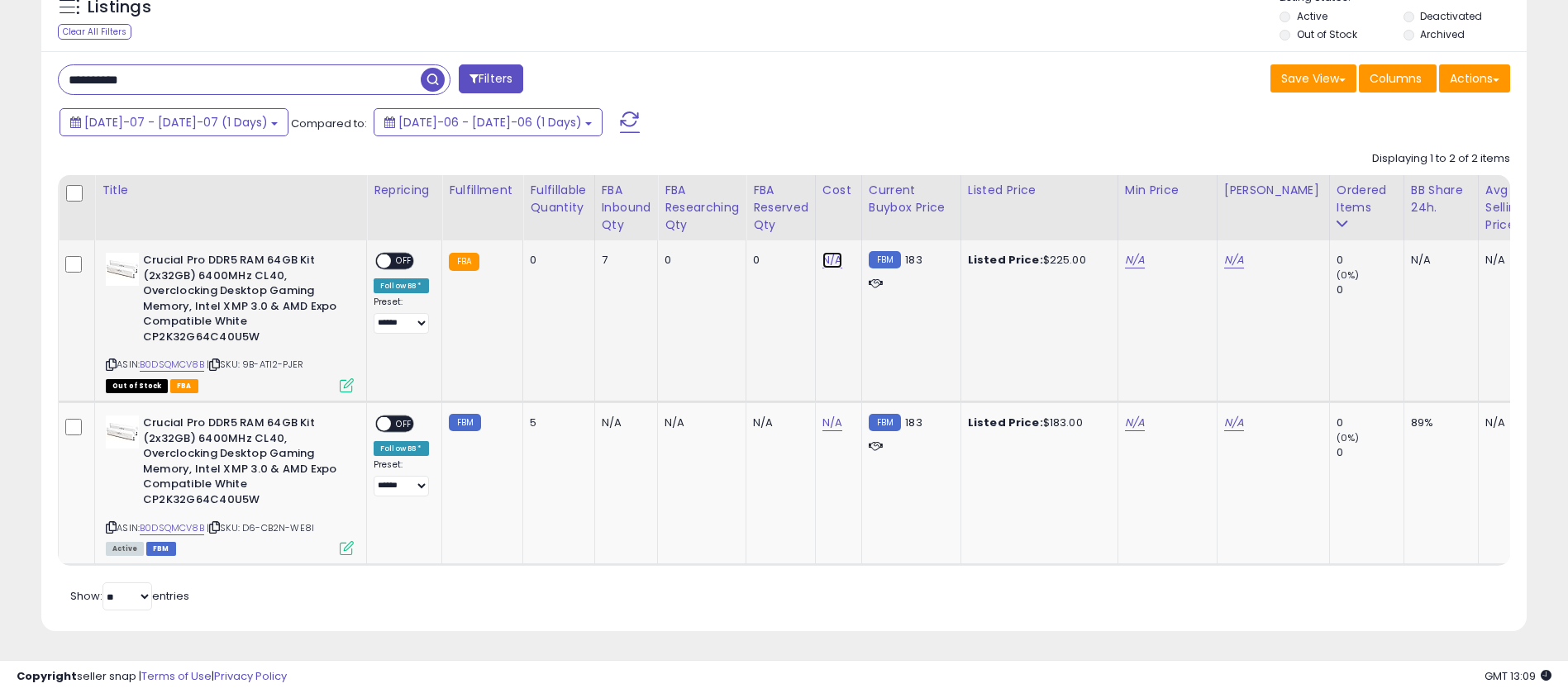 click on "N/A" at bounding box center [832, 260] 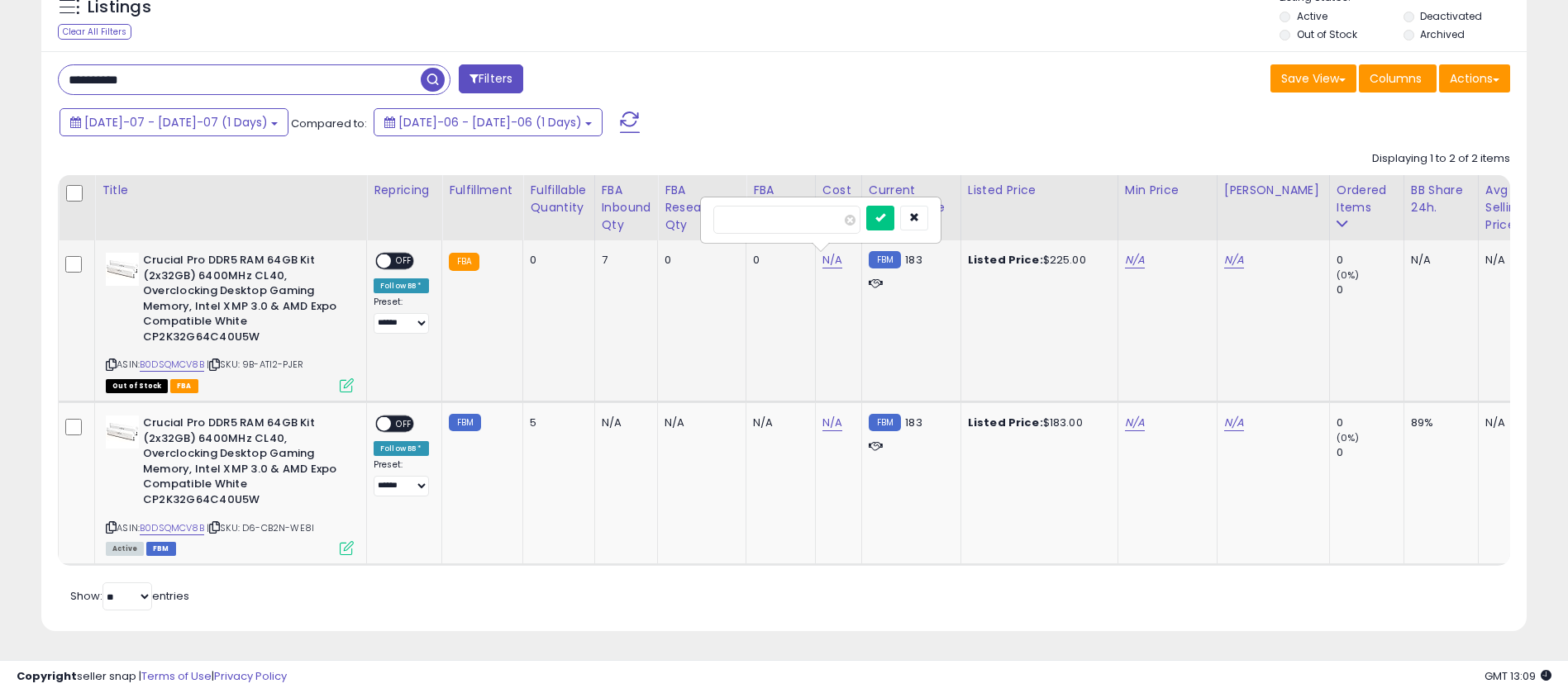 type on "***" 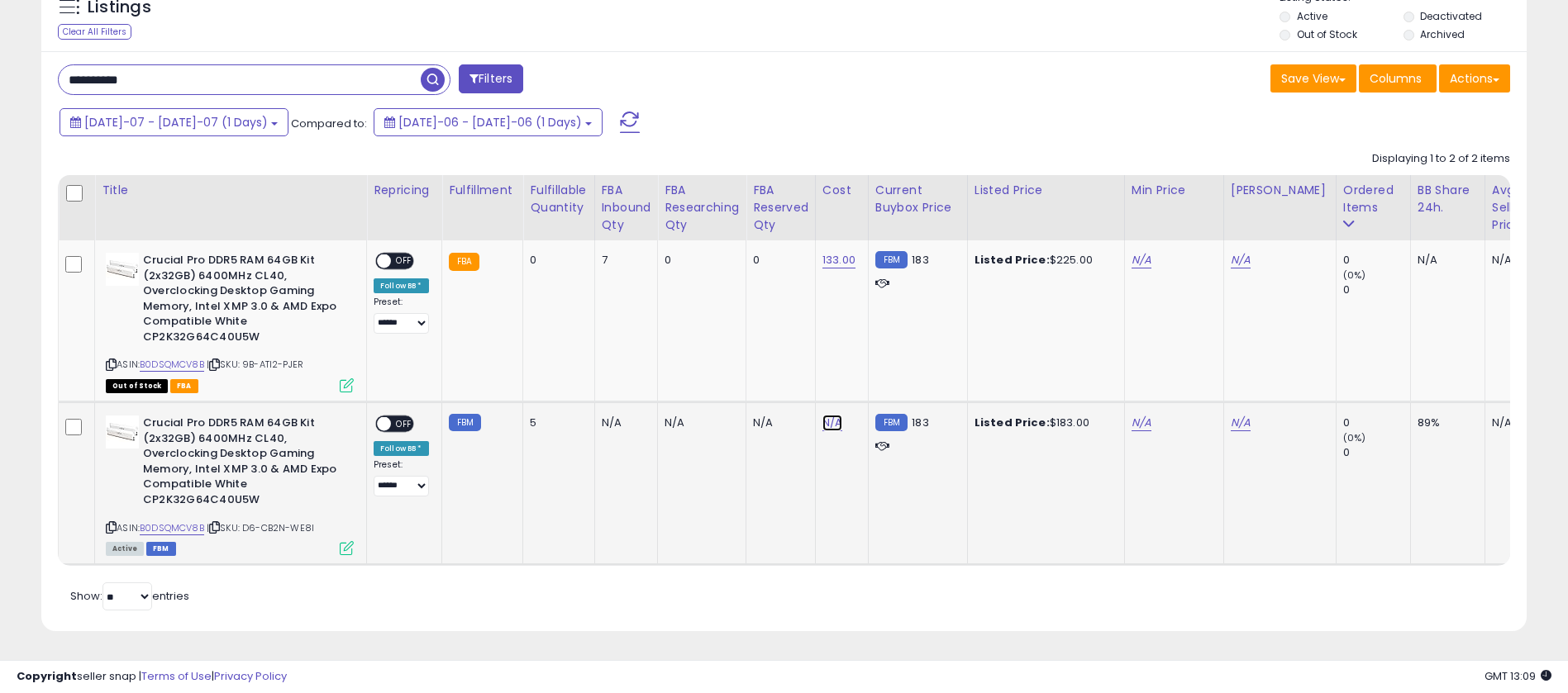 click on "N/A" at bounding box center (832, 423) 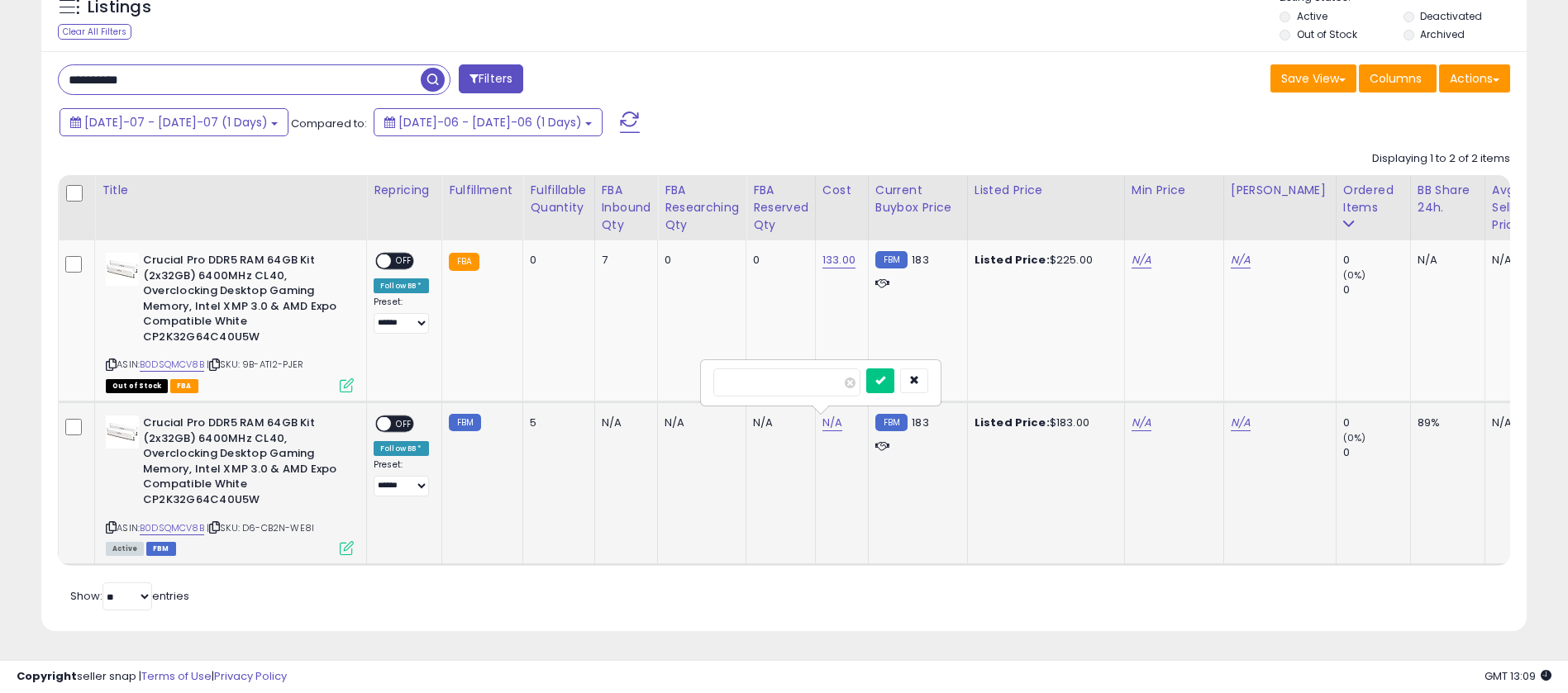 type on "***" 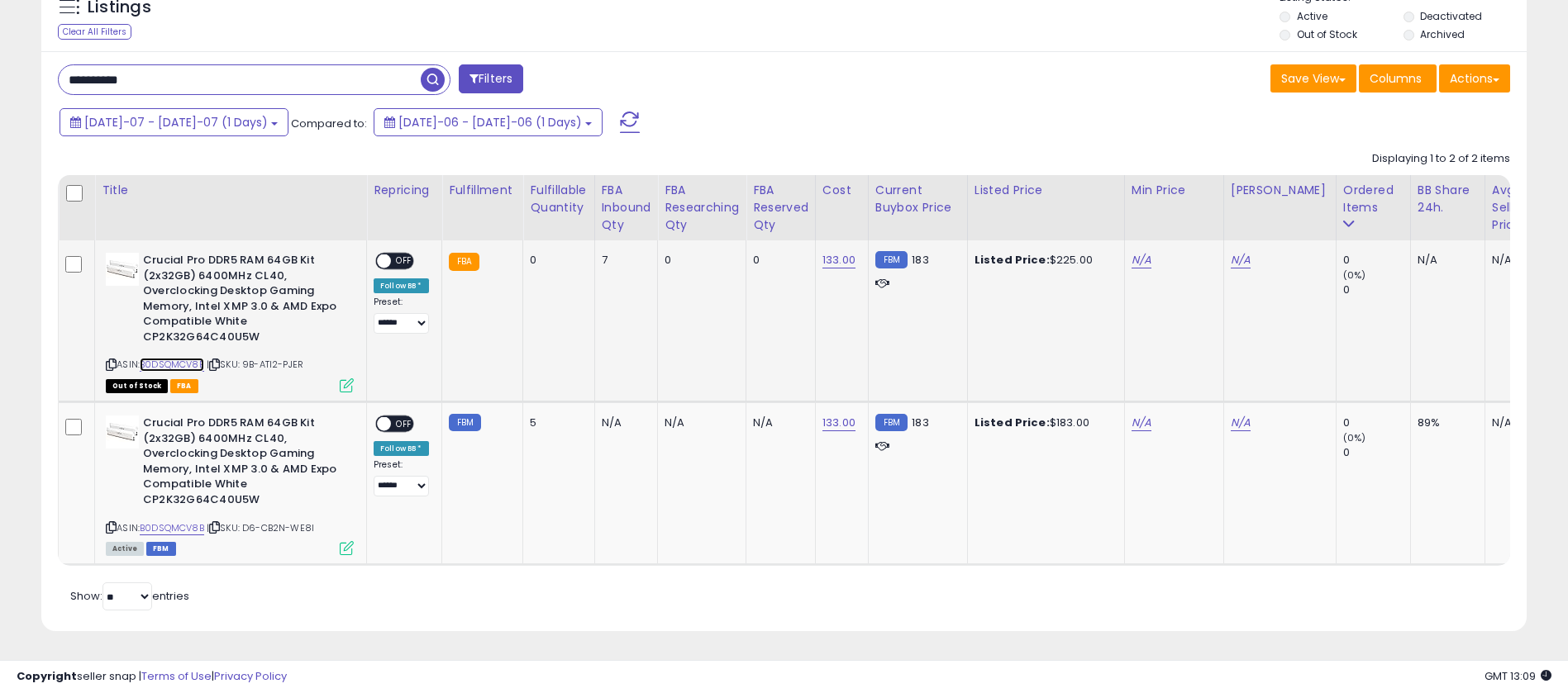 click on "B0DSQMCV8B" at bounding box center [172, 364] 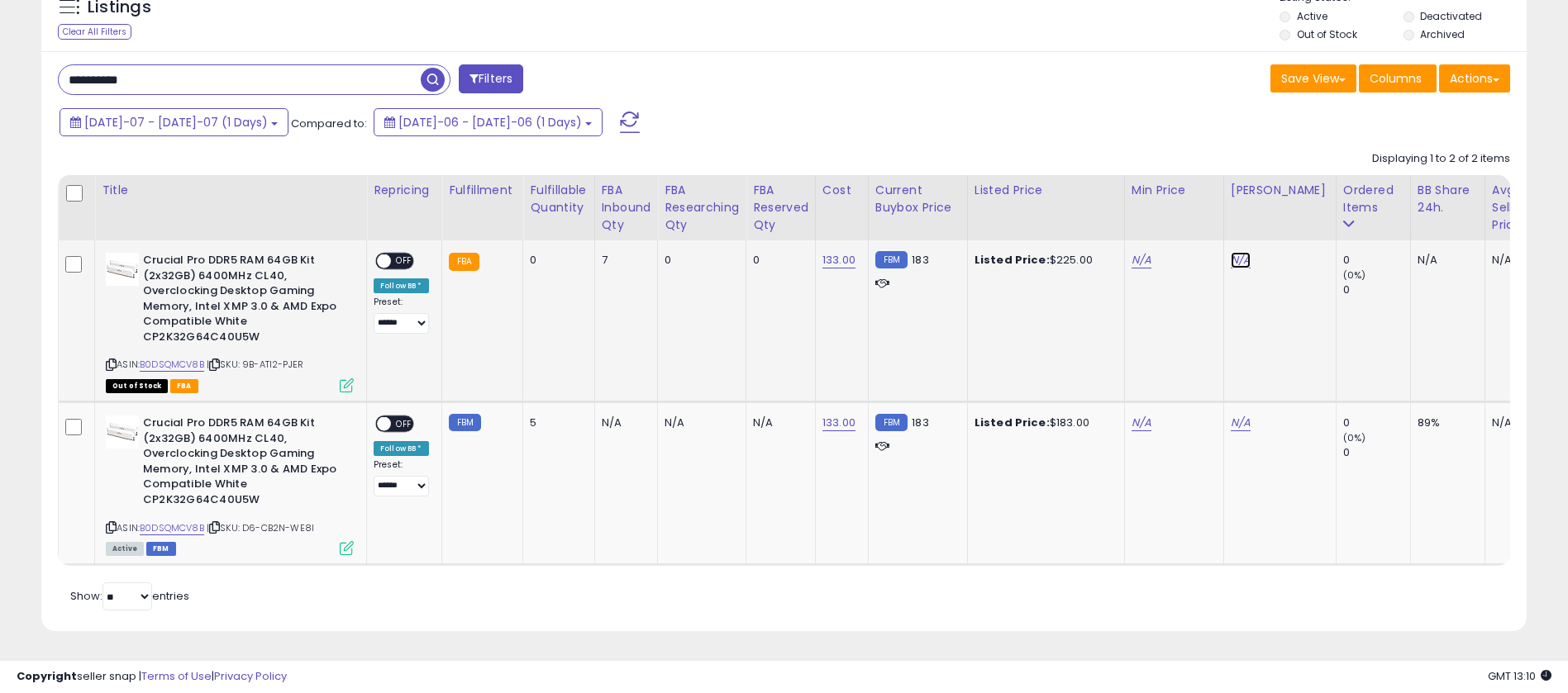 click on "N/A" at bounding box center [1241, 260] 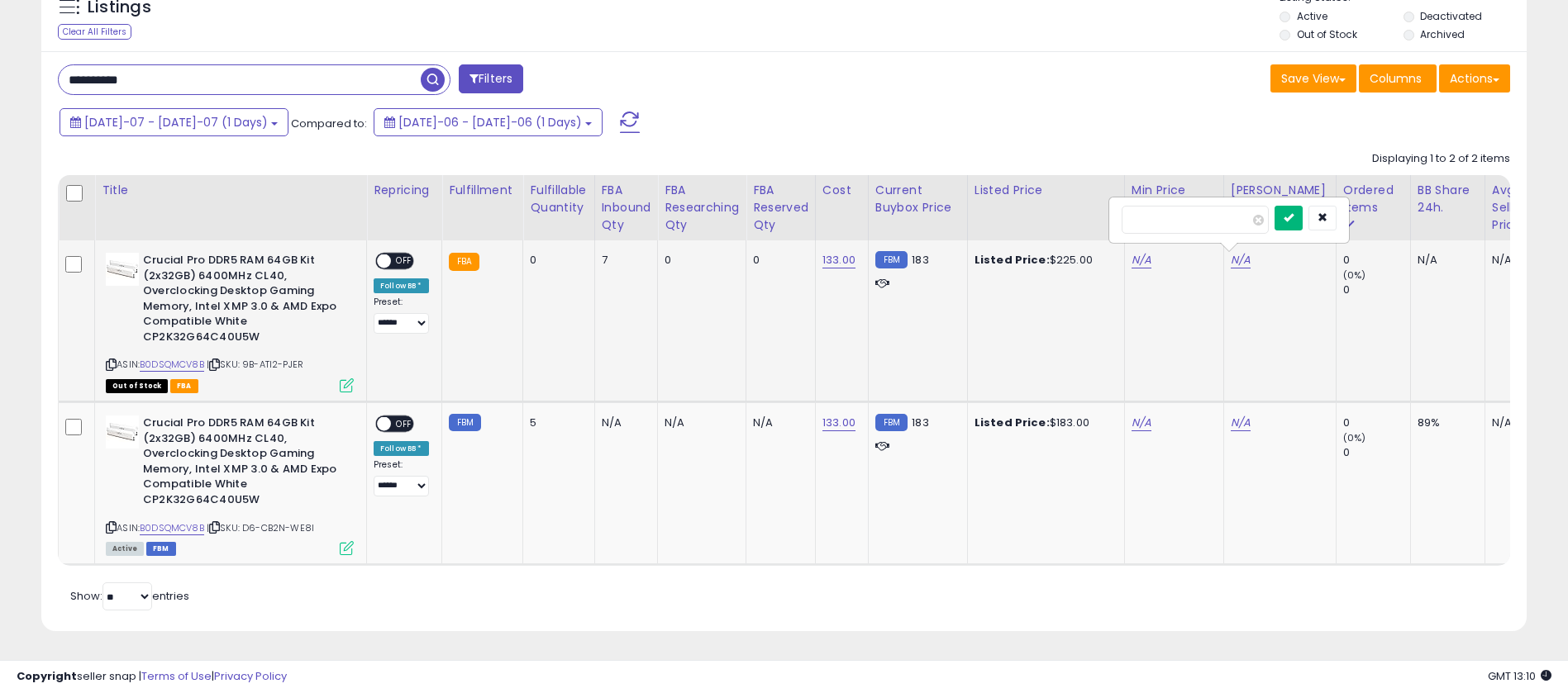 type on "***" 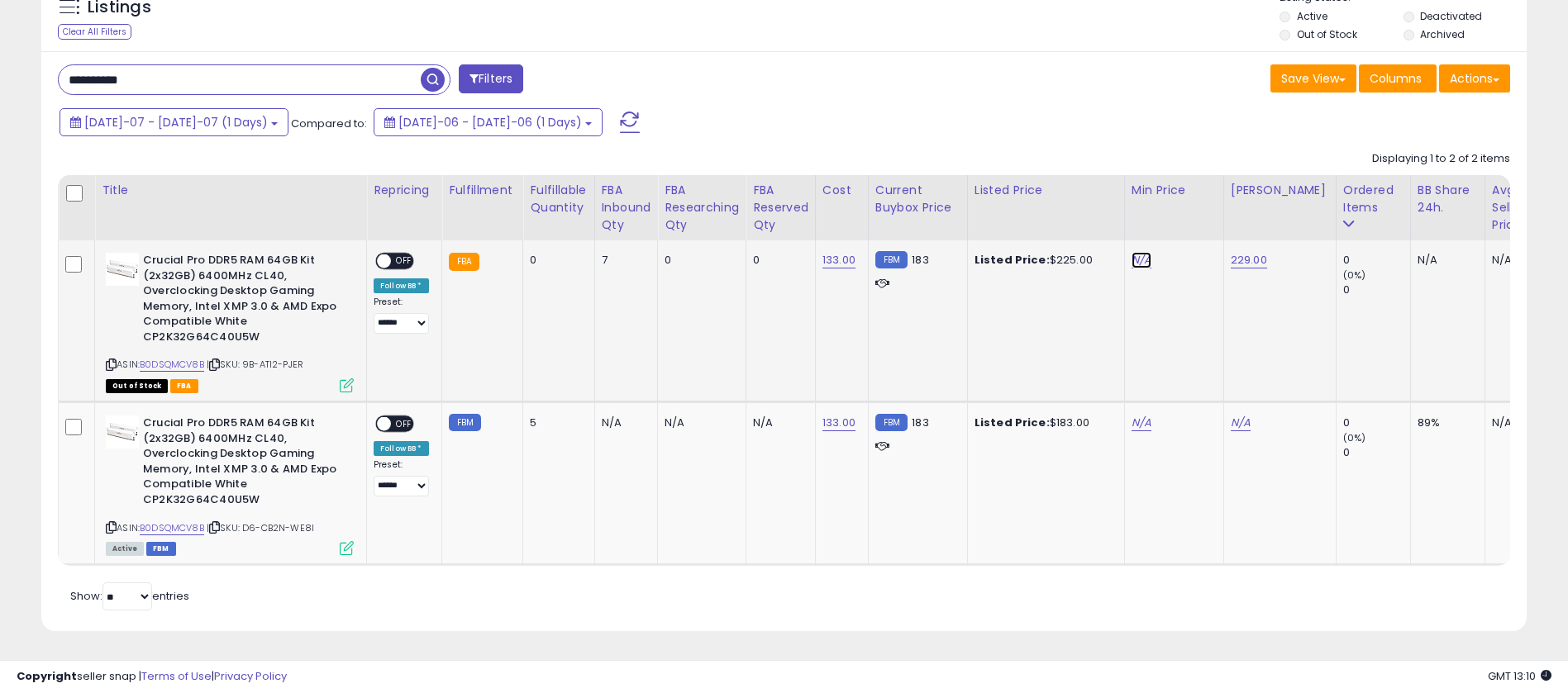 click on "N/A" at bounding box center [1141, 260] 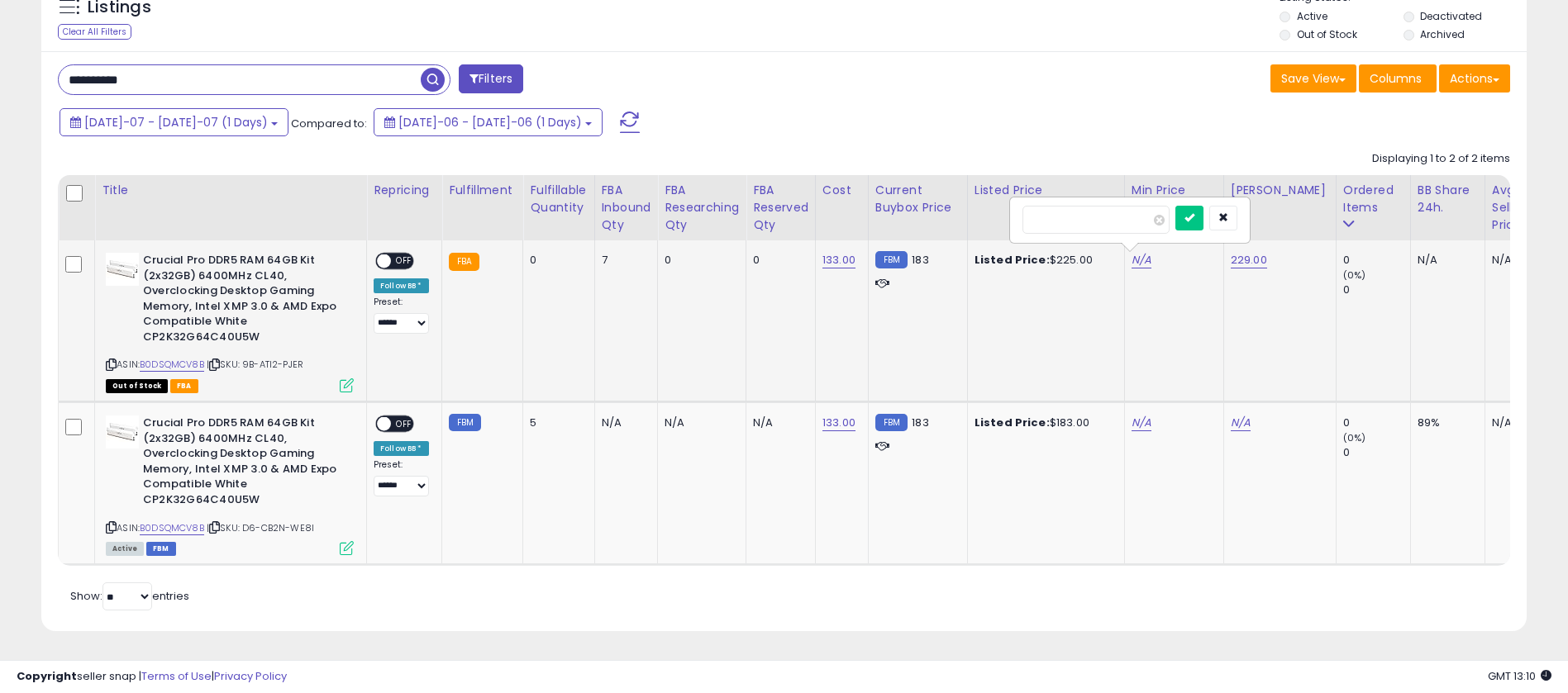 type on "***" 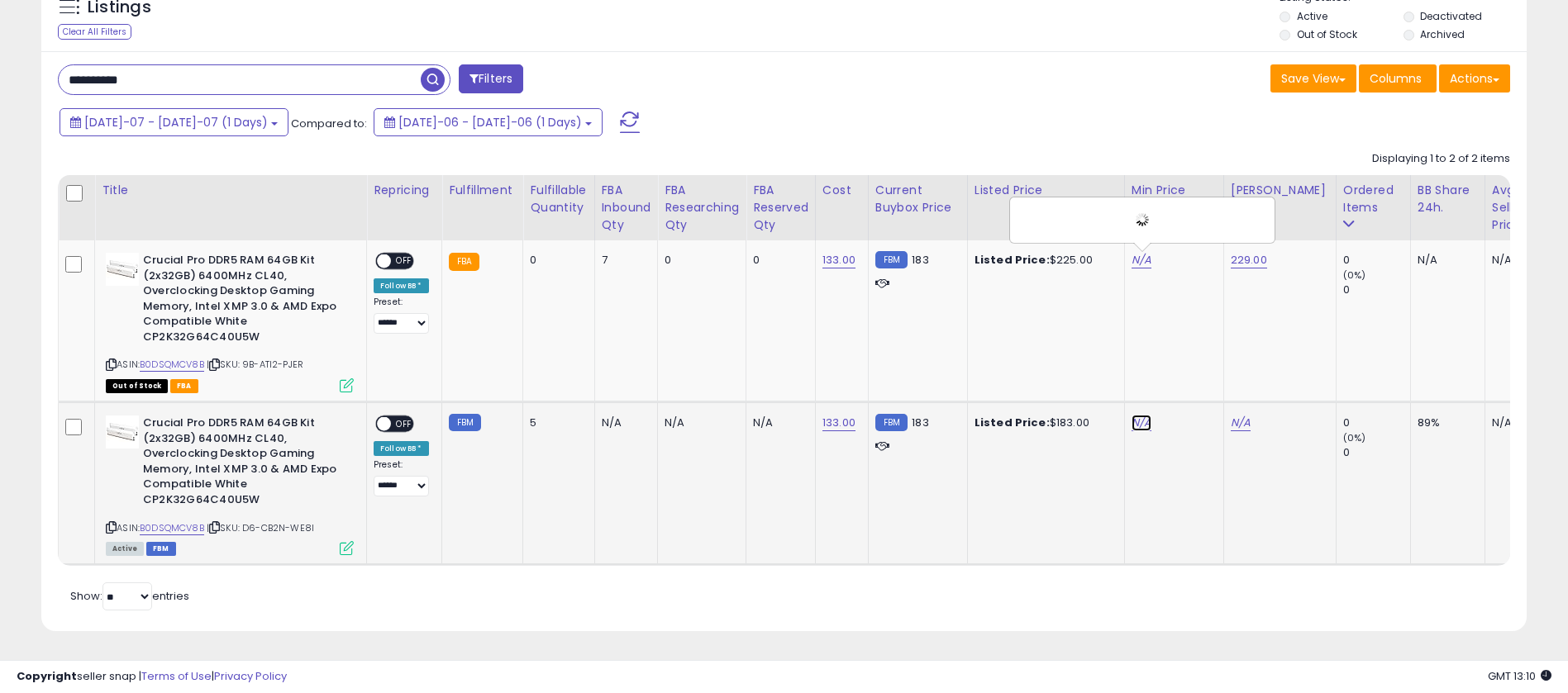 click on "N/A" at bounding box center [1141, 260] 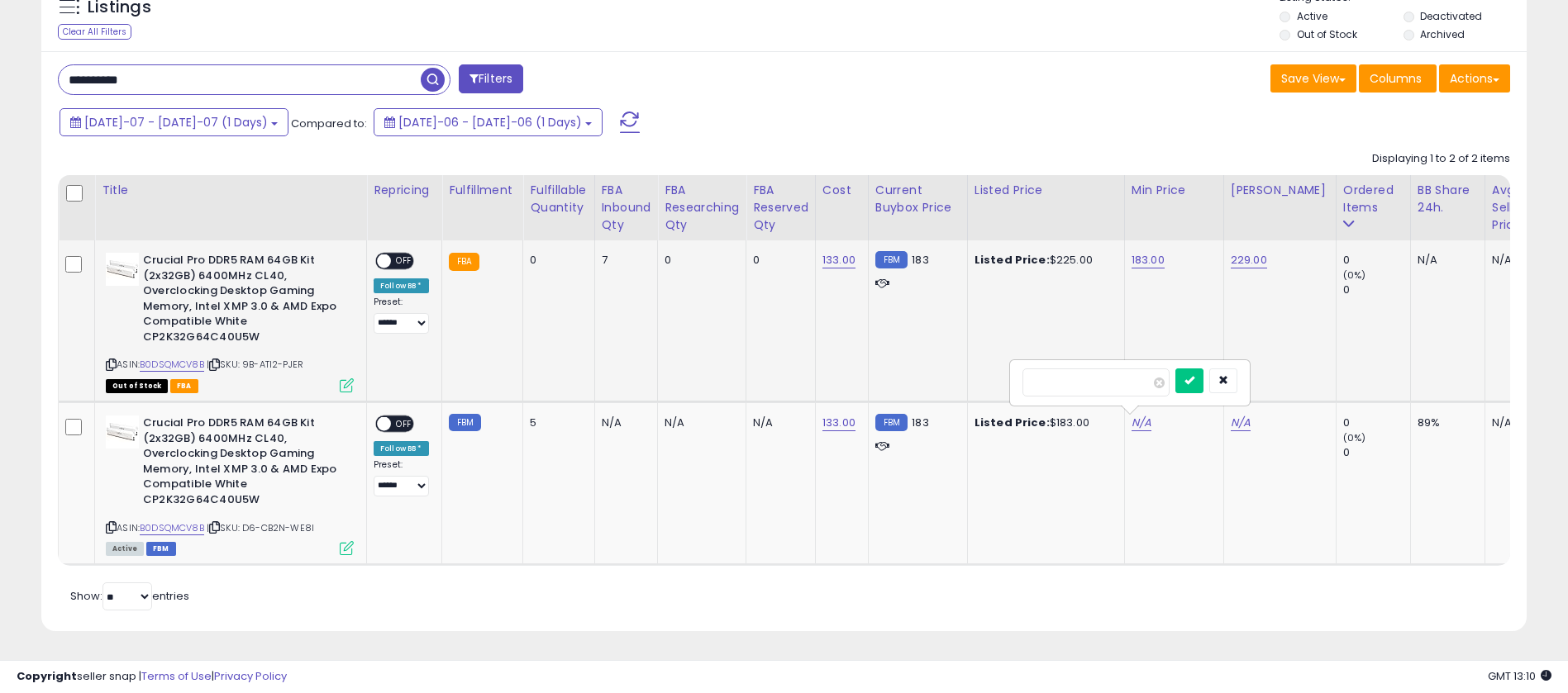 type on "***" 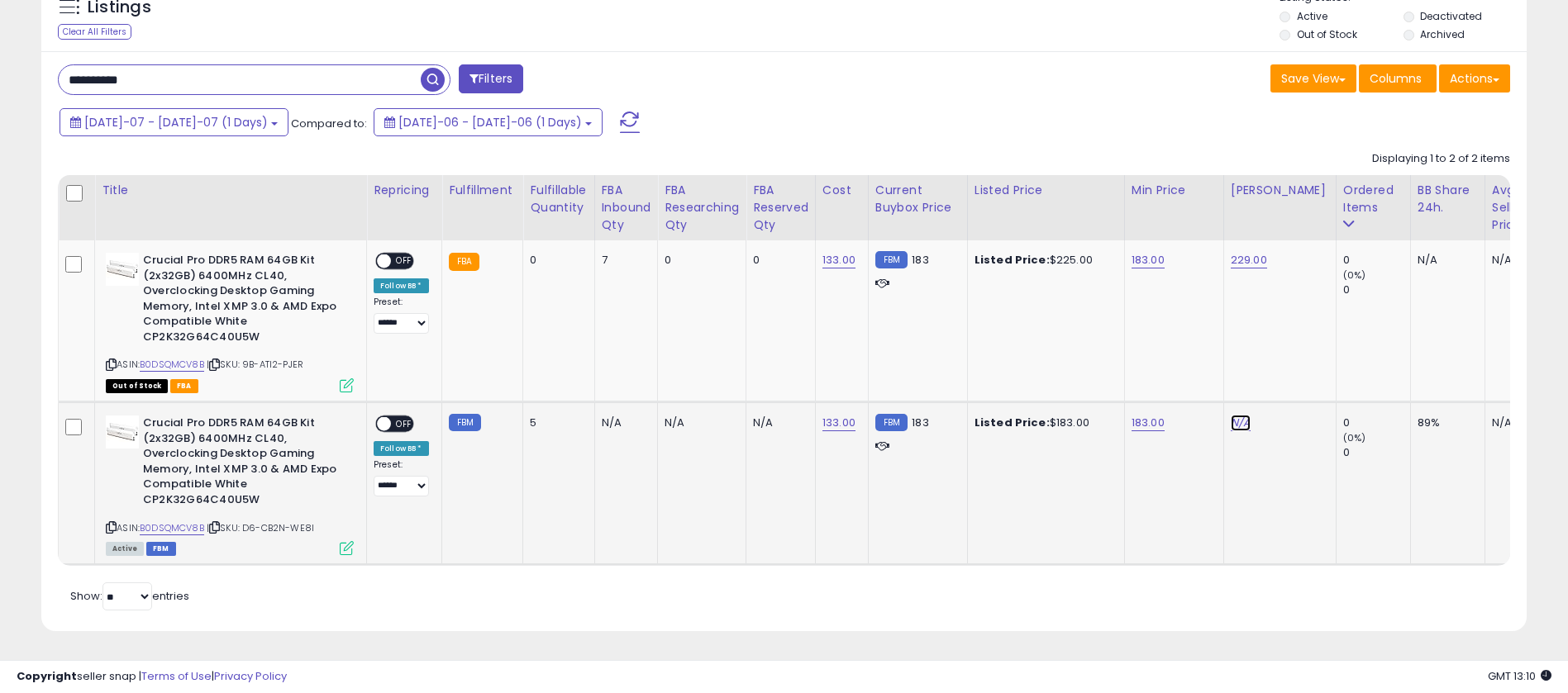 click on "N/A" at bounding box center [1241, 423] 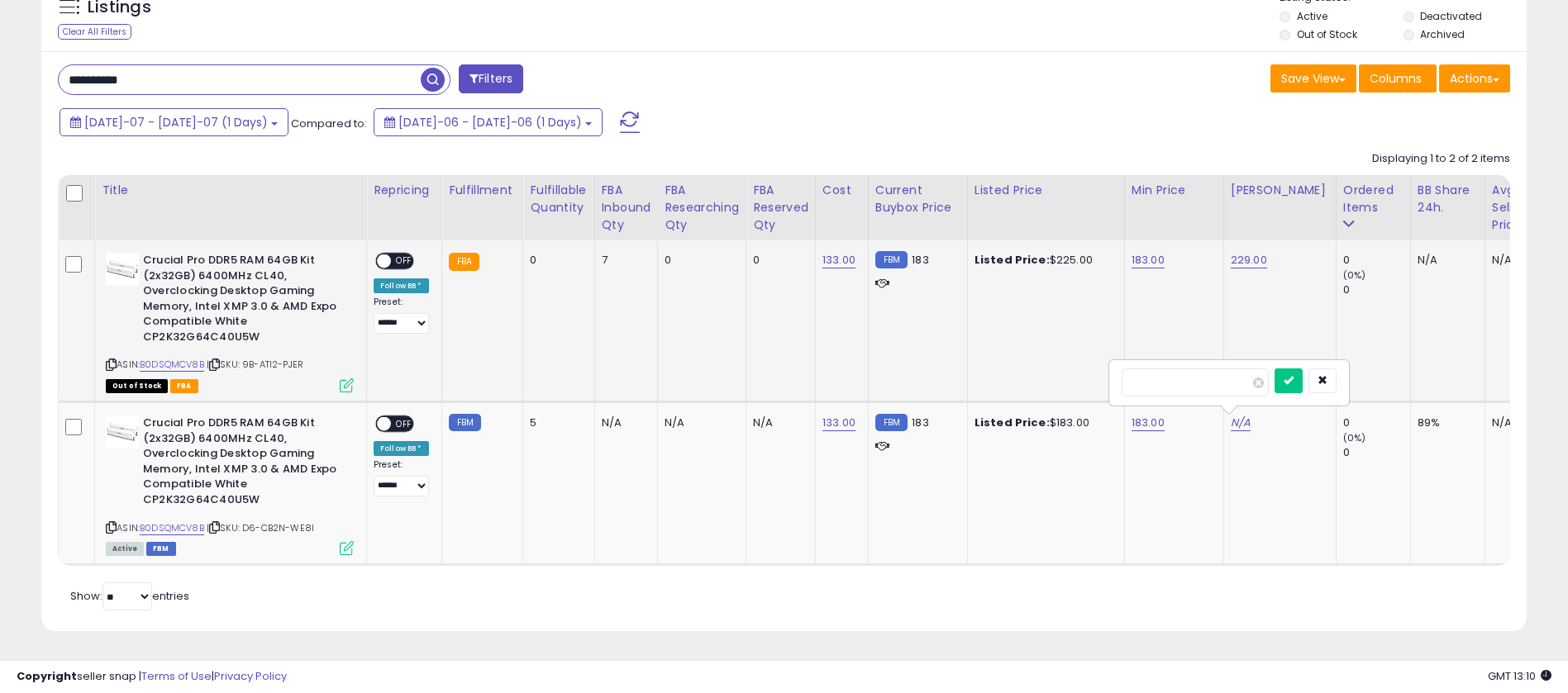 type on "***" 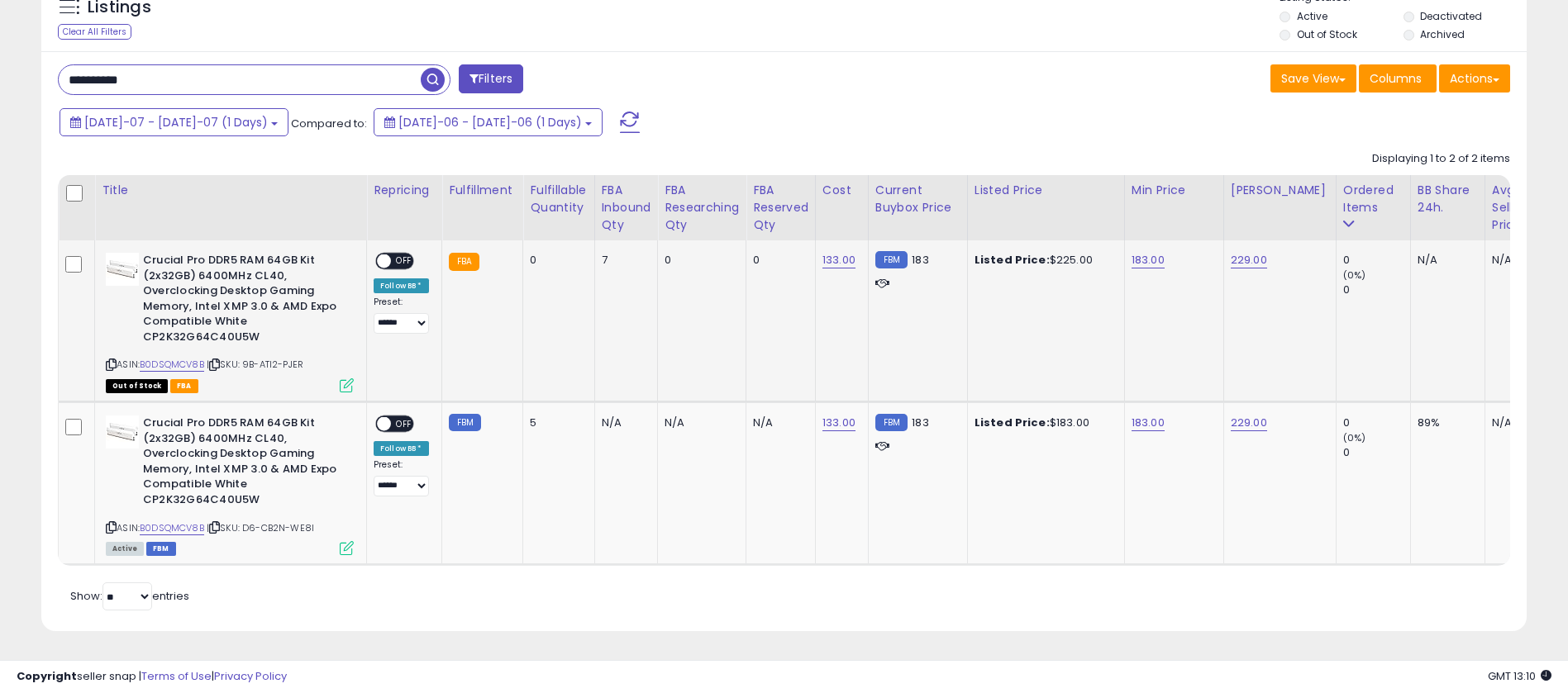 click on "OFF" at bounding box center (404, 261) 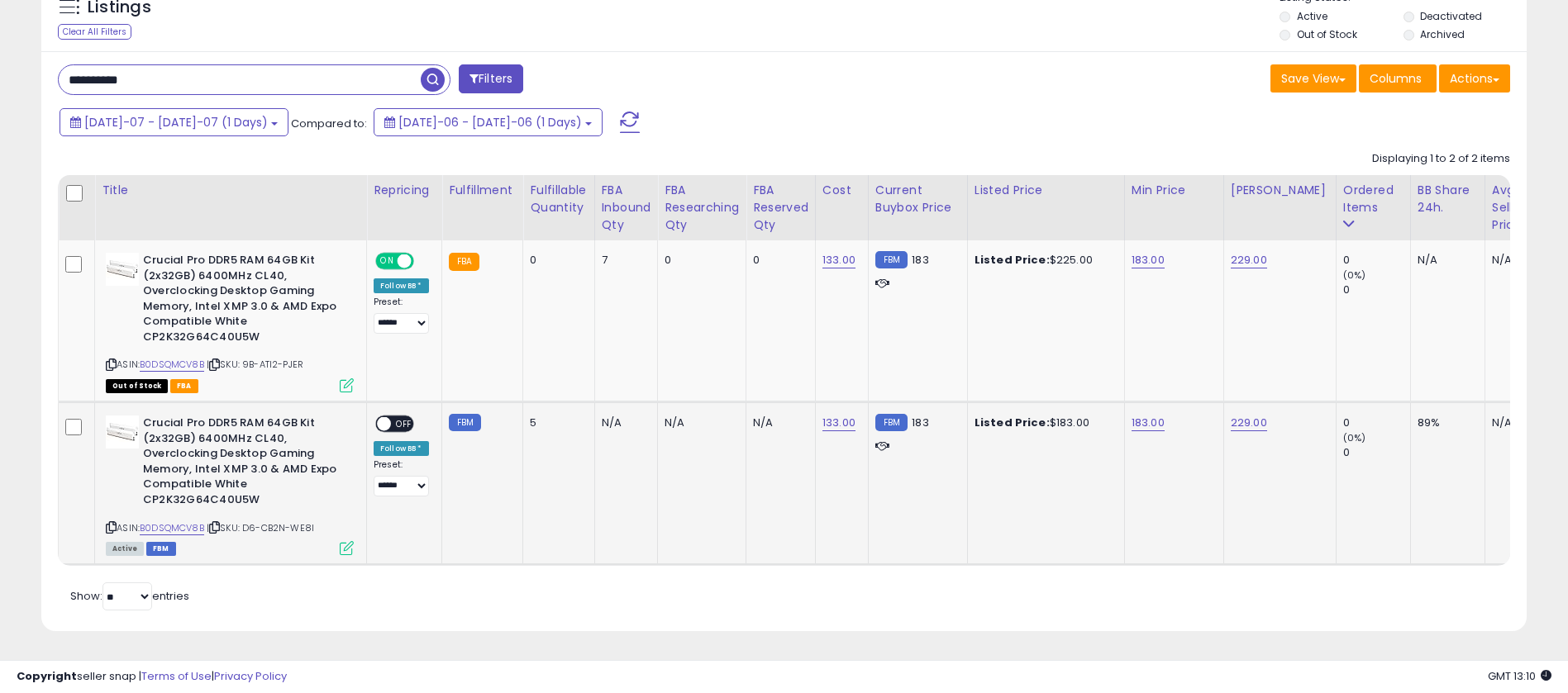 click on "OFF" at bounding box center (404, 424) 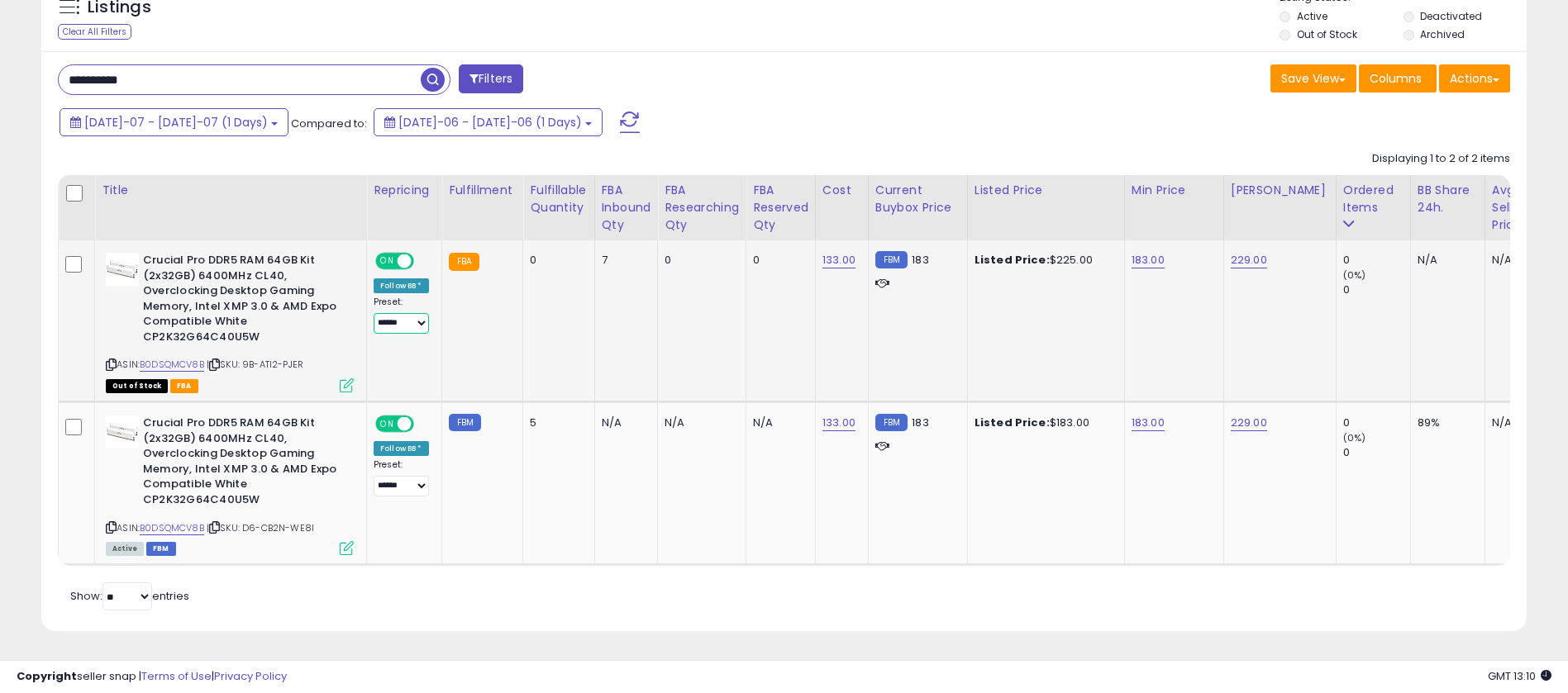 click on "**********" at bounding box center (401, 323) 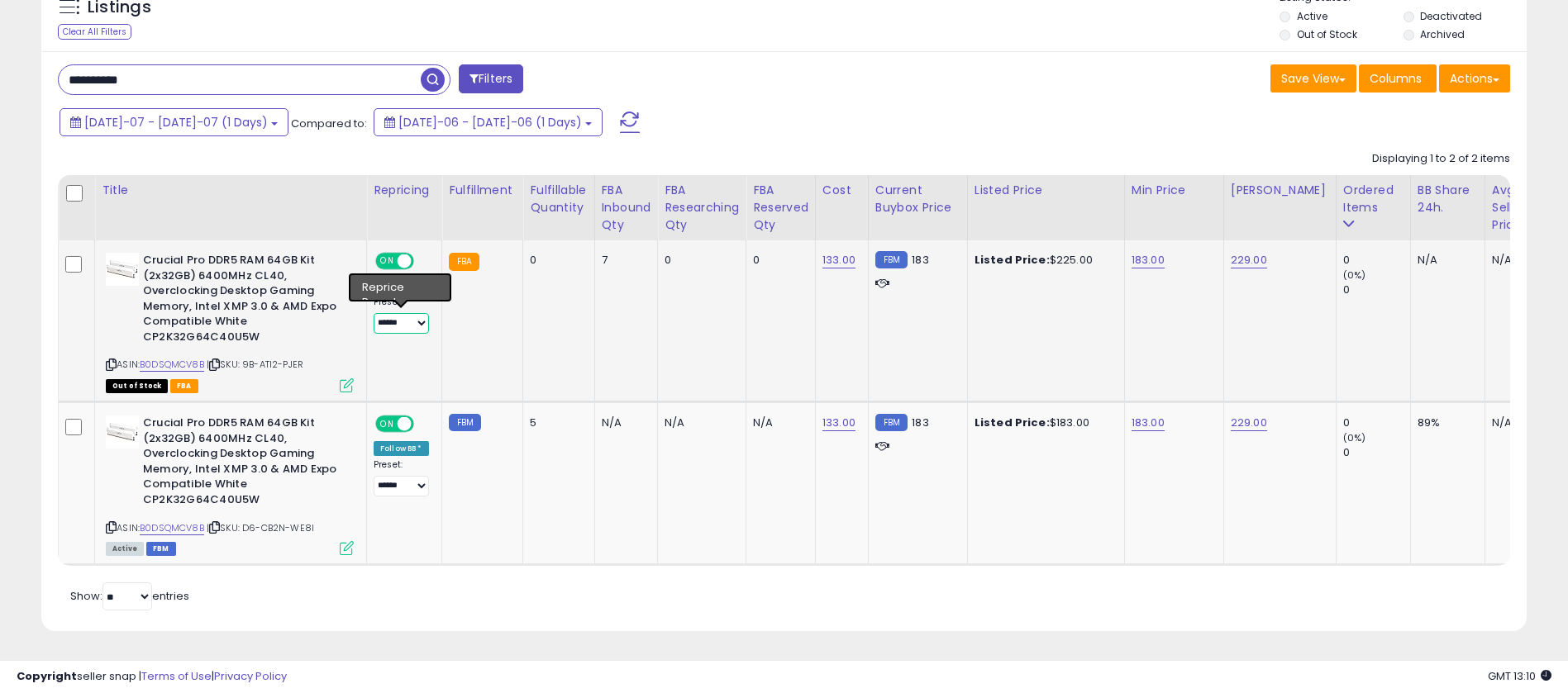 select on "**" 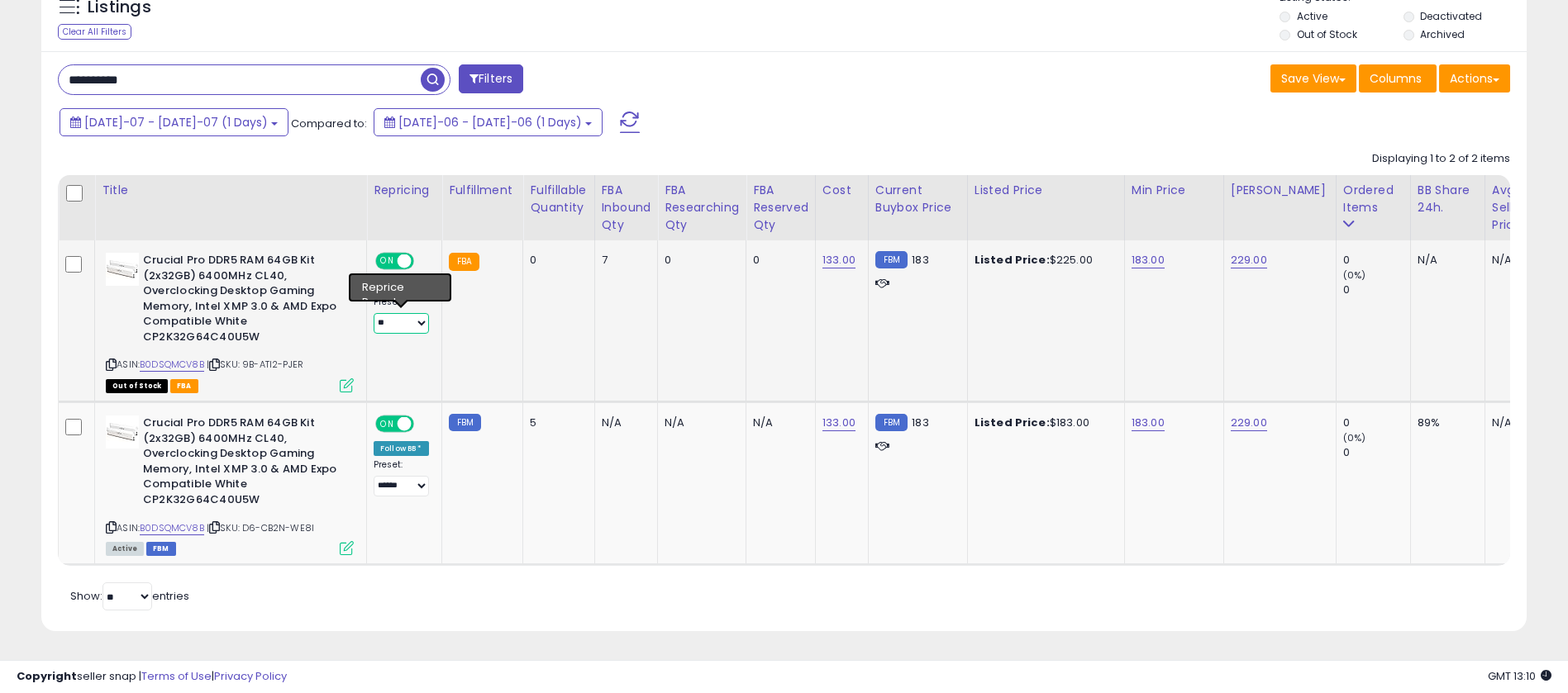 click on "**********" at bounding box center [401, 323] 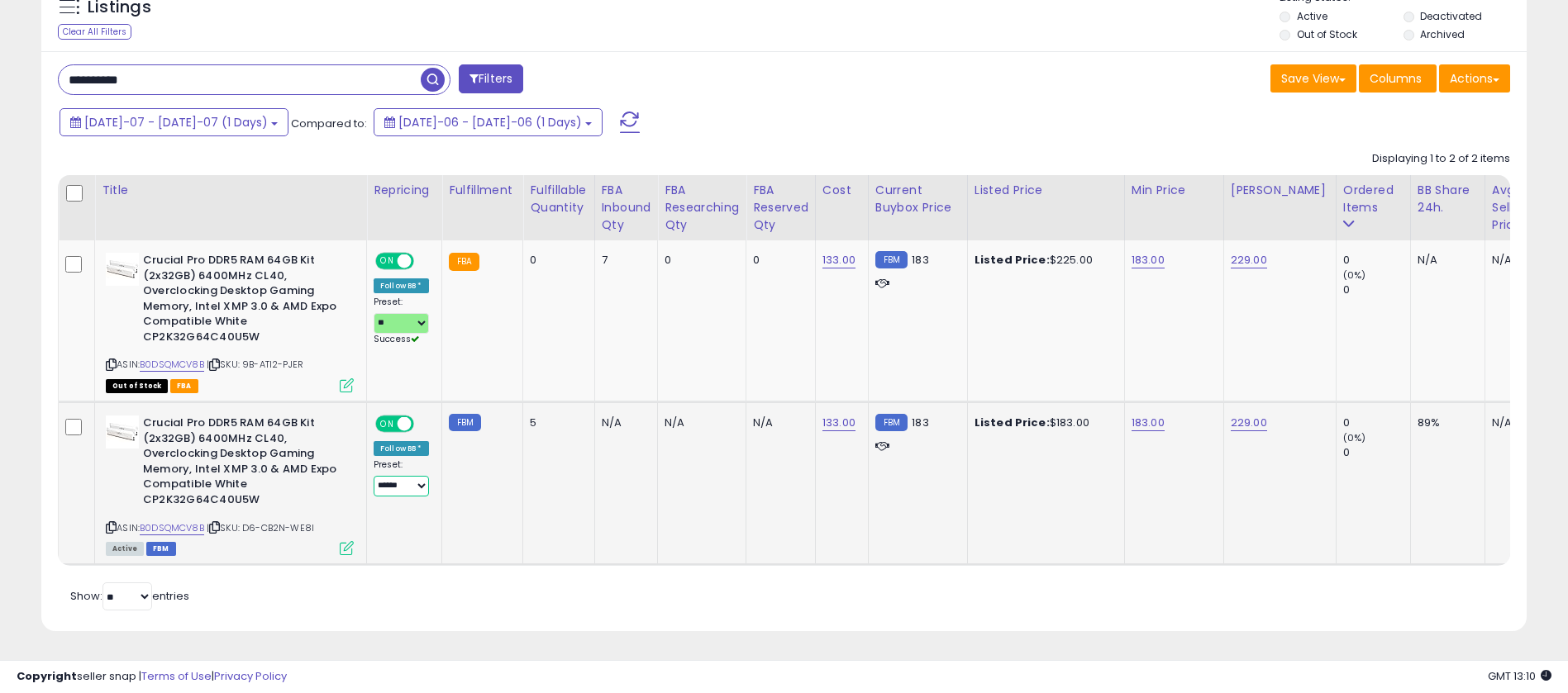 click on "**********" at bounding box center [401, 486] 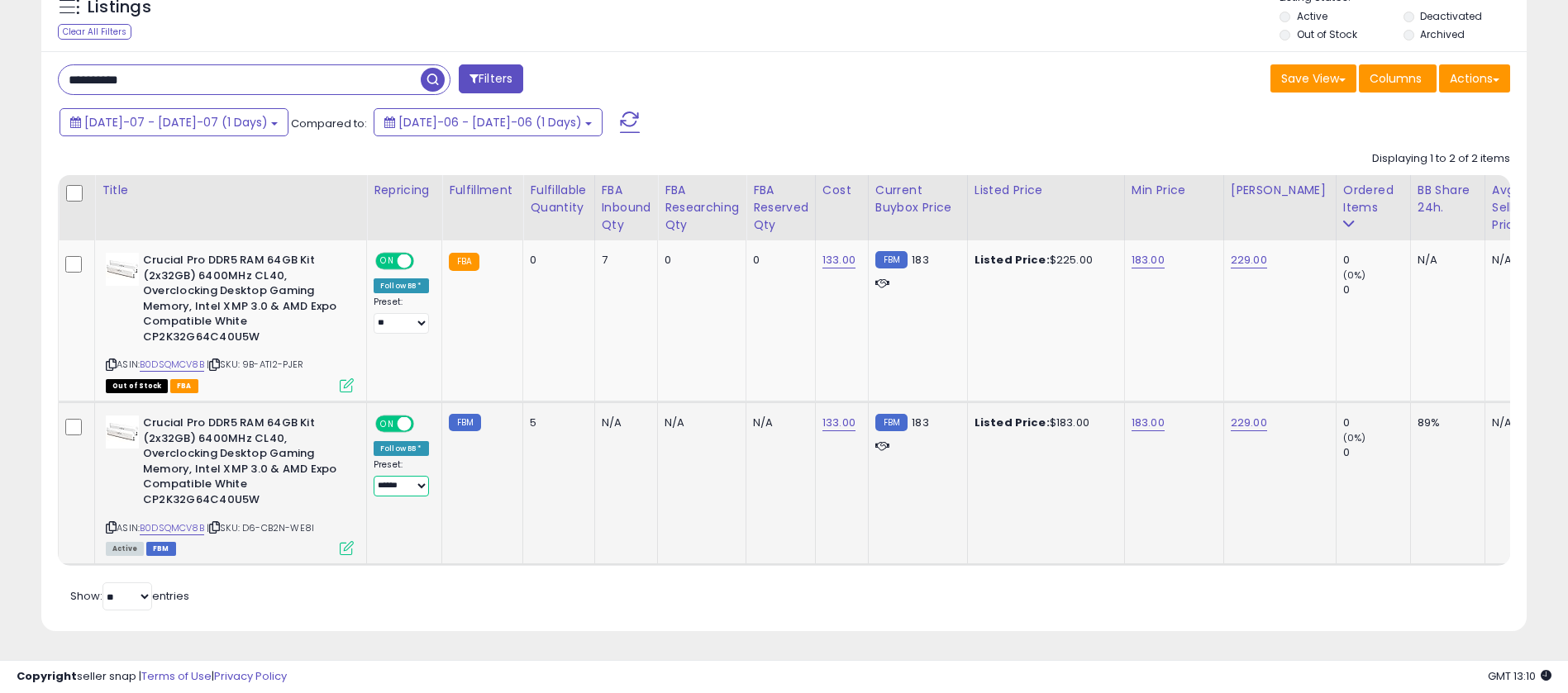 select on "**" 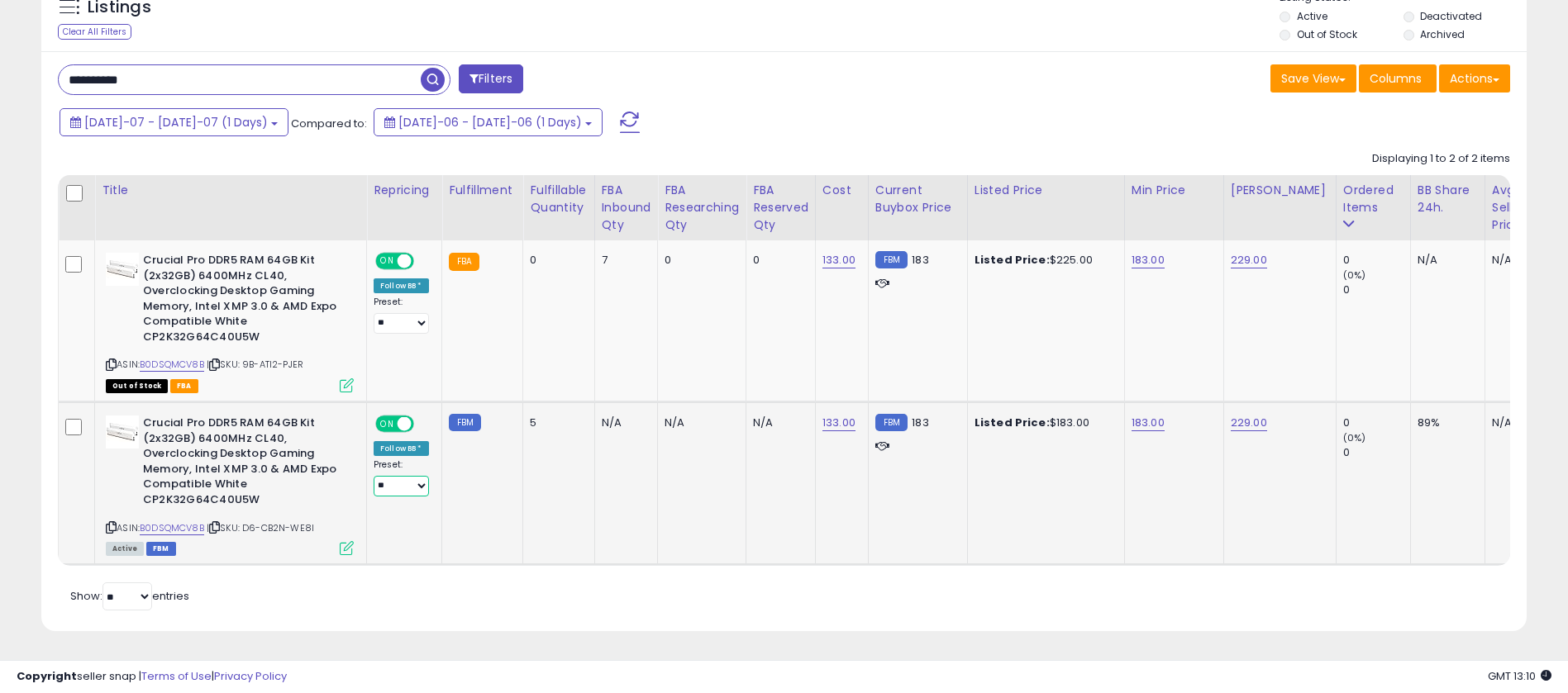 click on "**********" at bounding box center (401, 486) 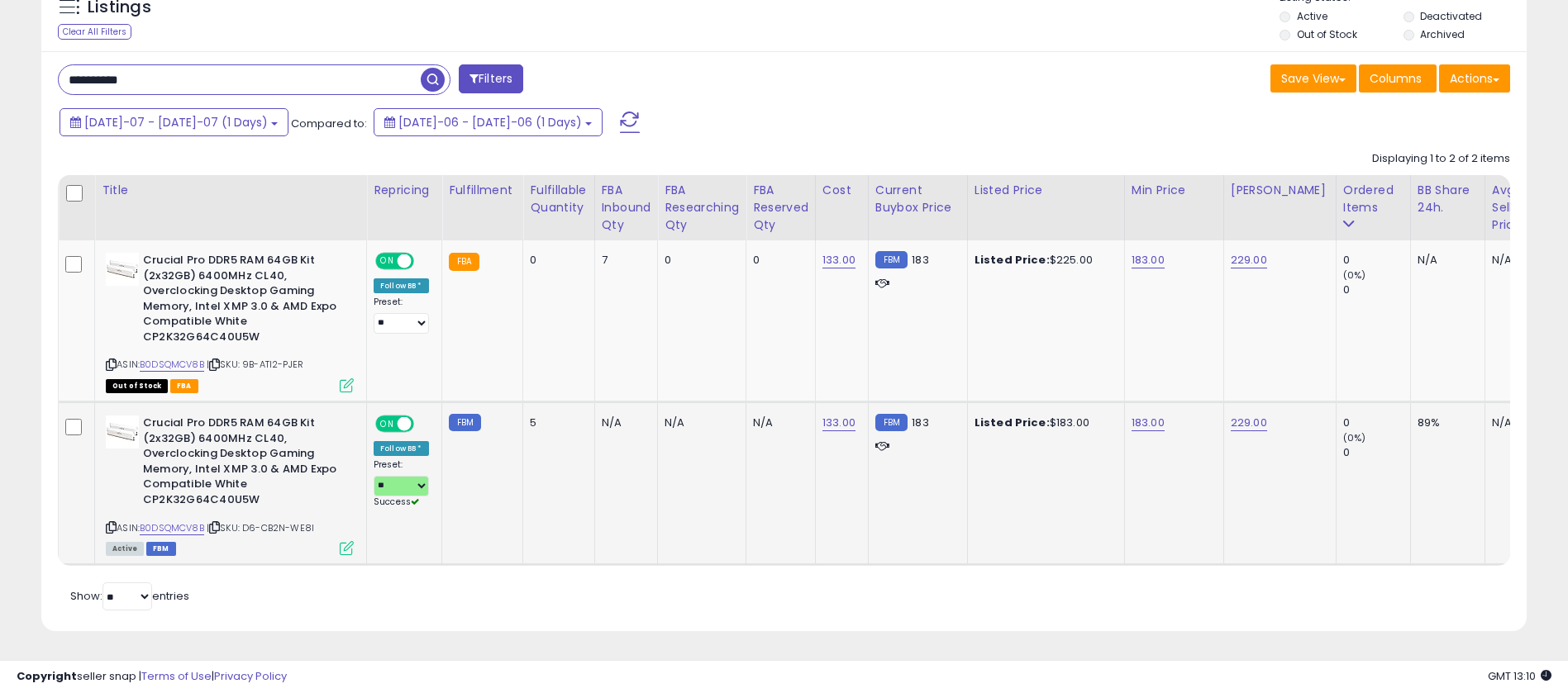 click at bounding box center (346, 548) 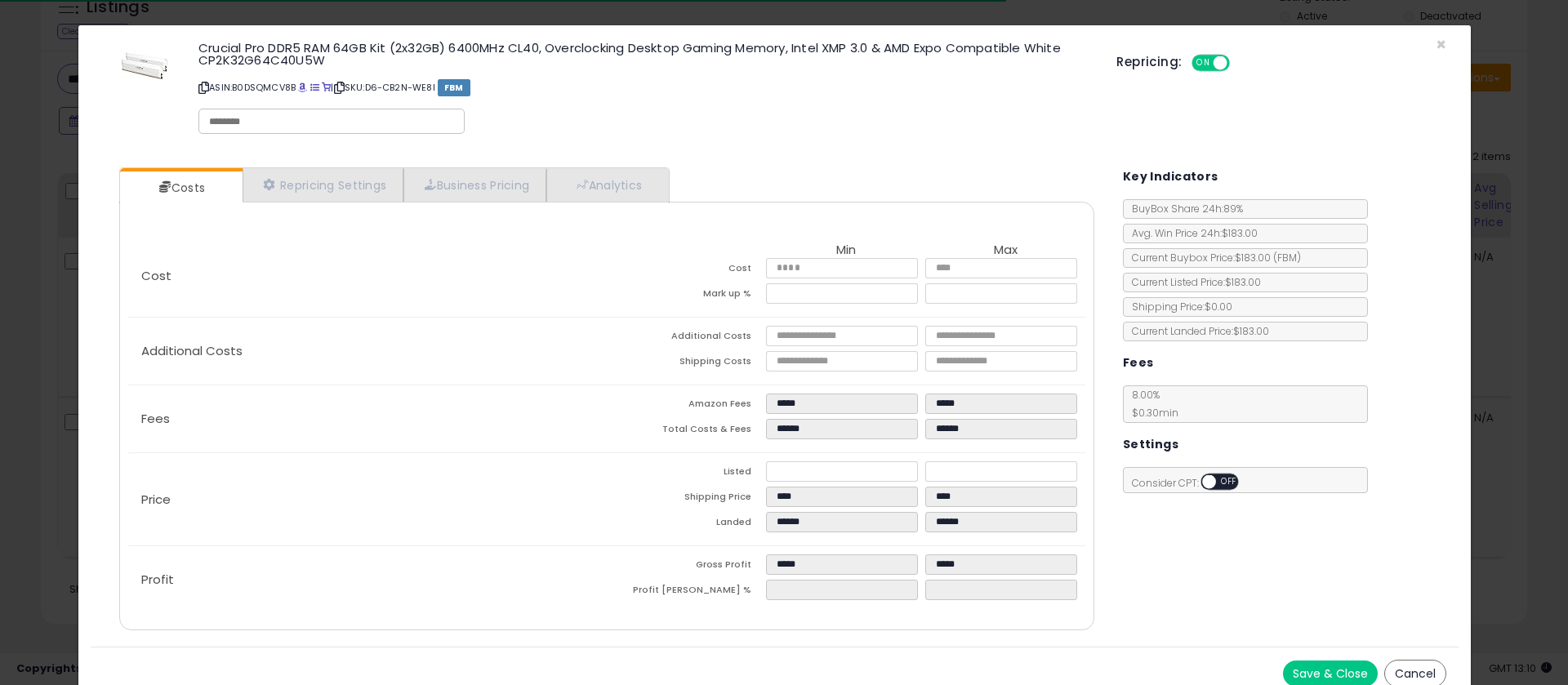 click on "× Close
Crucial Pro DDR5 RAM 64GB Kit (2x32GB) 6400MHz CL40, Overclocking Desktop Gaming Memory, Intel XMP 3.0 & AMD Expo Compatible  White CP2K32G64C40U5W
ASIN:  B0DSQMCV8B
|
SKU:  D6-CB2N-WE8I
FBM
Repricing:
ON   OFF" 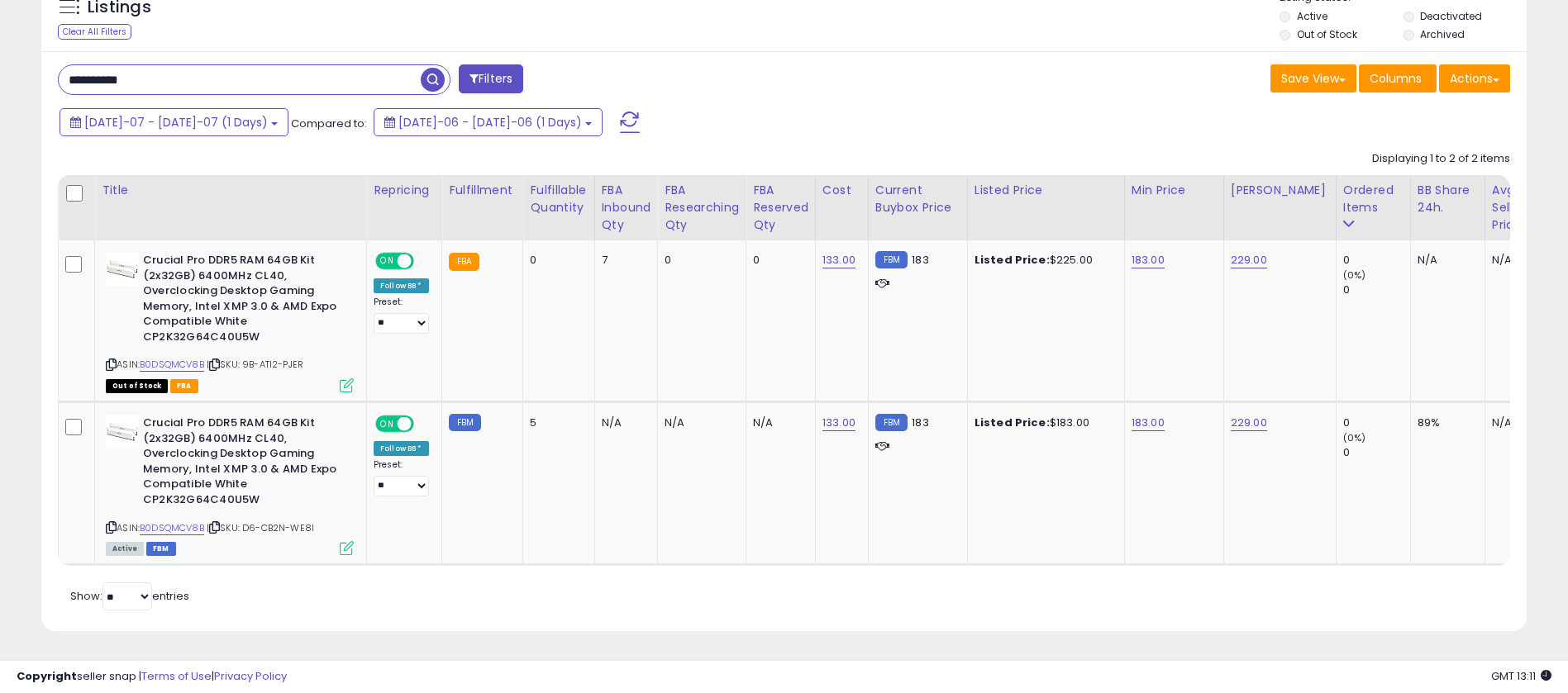 click on "**********" at bounding box center (240, 79) 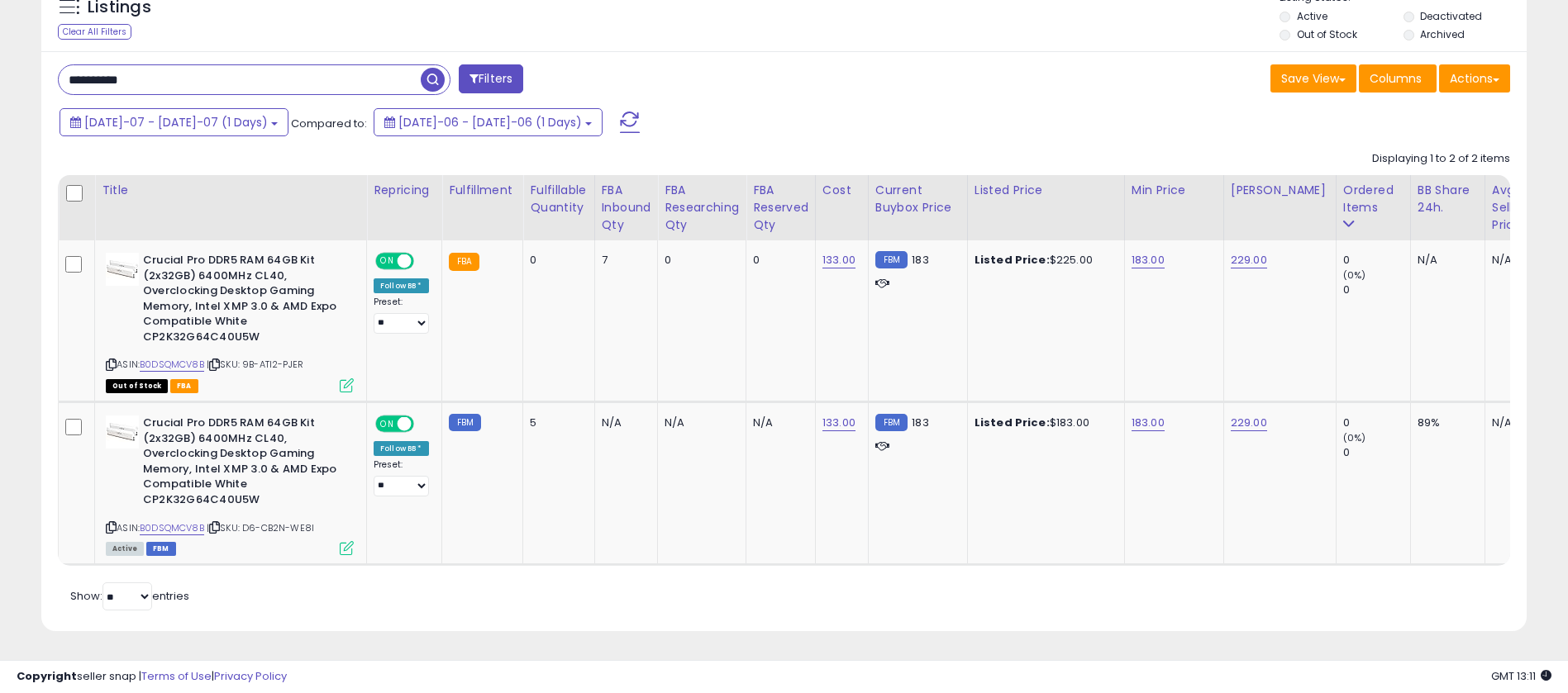 paste 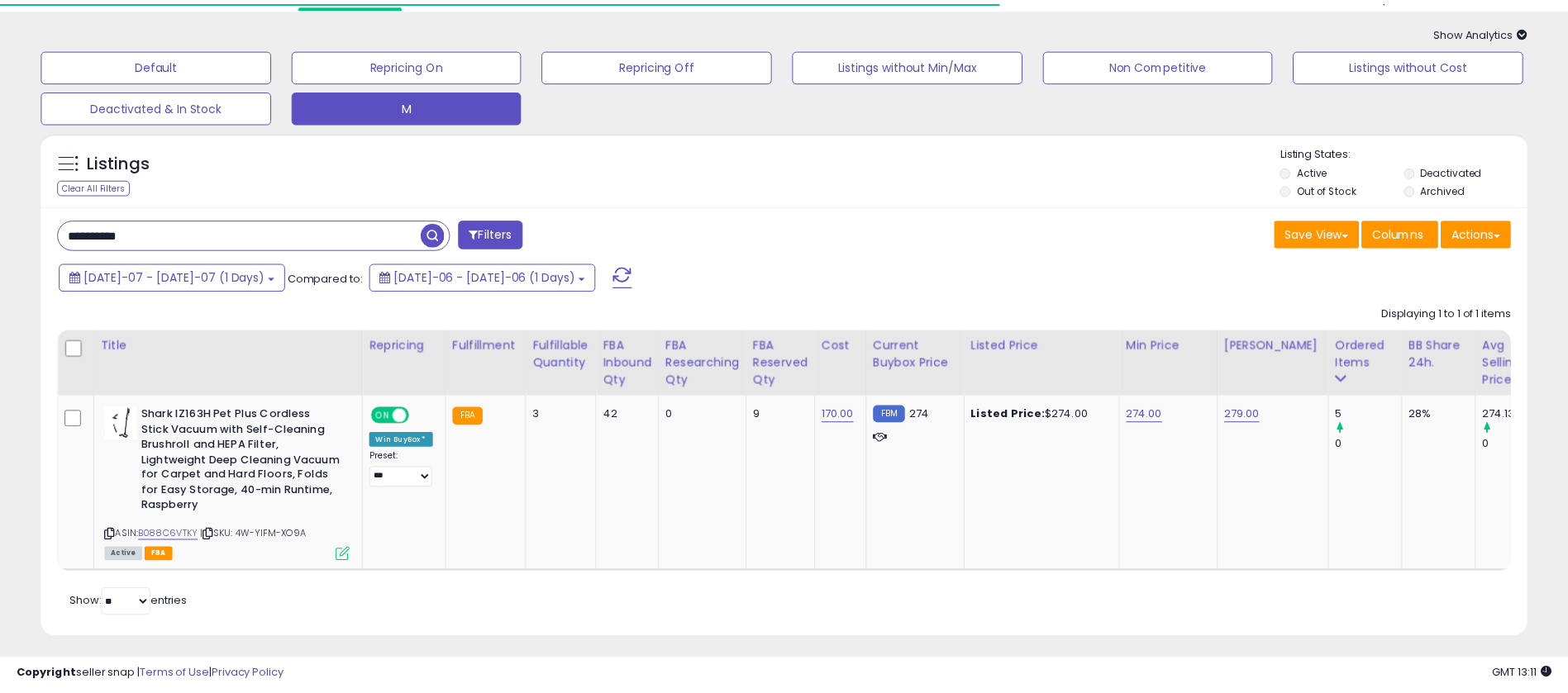scroll, scrollTop: 73, scrollLeft: 0, axis: vertical 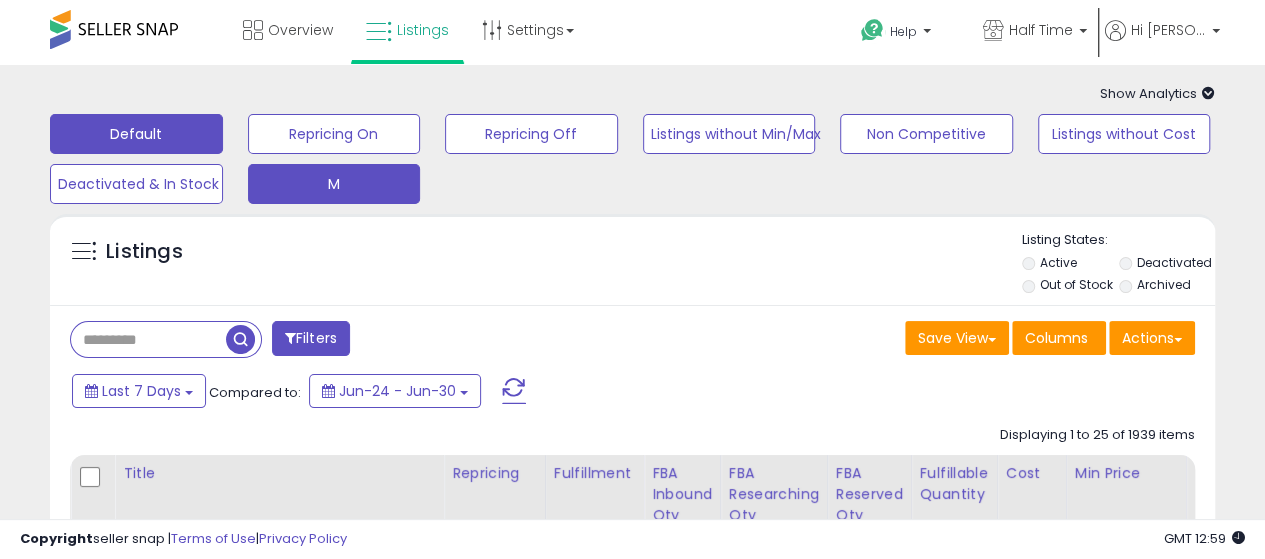 click on "M" at bounding box center [334, 134] 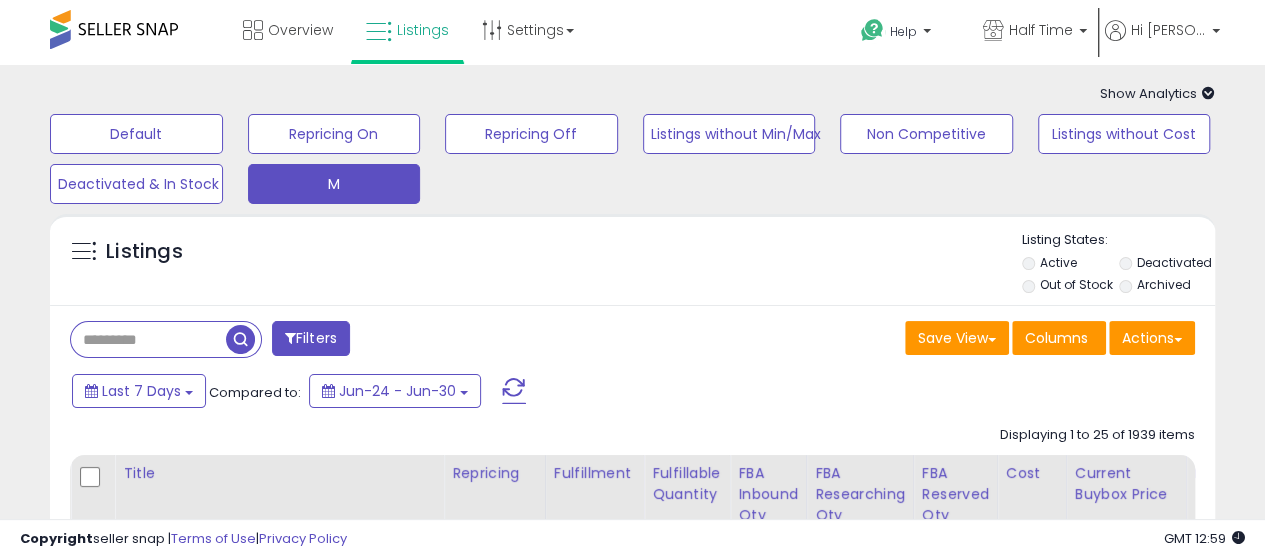click on "Default
Repricing On
Repricing Off
Listings without Min/Max
Non Competitive
Listings without Cost
Deactivated & In Stock
M" at bounding box center (632, 154) 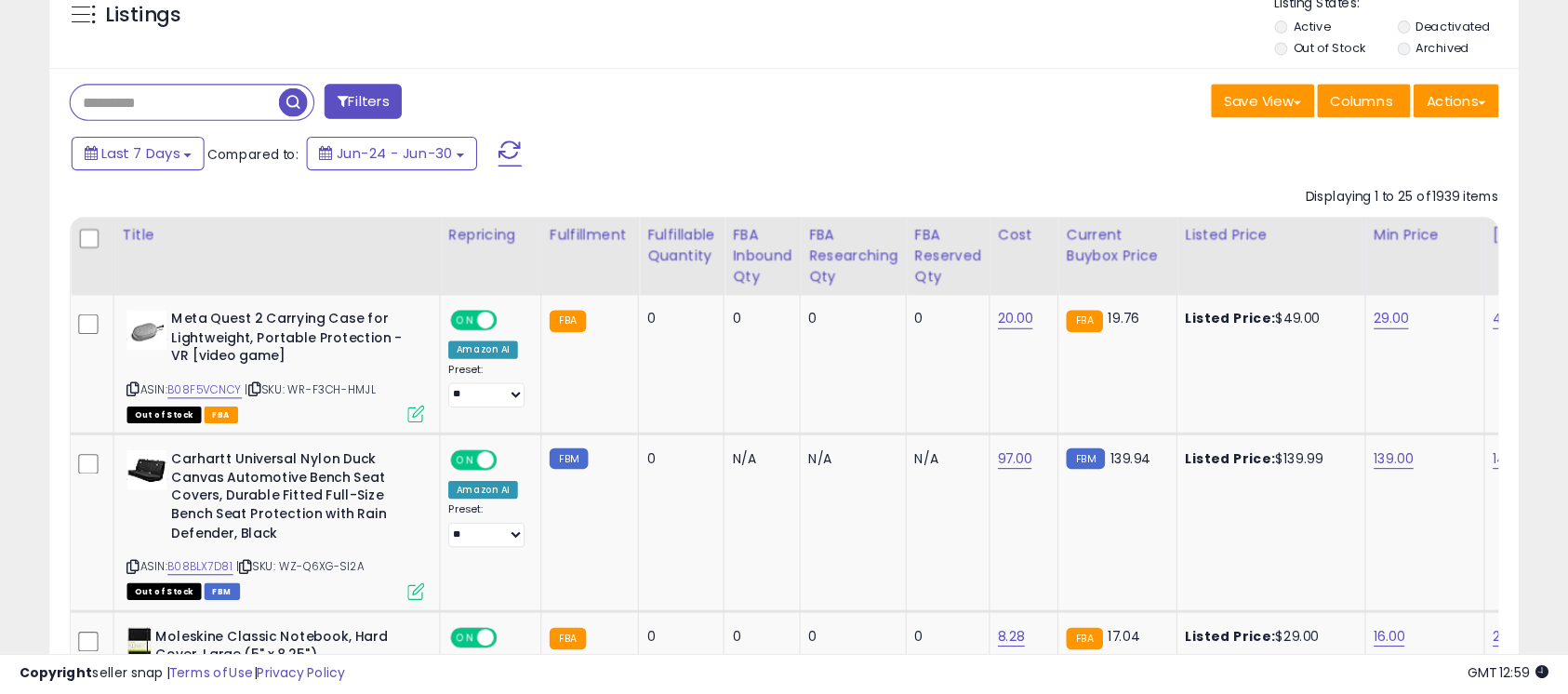 scroll, scrollTop: 220, scrollLeft: 0, axis: vertical 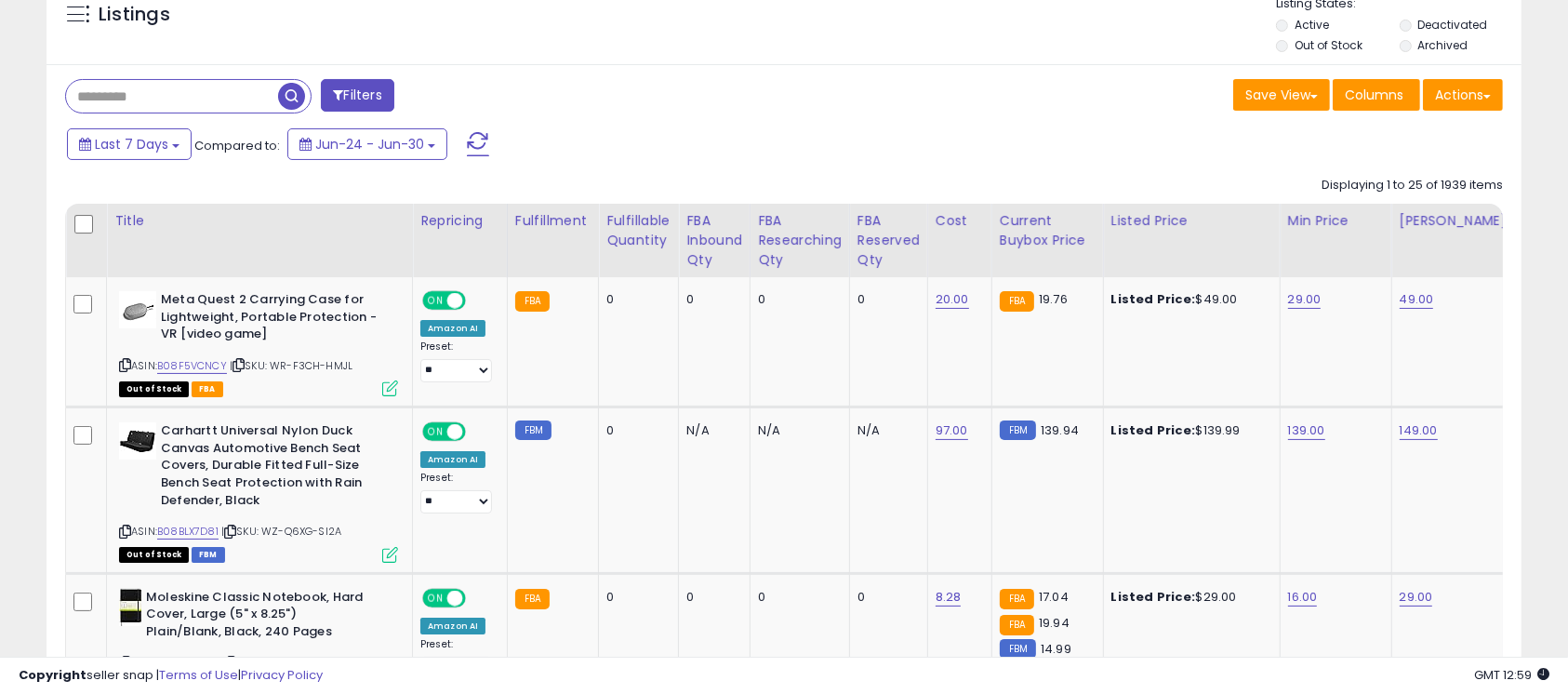 drag, startPoint x: 947, startPoint y: 10, endPoint x: 1096, endPoint y: 138, distance: 196.4306 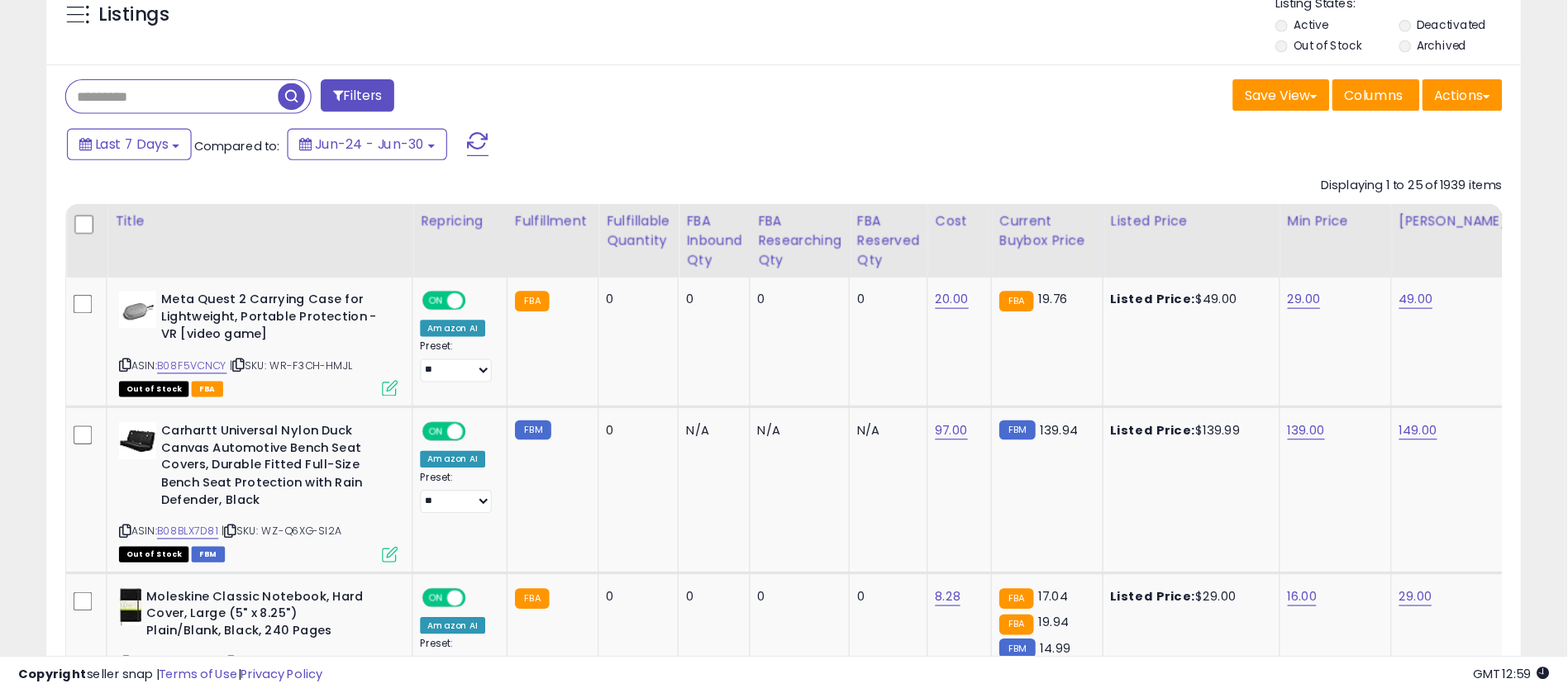 scroll, scrollTop: 195, scrollLeft: 0, axis: vertical 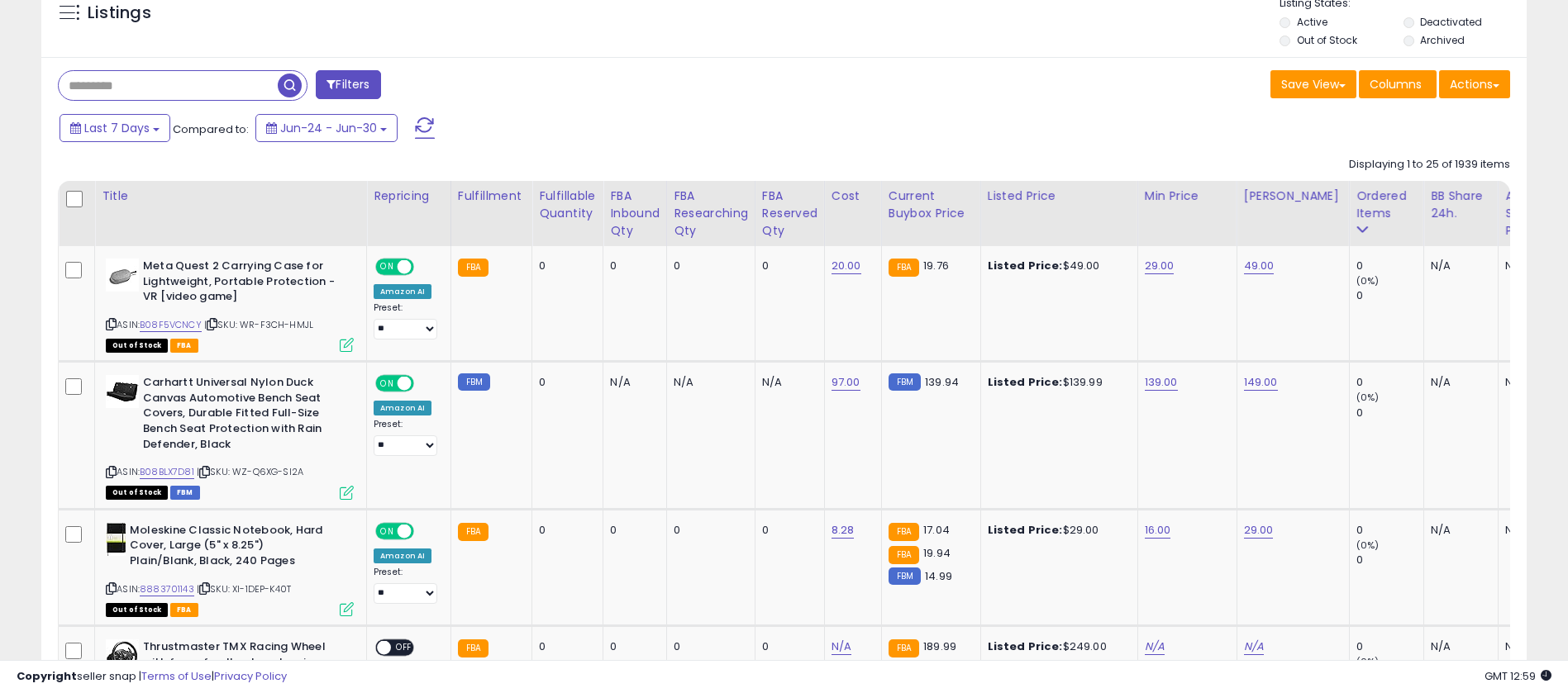 drag, startPoint x: 1304, startPoint y: 3, endPoint x: 1115, endPoint y: 171, distance: 252.8735 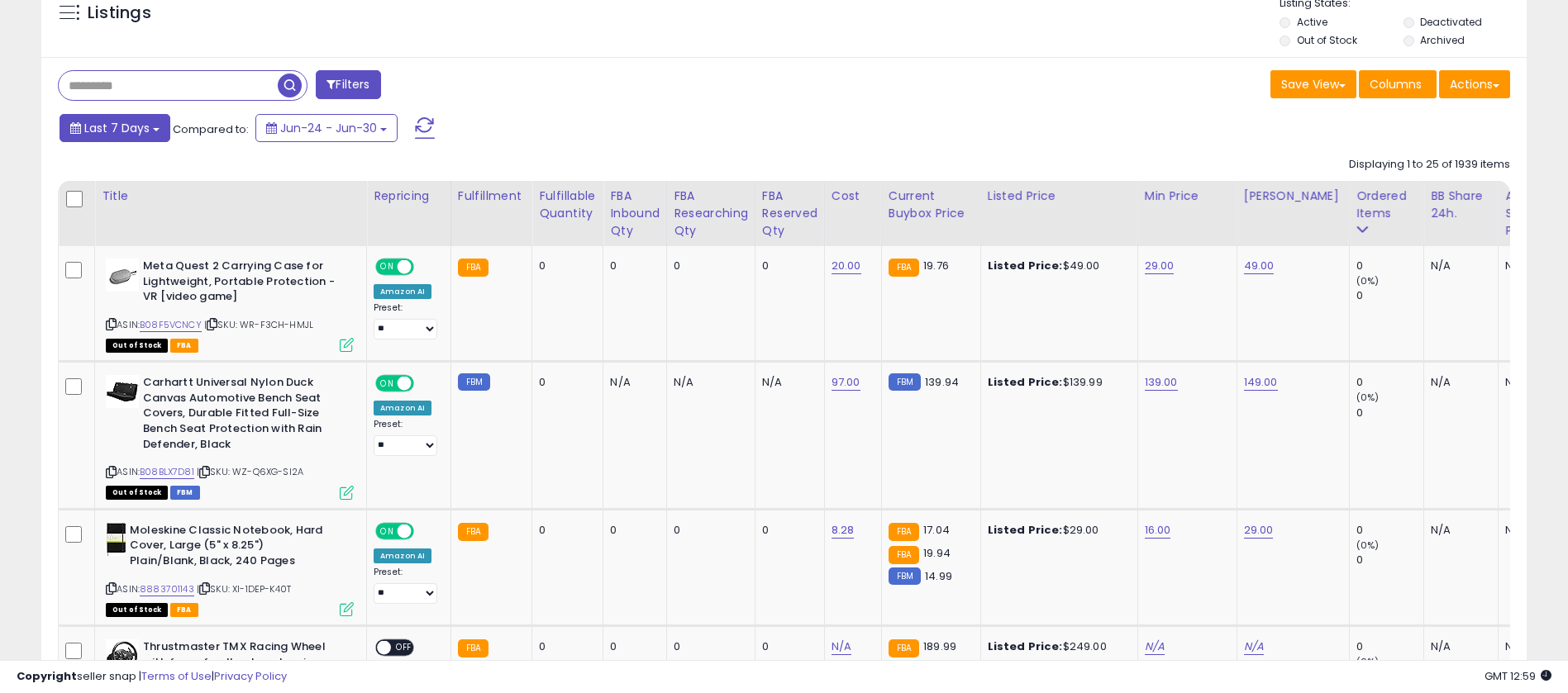 click on "Last 7 Days" at bounding box center [117, 128] 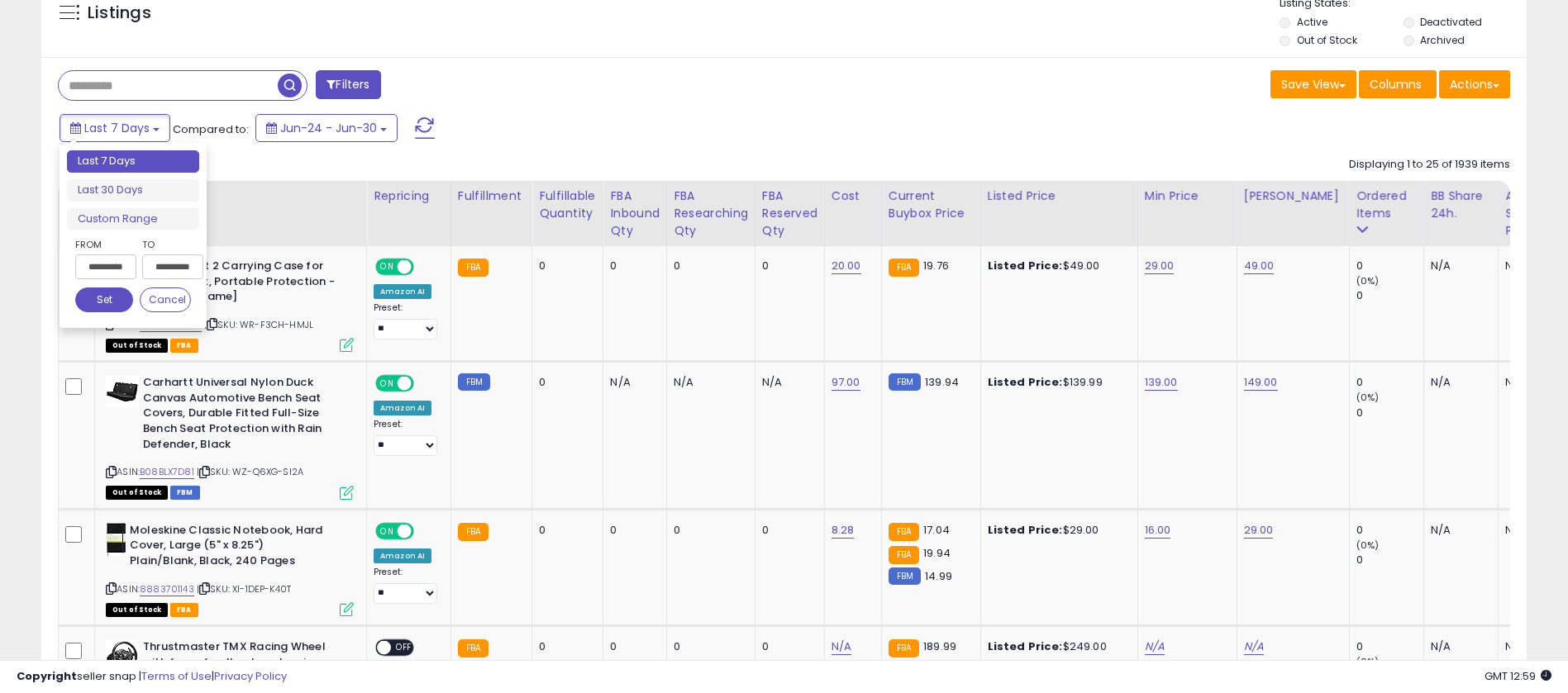 click on "**********" at bounding box center (106, 267) 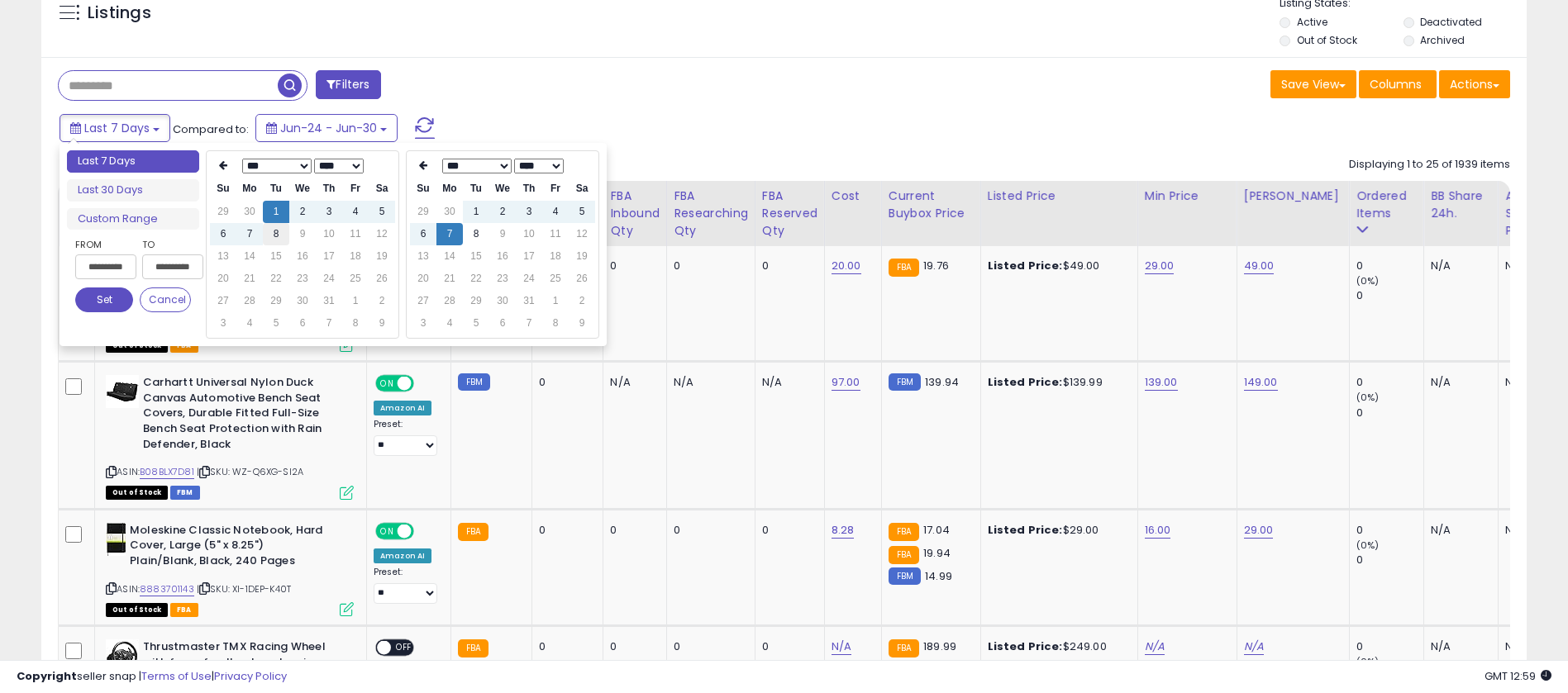 type on "**********" 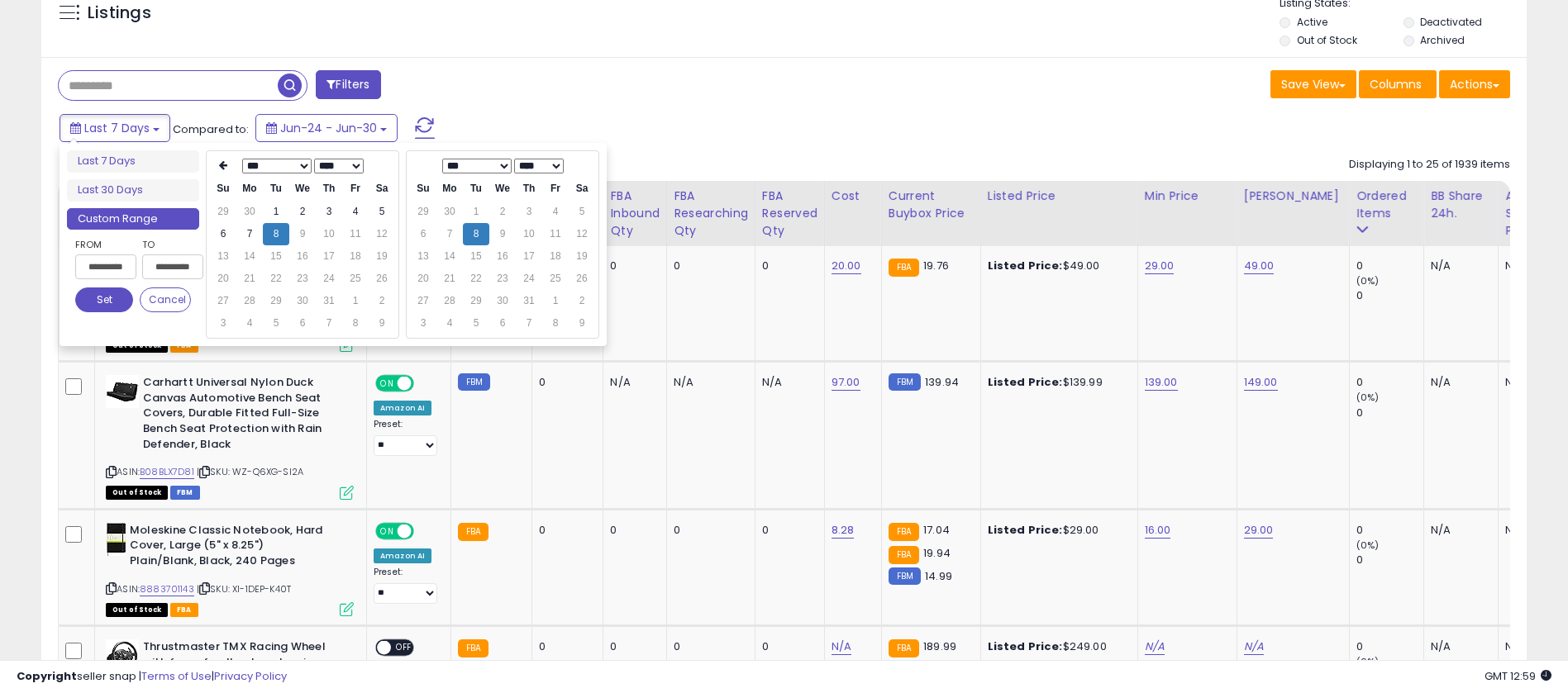 type on "**********" 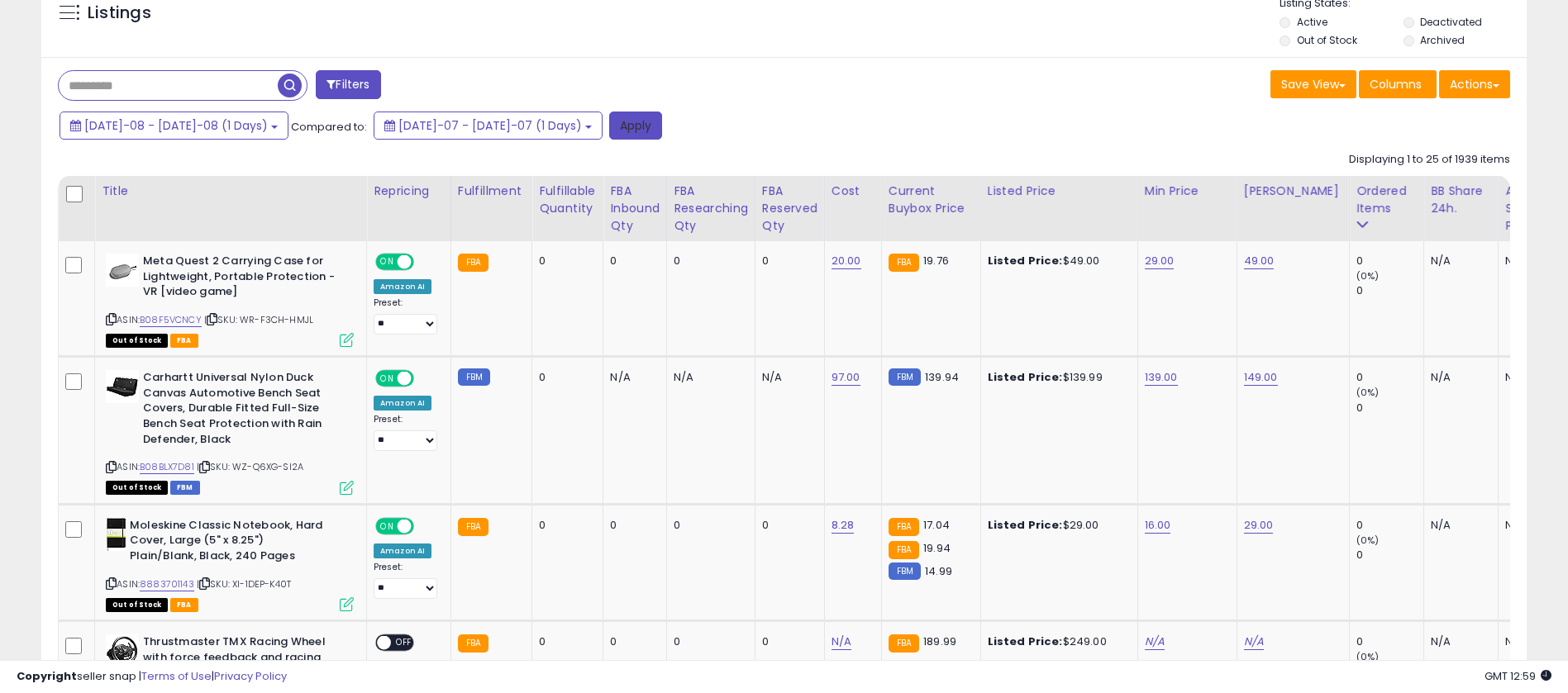 click on "Apply" at bounding box center [636, 126] 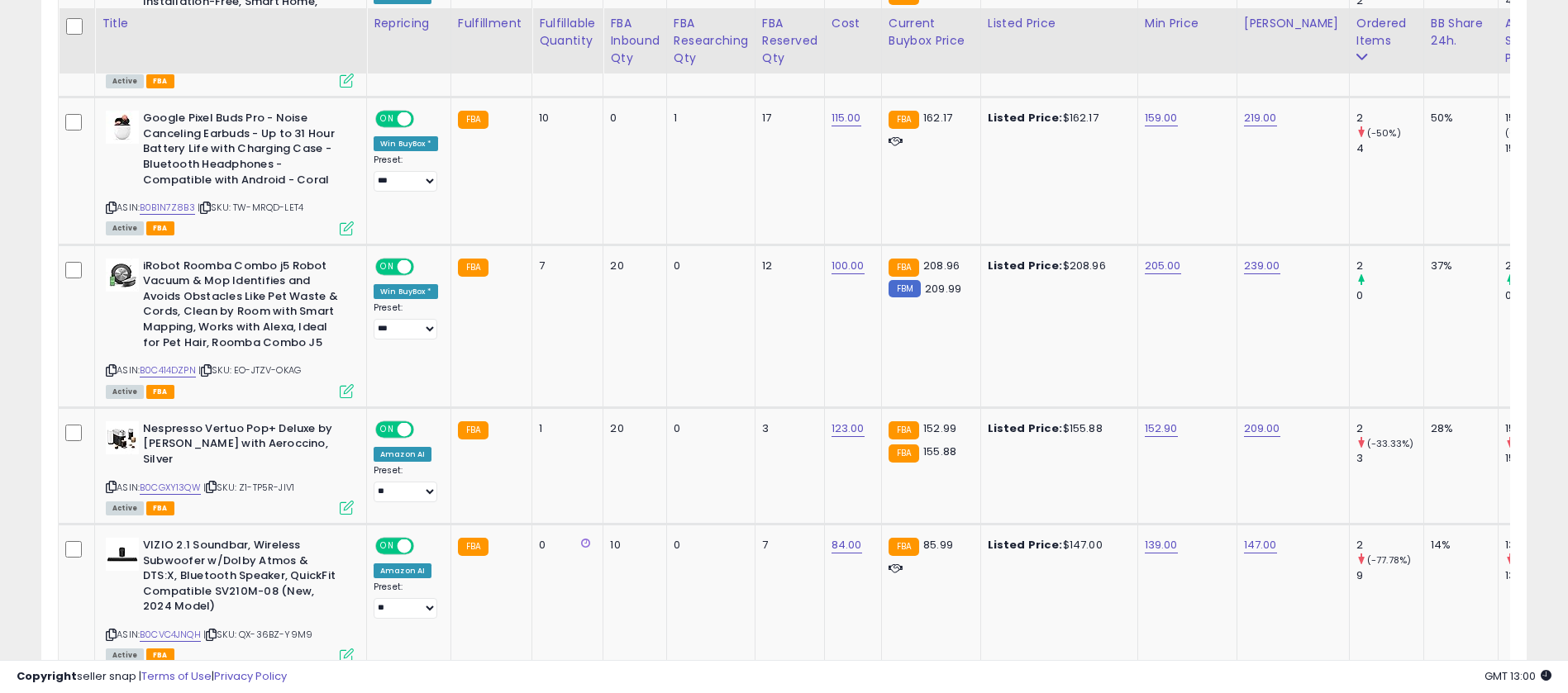 scroll, scrollTop: 1562, scrollLeft: 0, axis: vertical 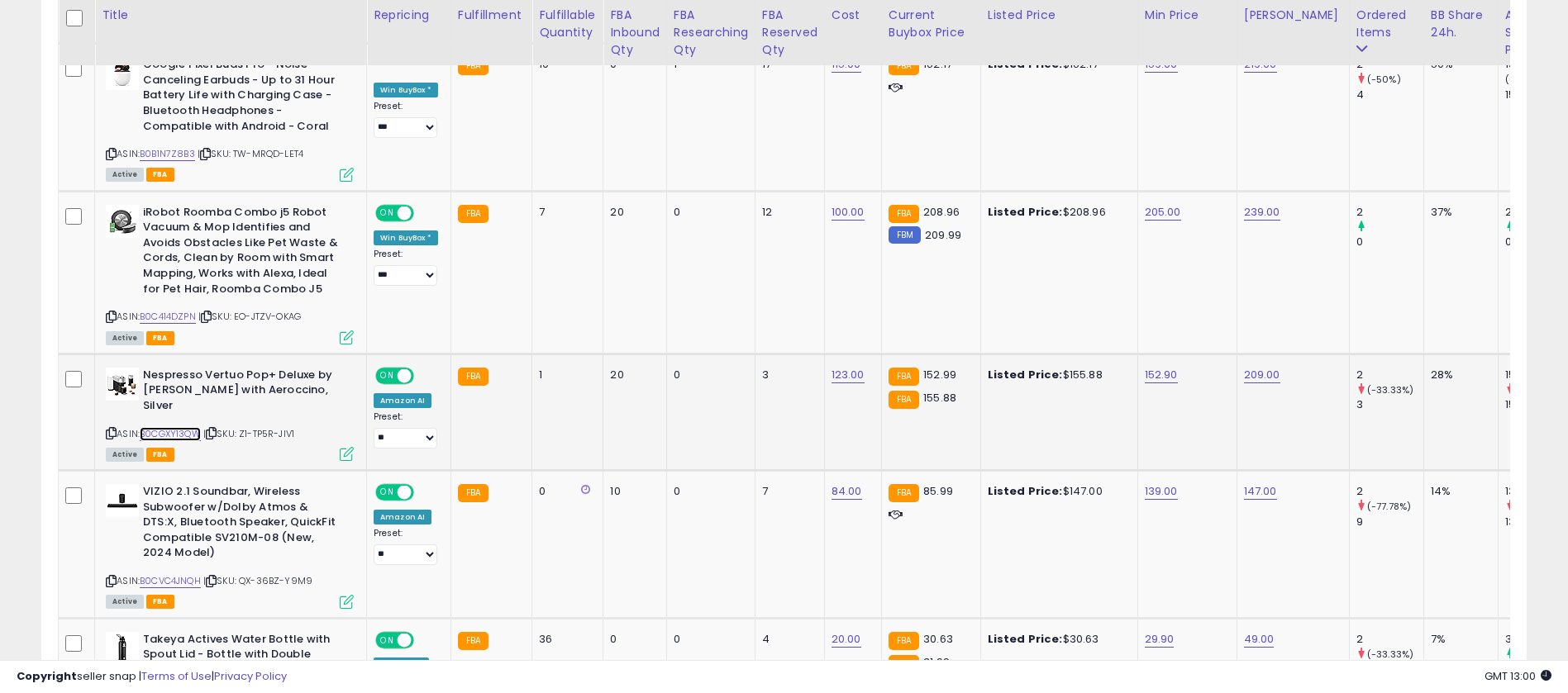 click on "B0CGXY13QW" at bounding box center (170, 434) 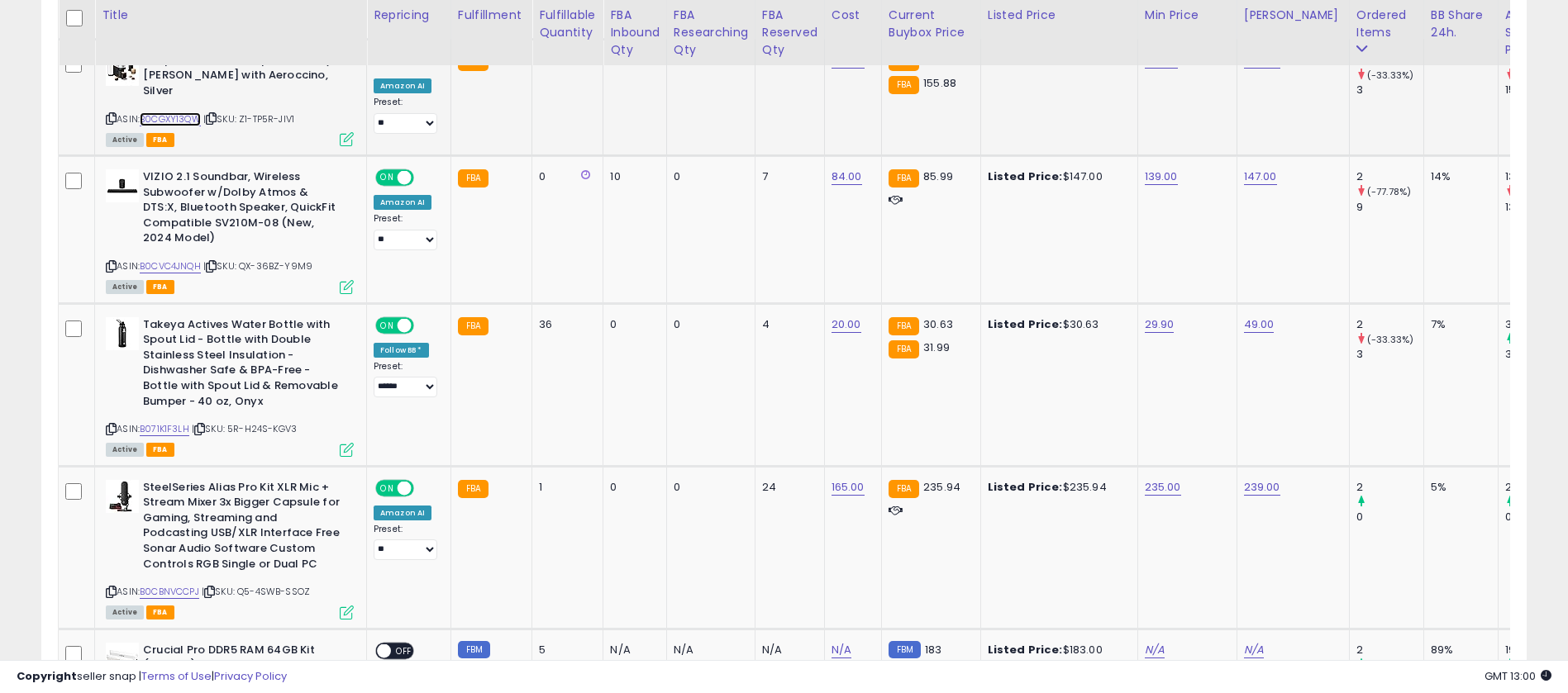 scroll, scrollTop: 1878, scrollLeft: 0, axis: vertical 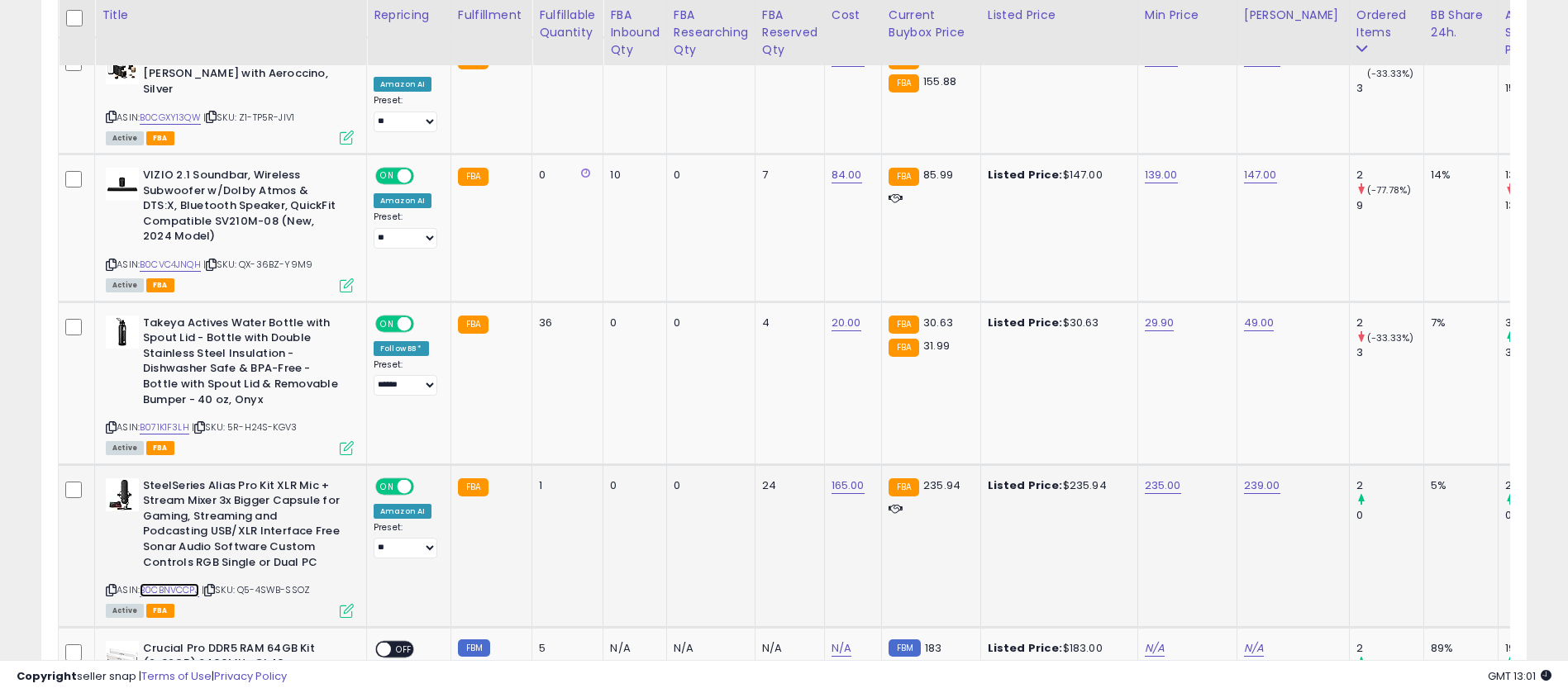 click on "B0CBNVCCPJ" at bounding box center (169, 590) 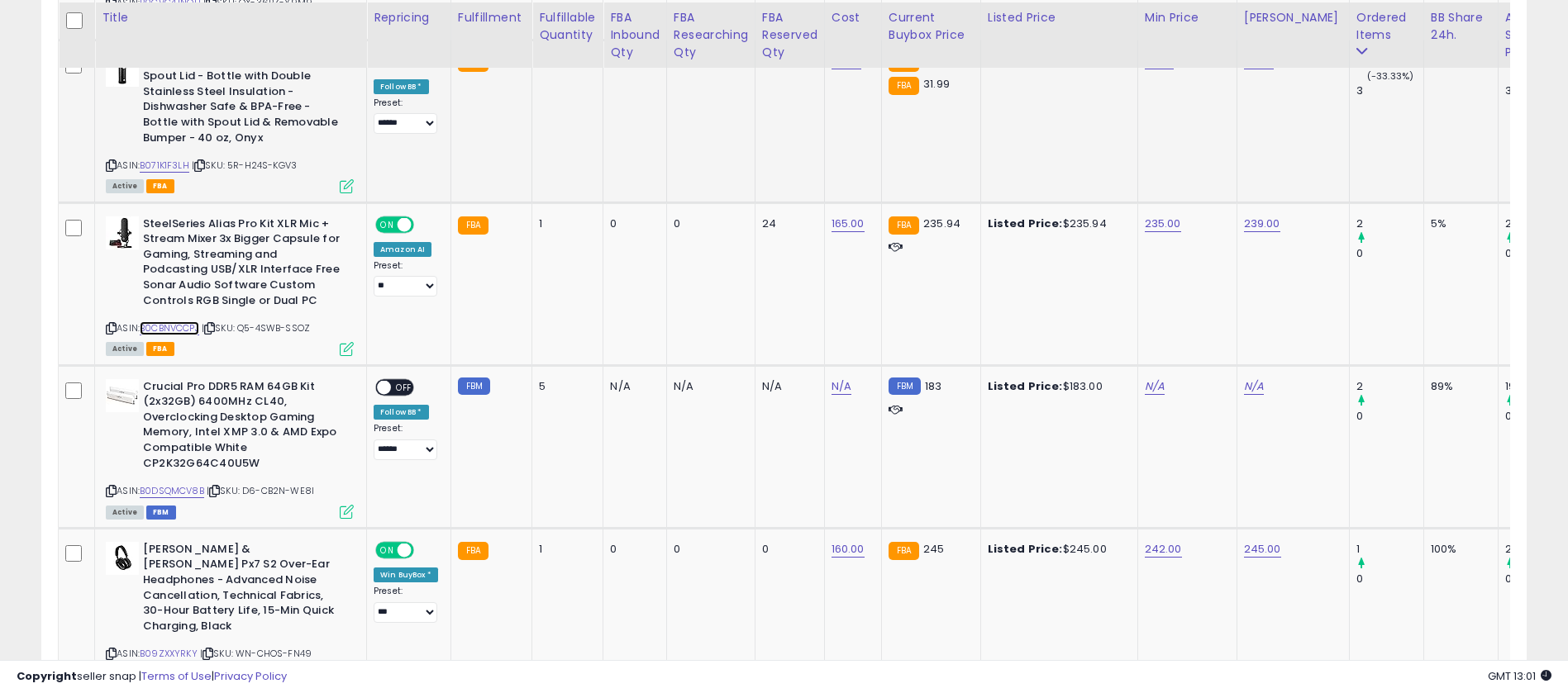 scroll, scrollTop: 2143, scrollLeft: 0, axis: vertical 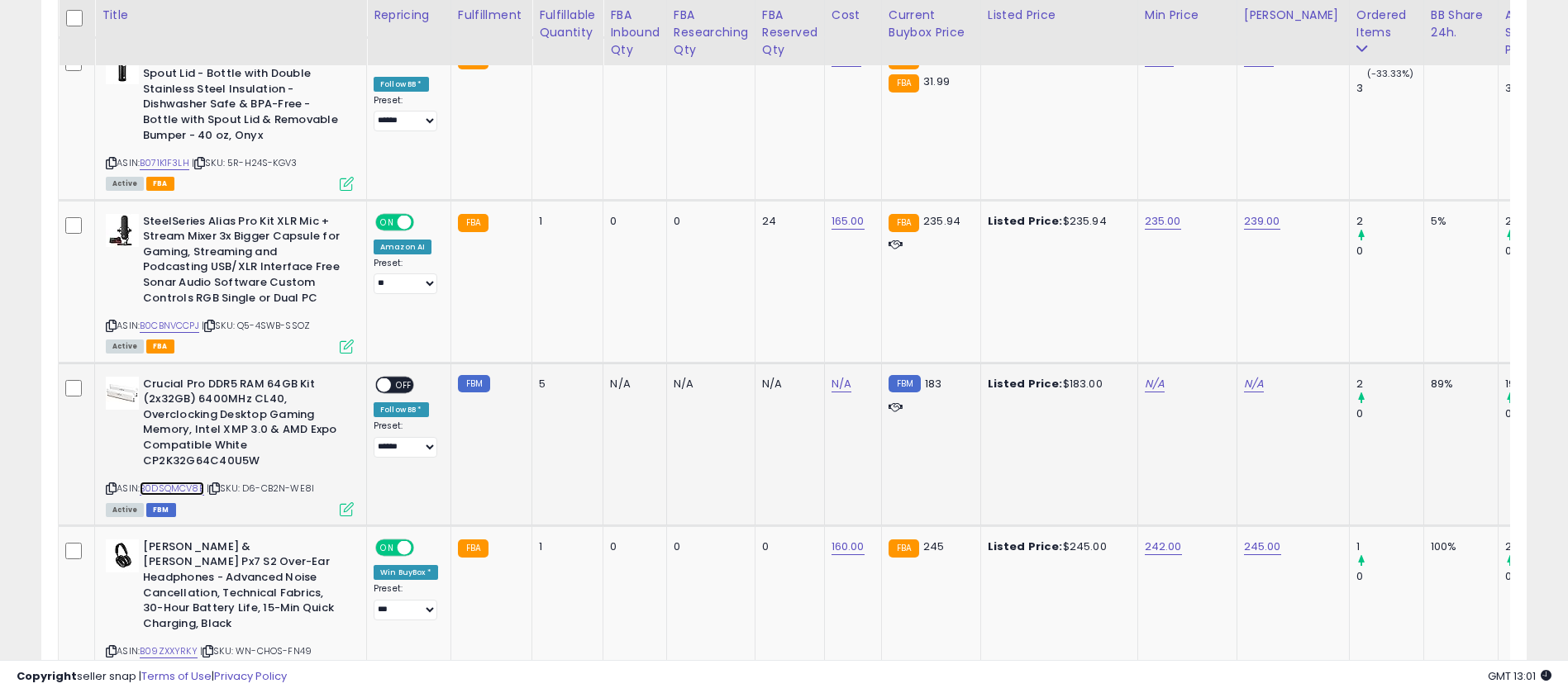click on "B0DSQMCV8B" at bounding box center (172, 488) 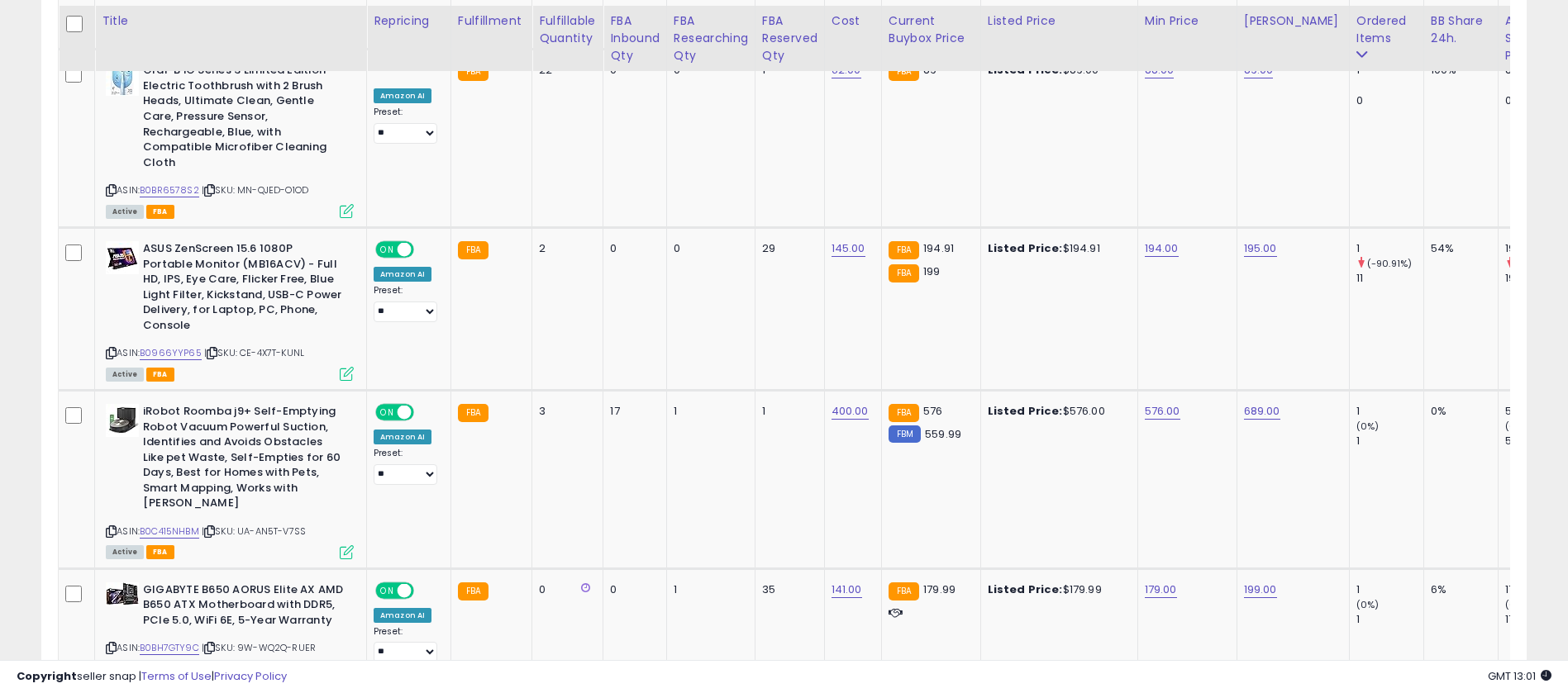 scroll, scrollTop: 3439, scrollLeft: 0, axis: vertical 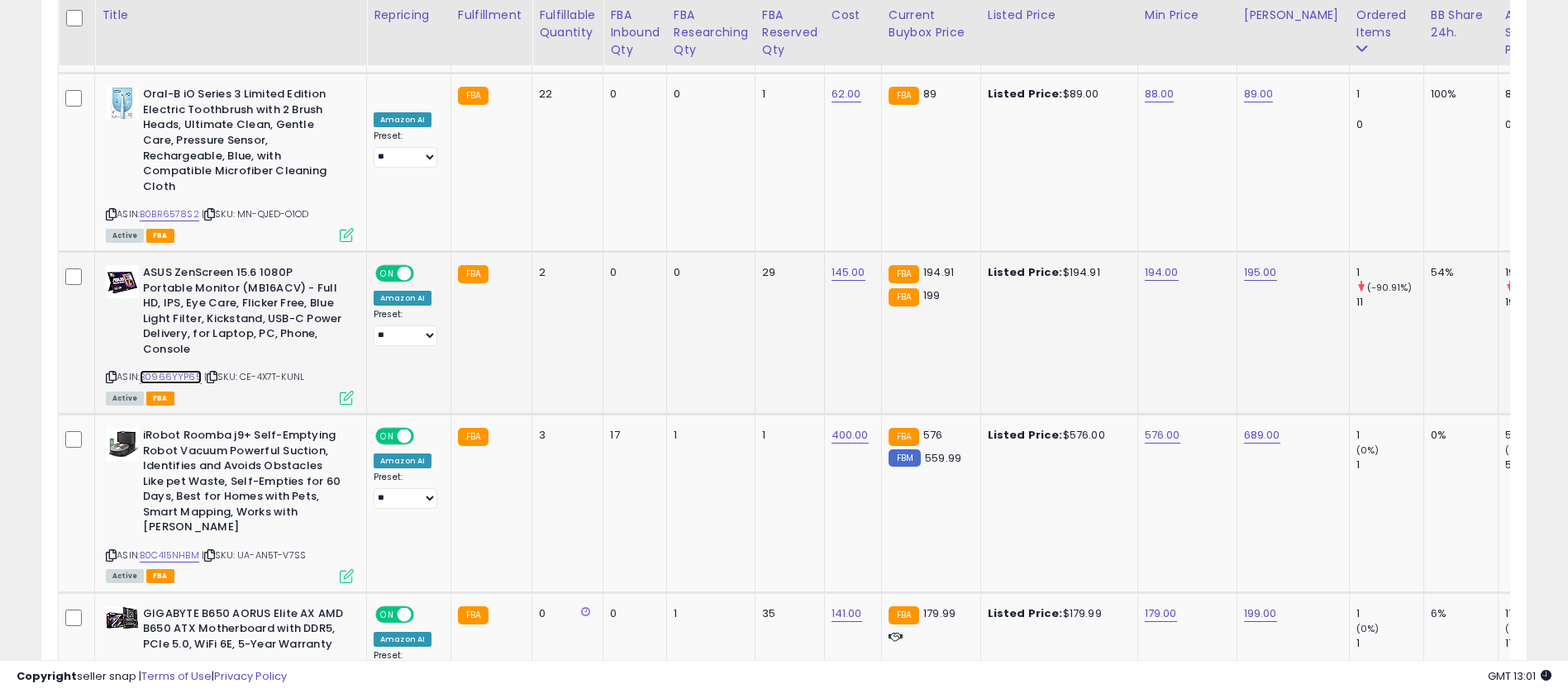 click on "B0966YYP65" at bounding box center (170, 377) 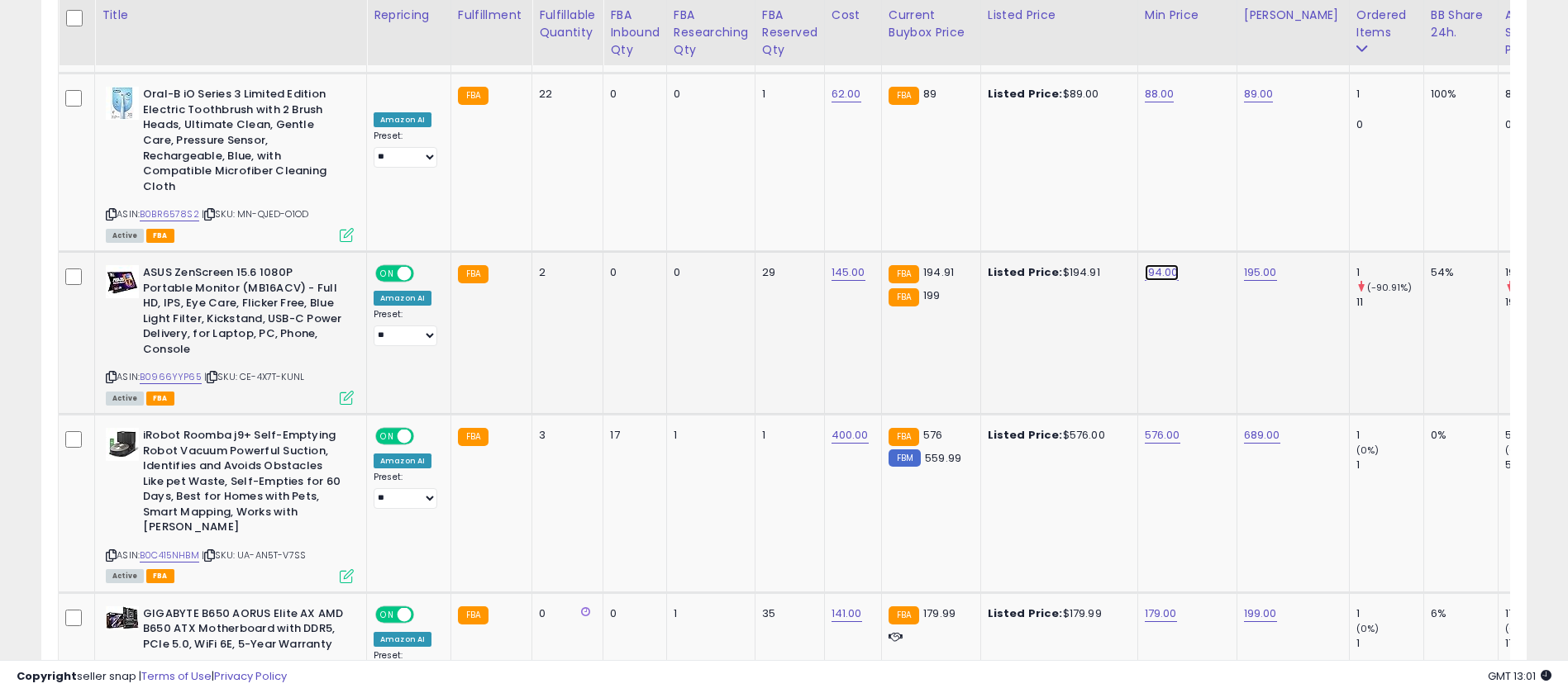 click on "194.00" at bounding box center (1161, -2978) 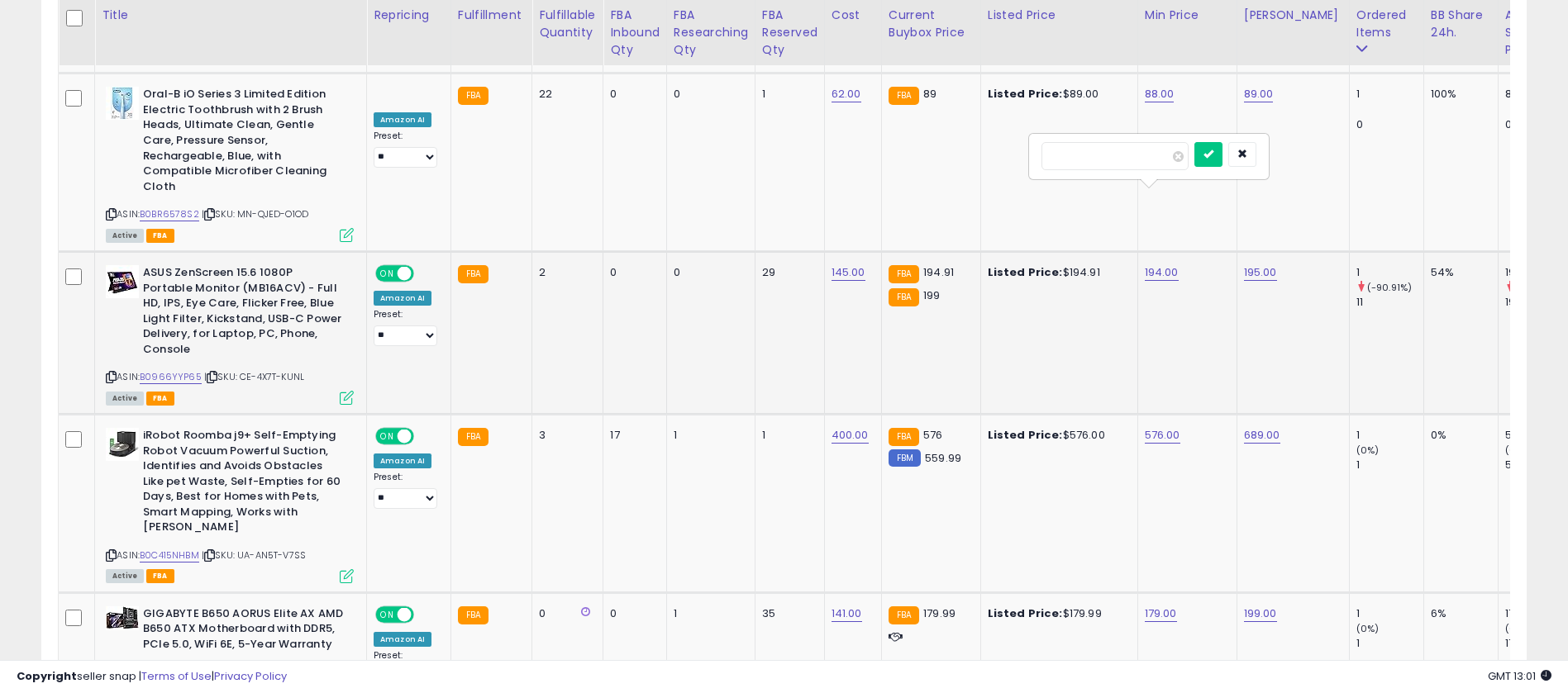click on "******" at bounding box center (1115, 156) 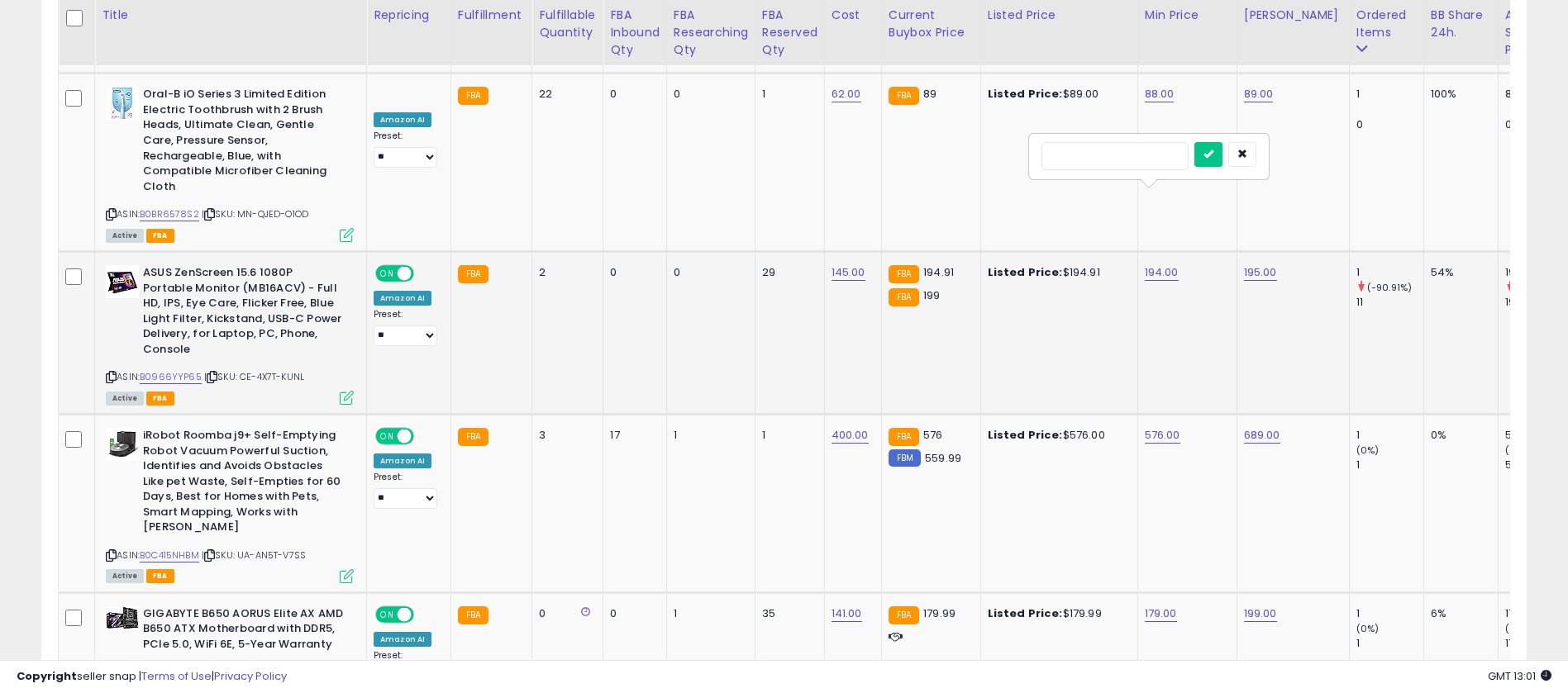 type 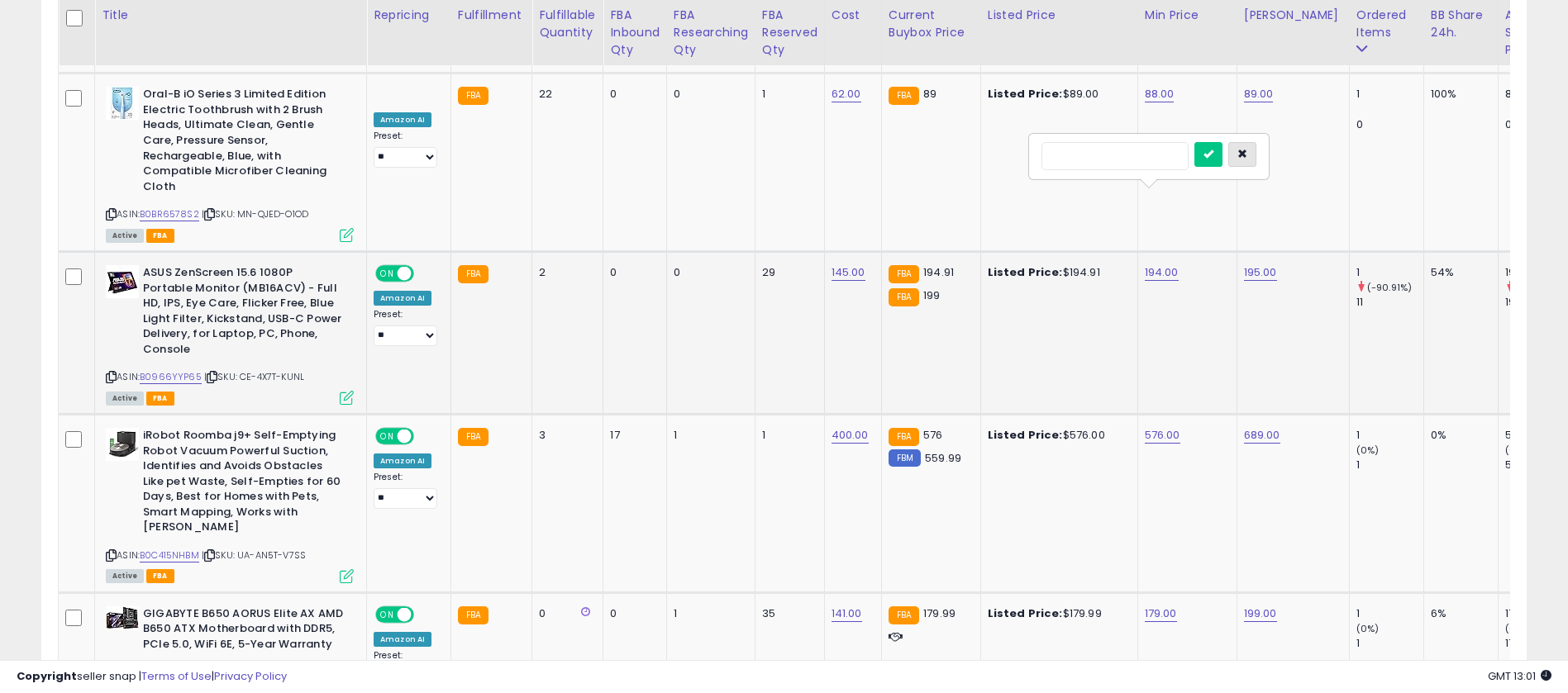 click at bounding box center [1242, 154] 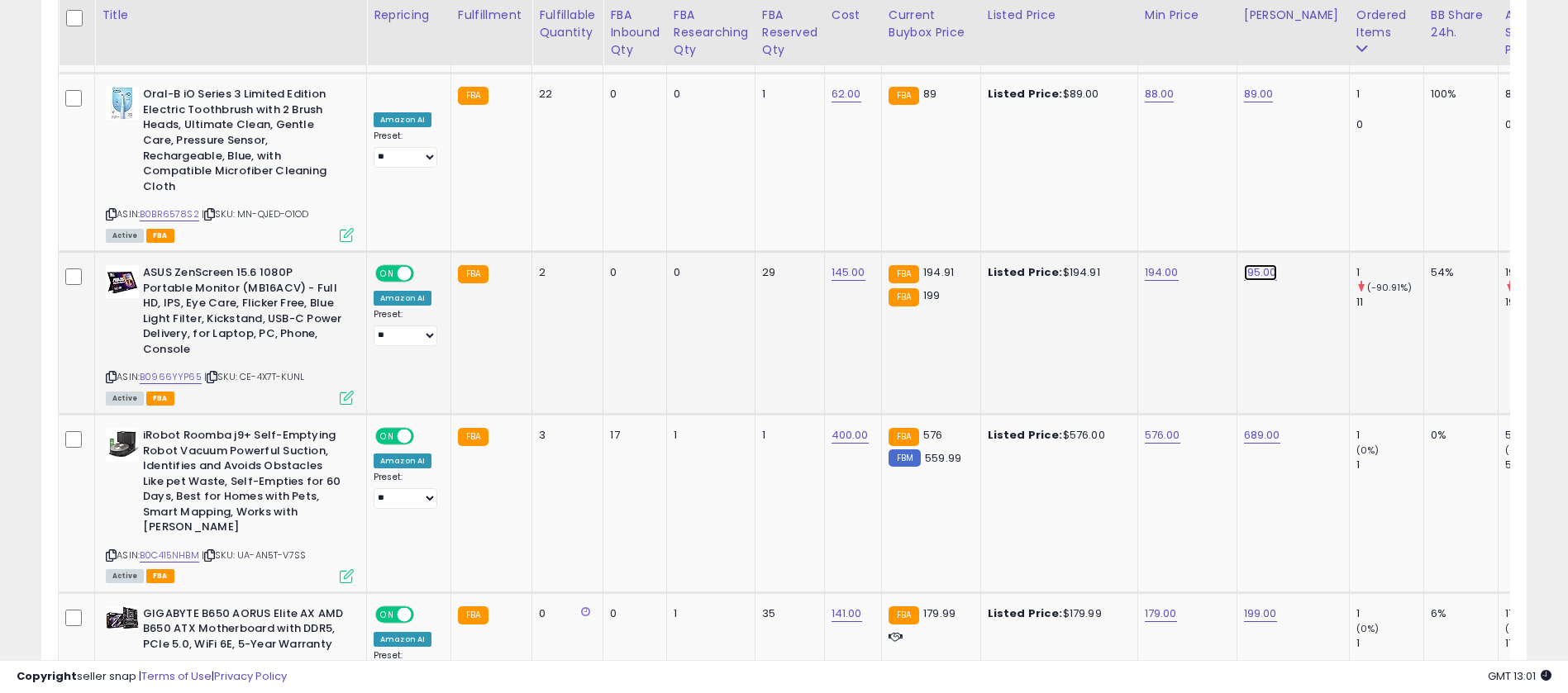 click on "195.00" at bounding box center (1261, -2978) 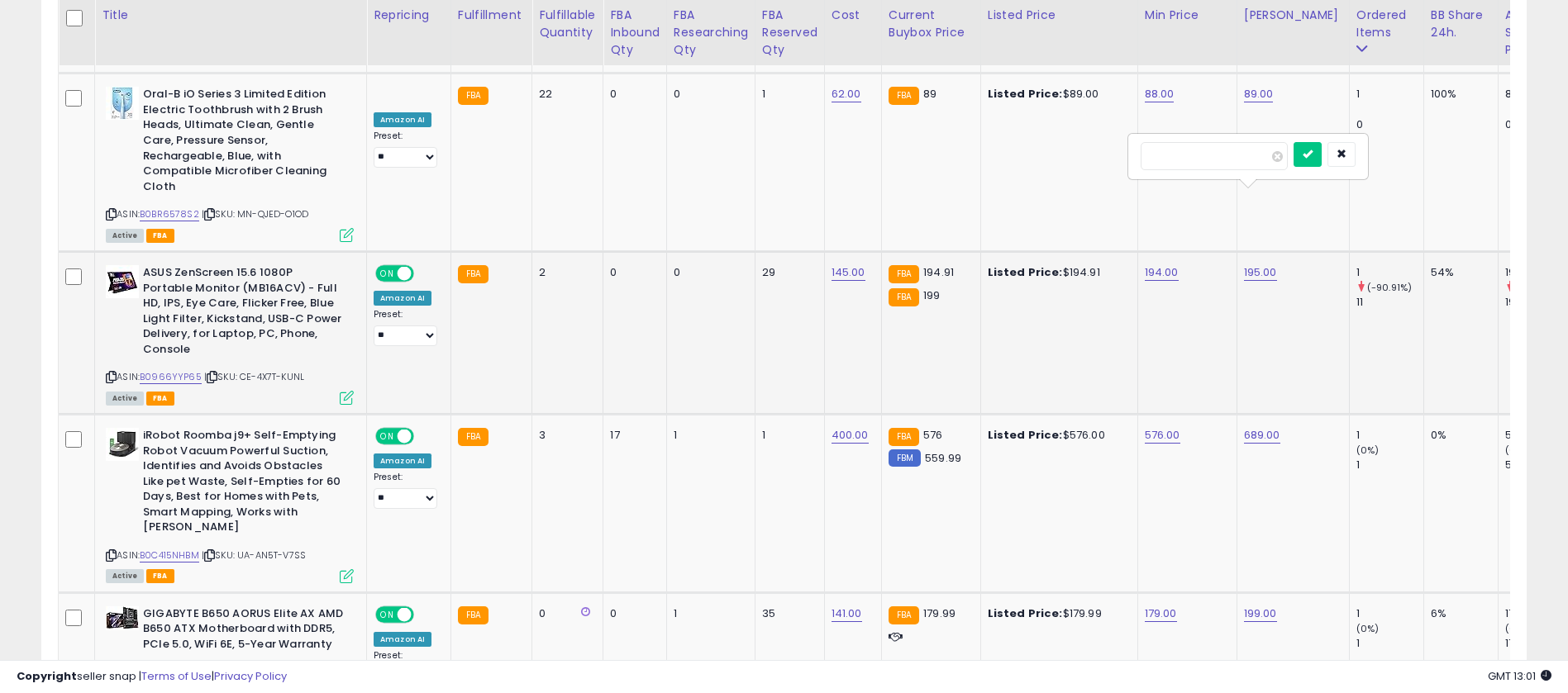 click on "******" at bounding box center (1214, 156) 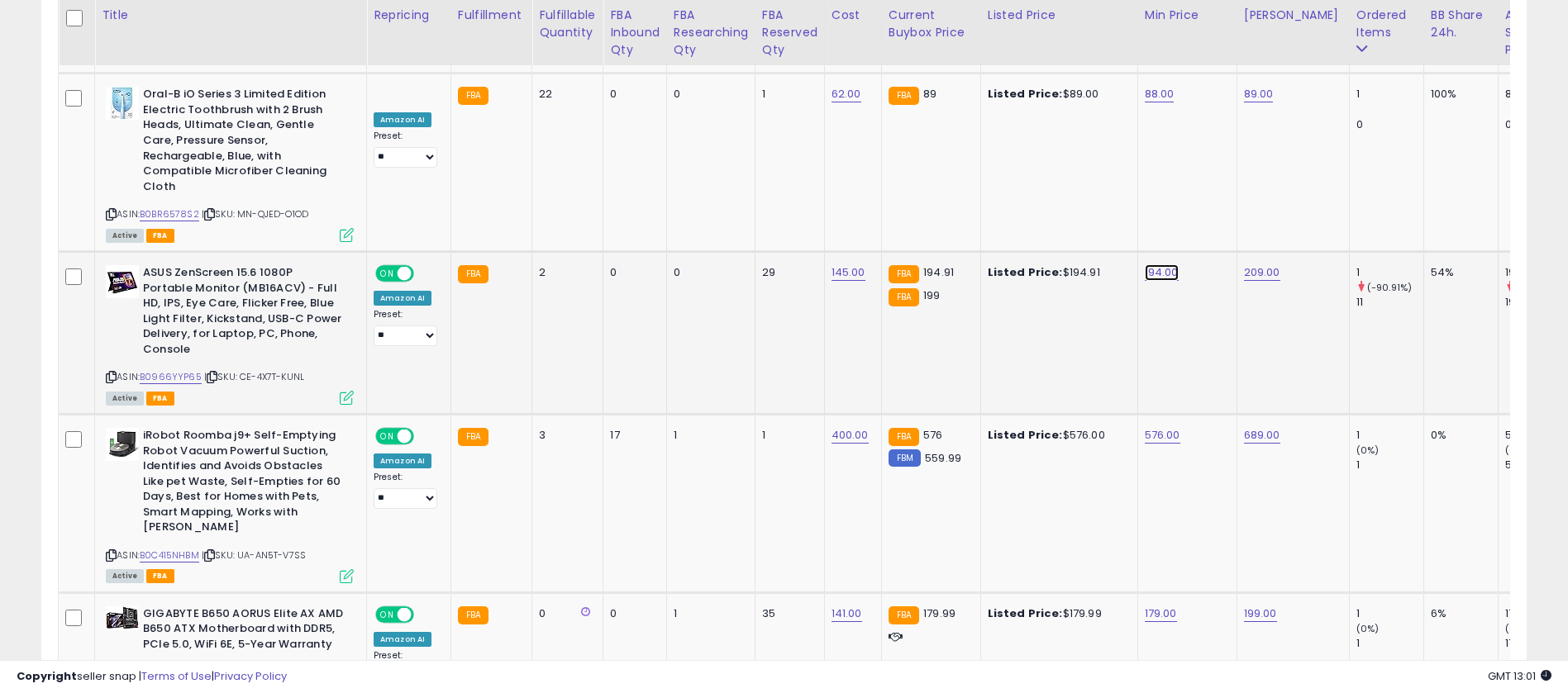 click on "194.00" at bounding box center [1161, -2978] 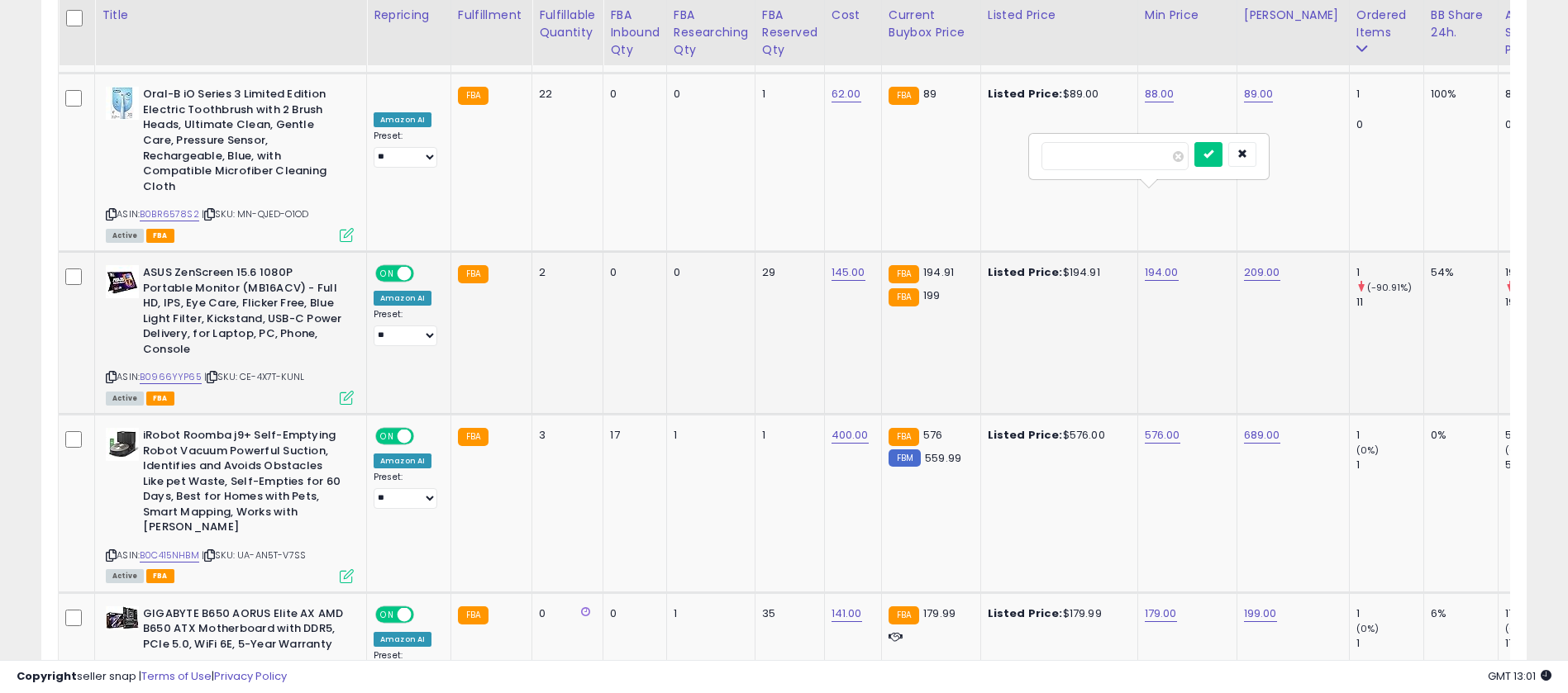 click on "******" at bounding box center (1115, 156) 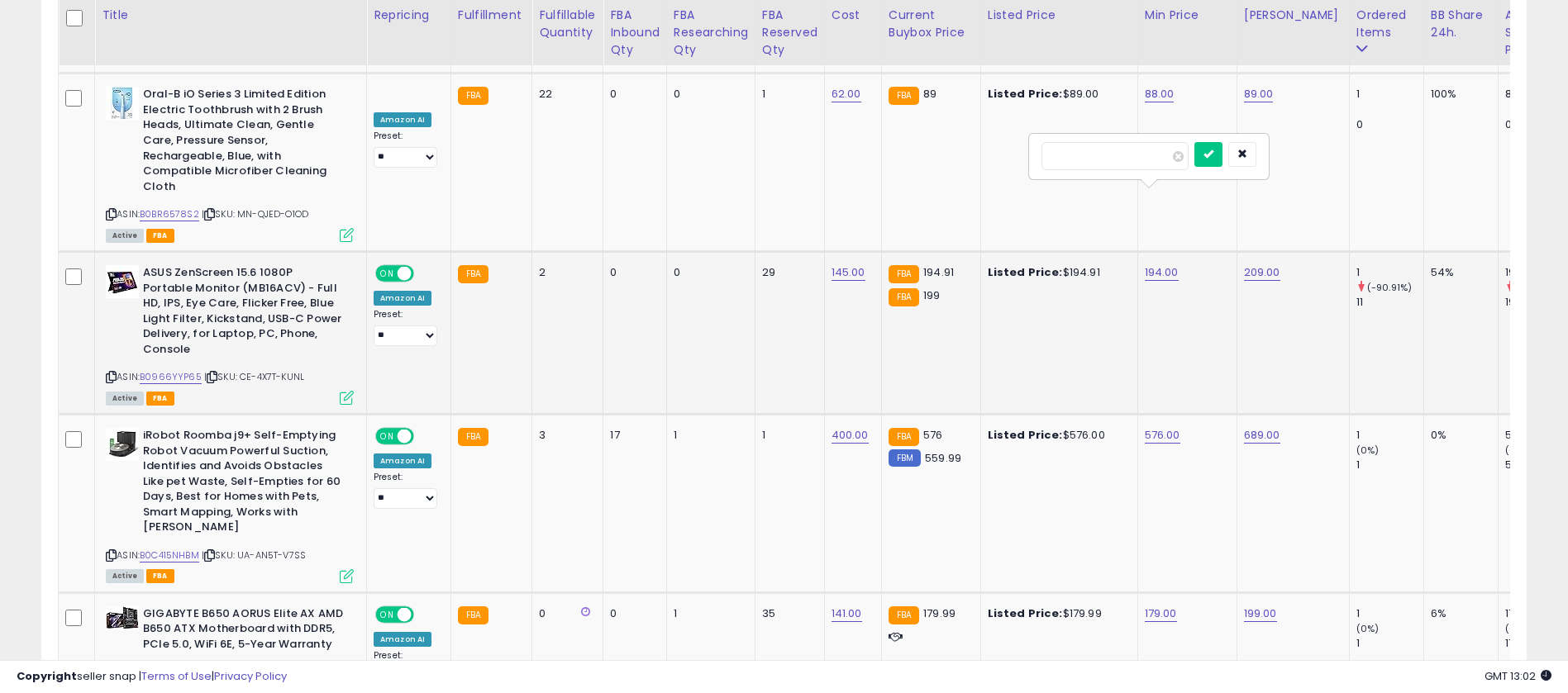 type on "*" 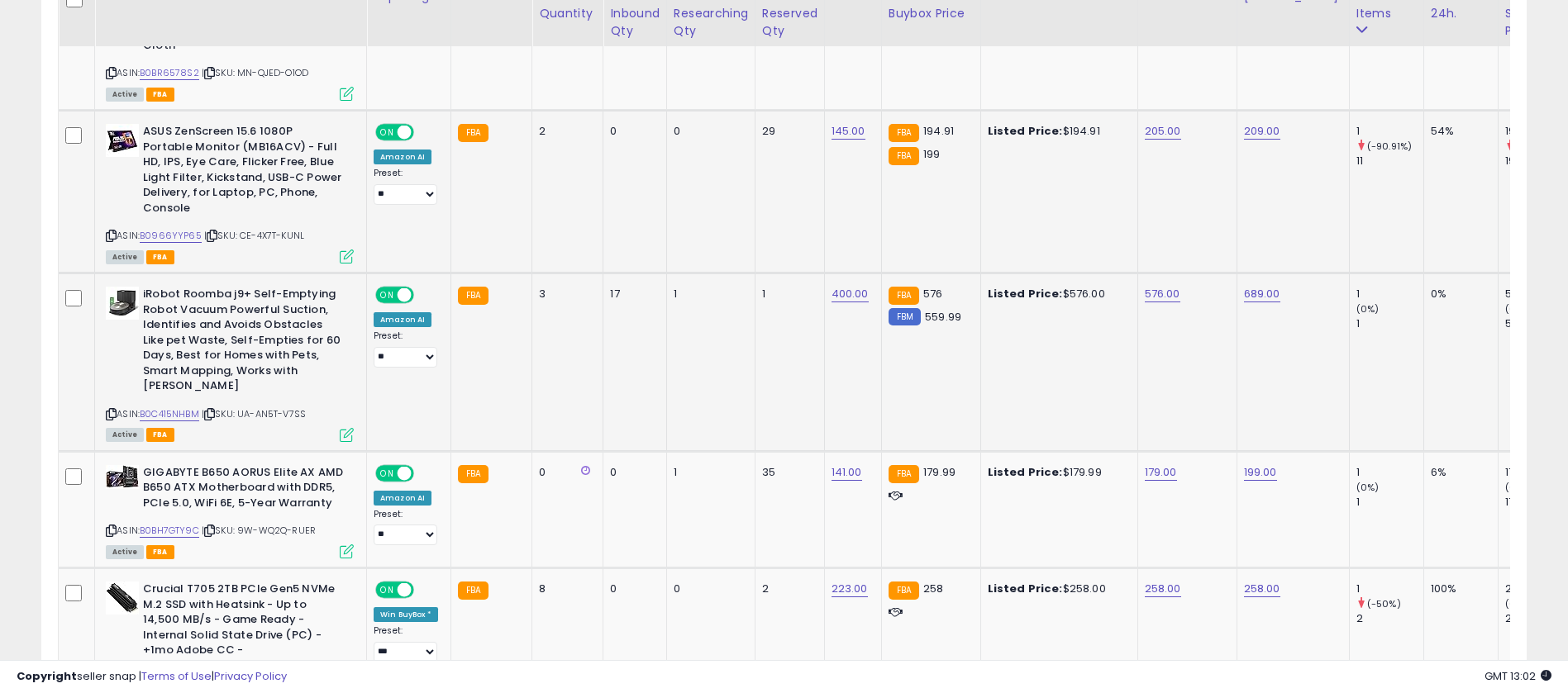 scroll, scrollTop: 3610, scrollLeft: 0, axis: vertical 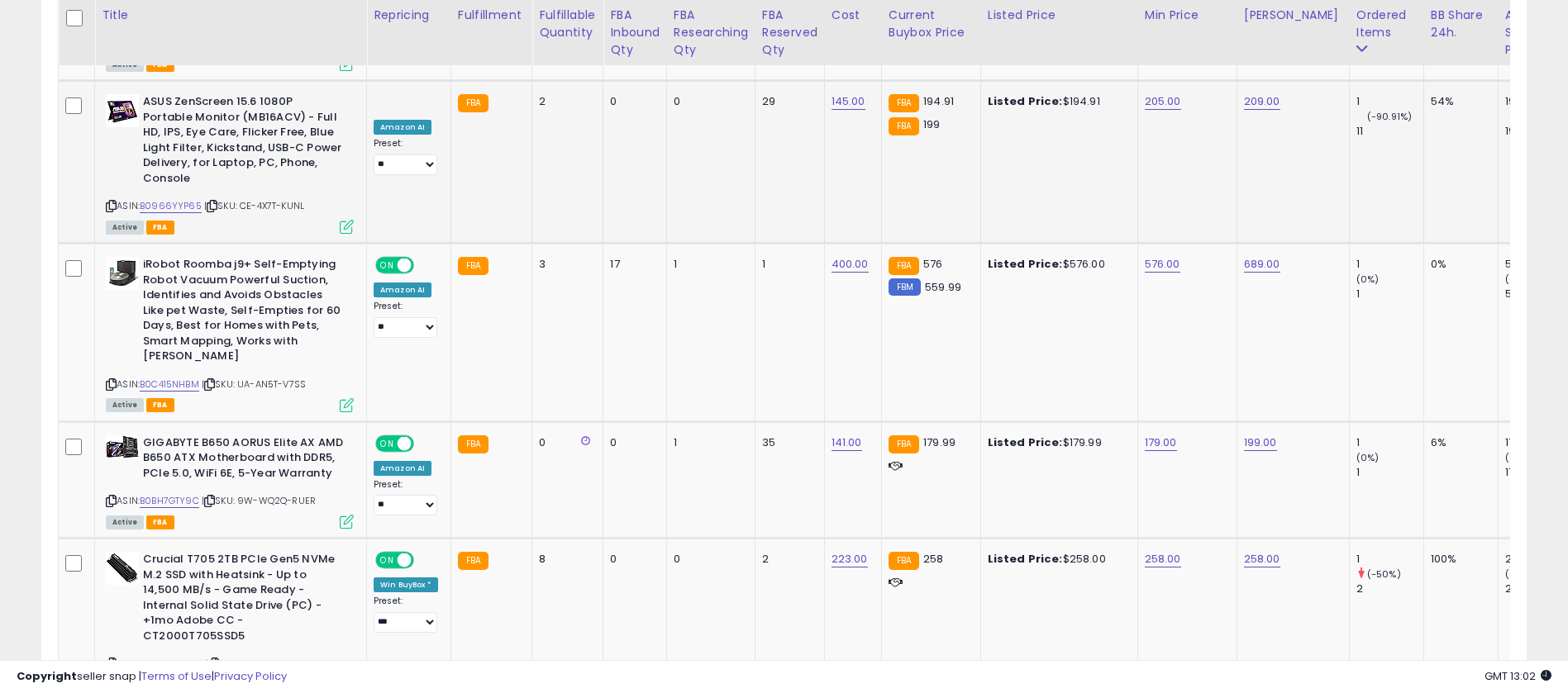 click on "2" 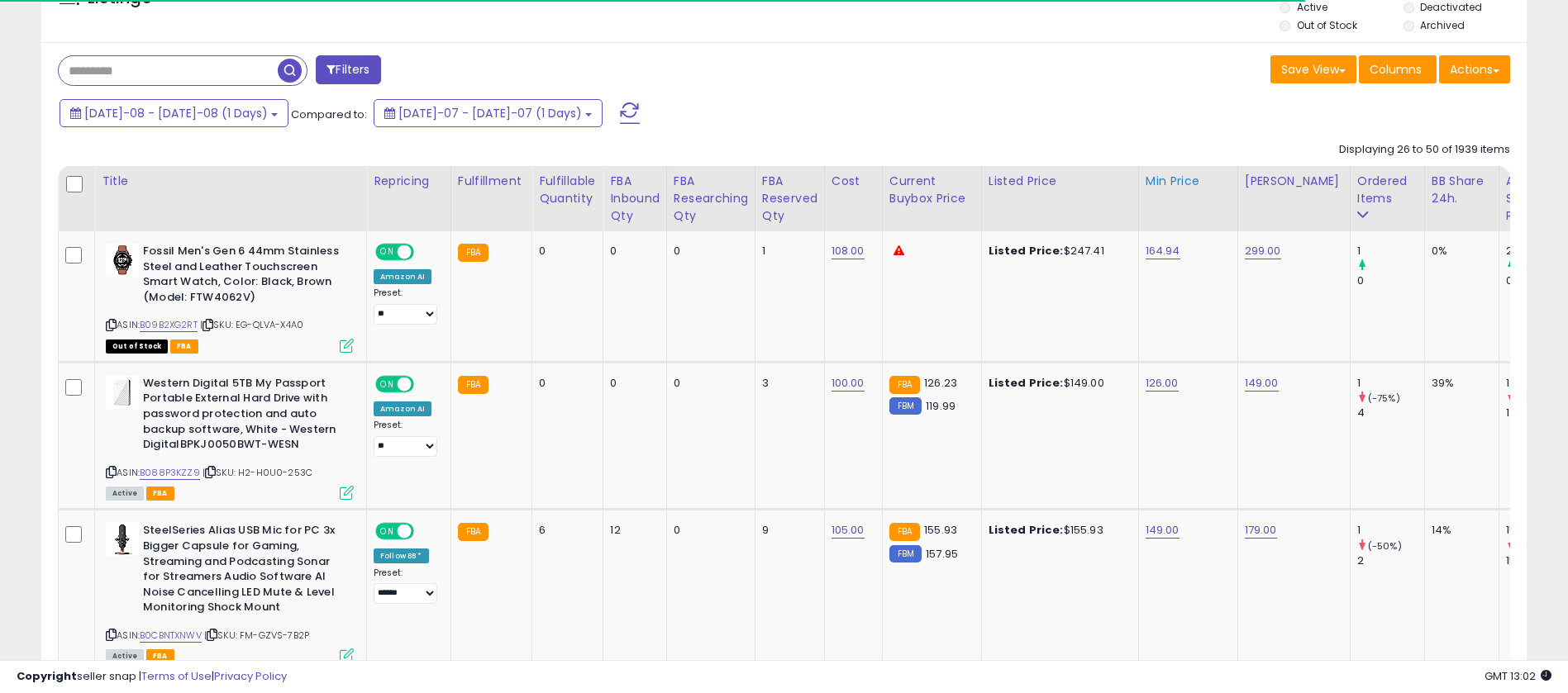 scroll, scrollTop: 236, scrollLeft: 0, axis: vertical 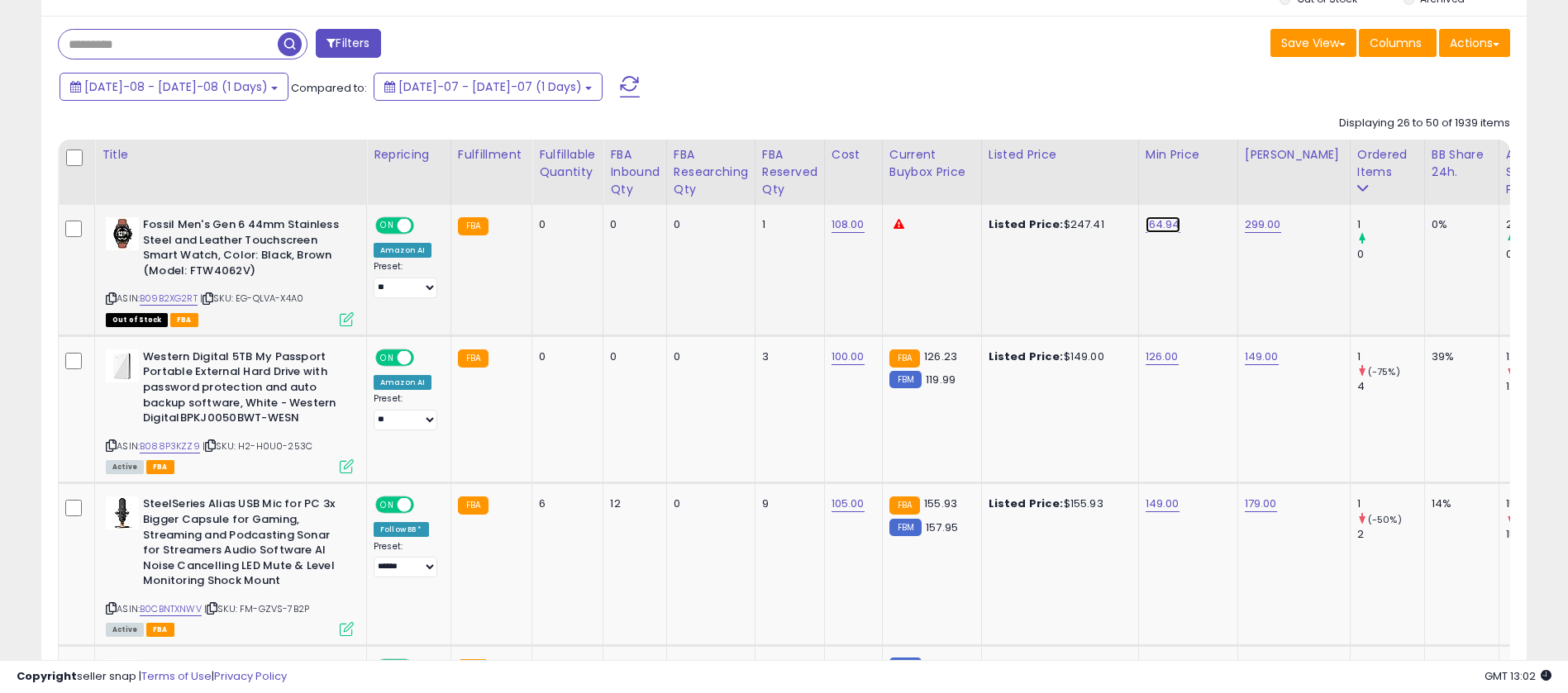 click on "164.94" at bounding box center [1163, 225] 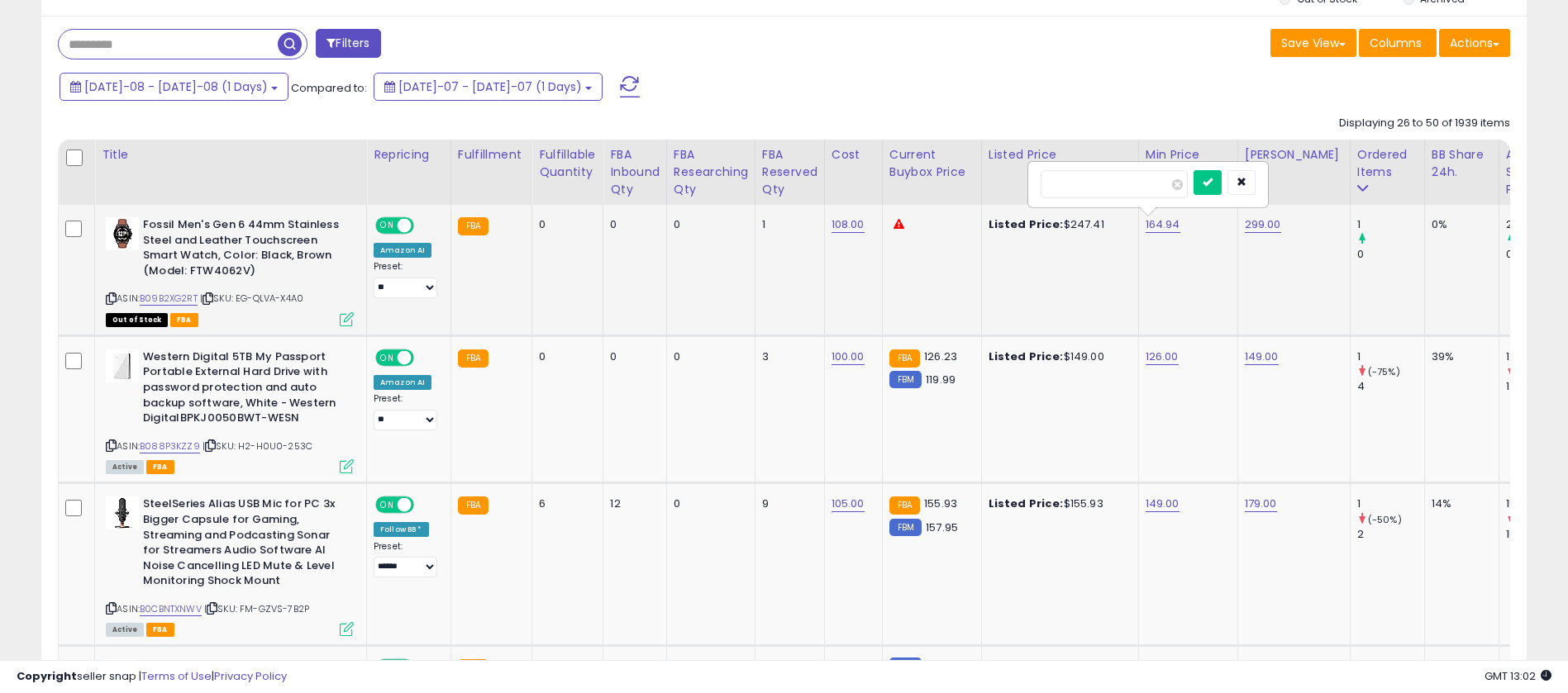 click on "******" at bounding box center [1114, 184] 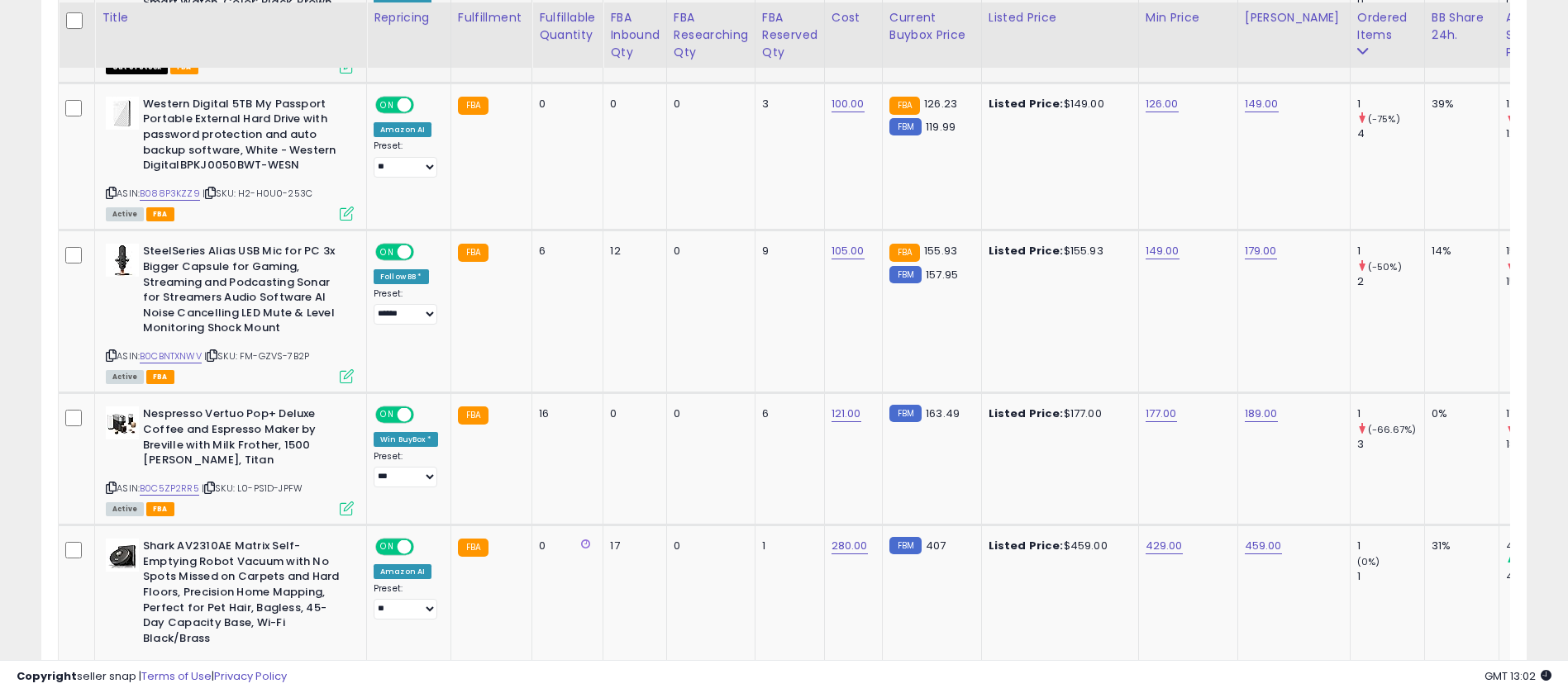 scroll, scrollTop: 492, scrollLeft: 0, axis: vertical 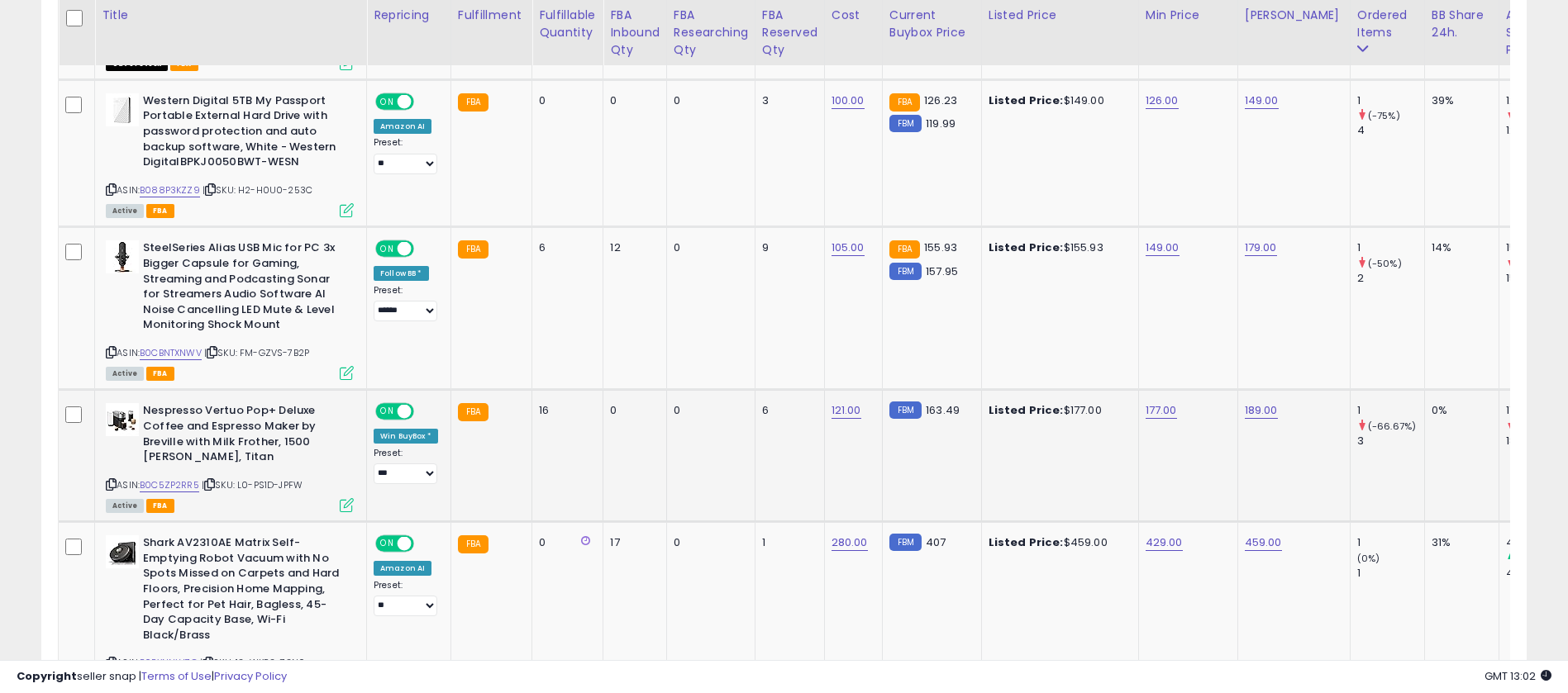 click at bounding box center (346, 505) 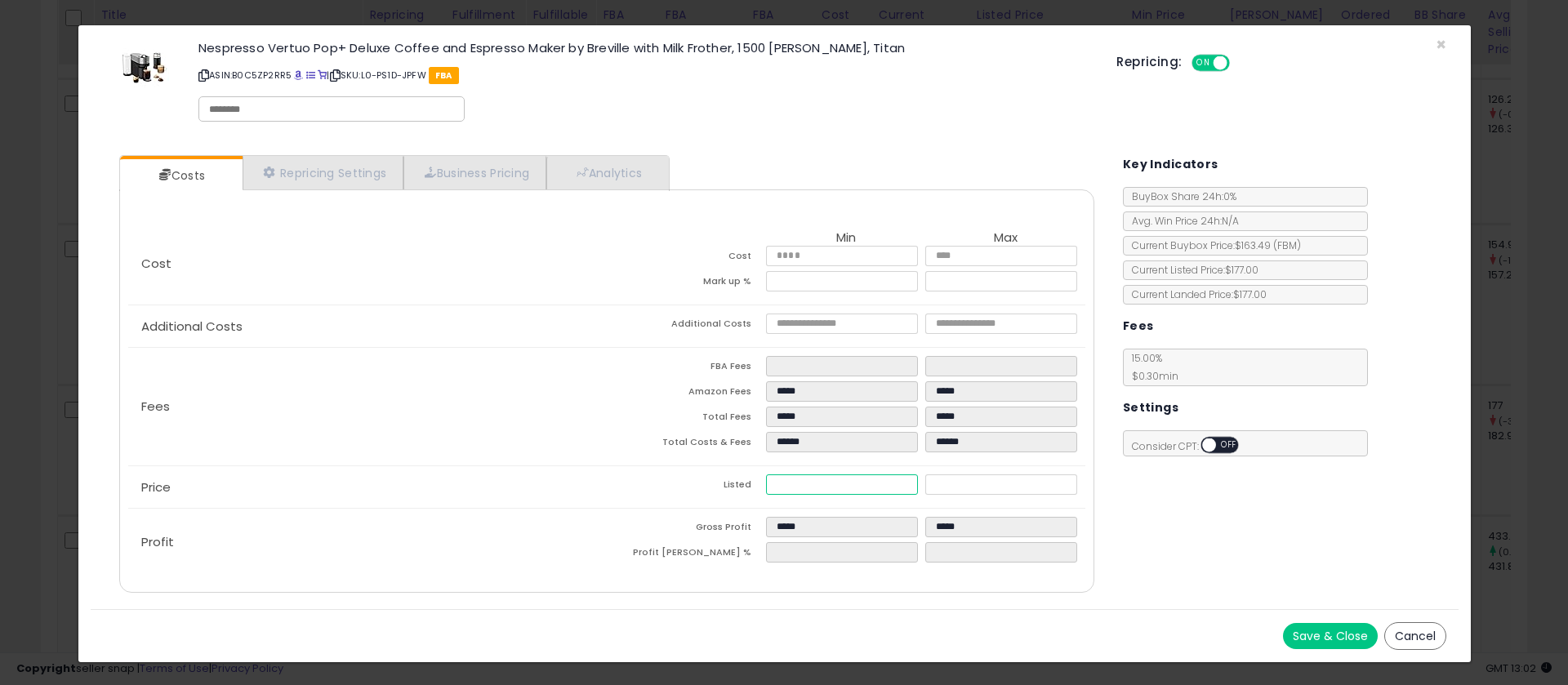 drag, startPoint x: 787, startPoint y: 478, endPoint x: 862, endPoint y: 488, distance: 75.66373 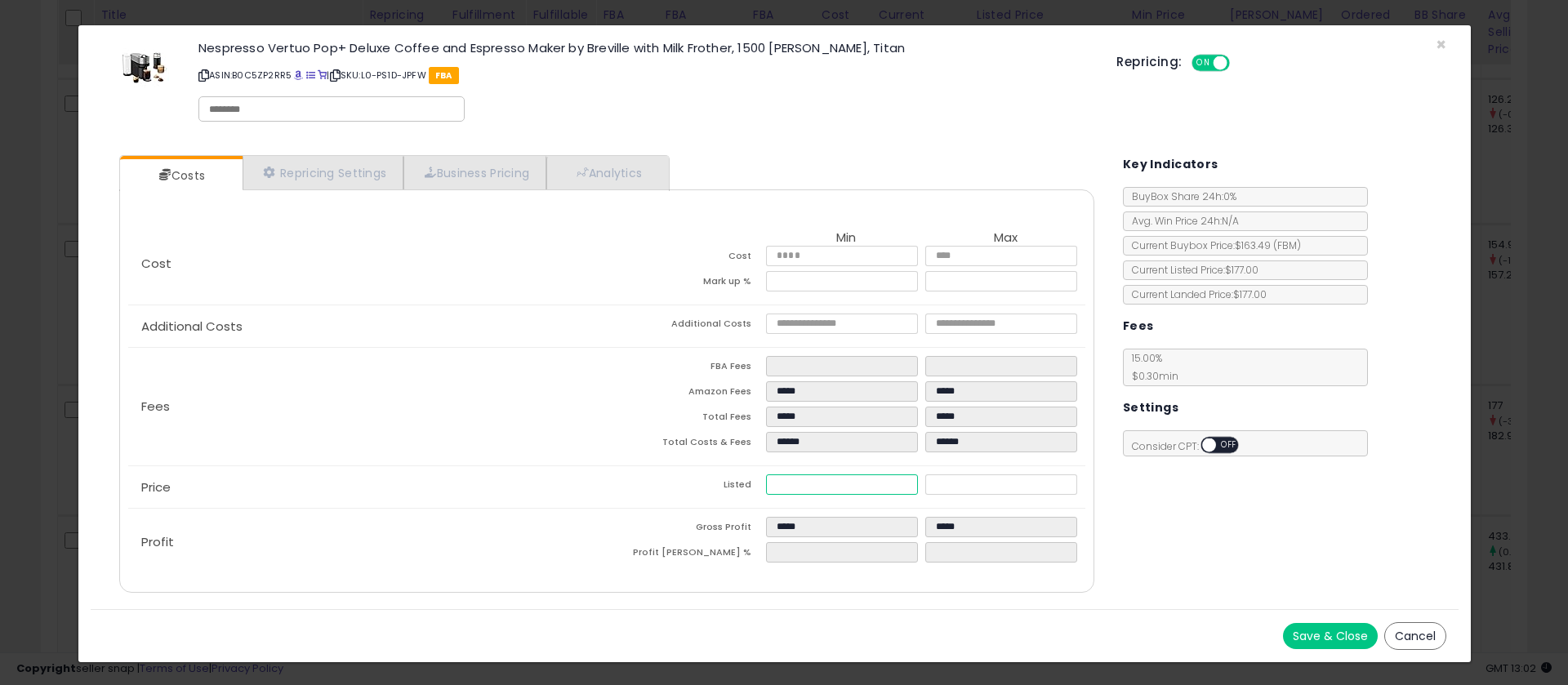 type on "******" 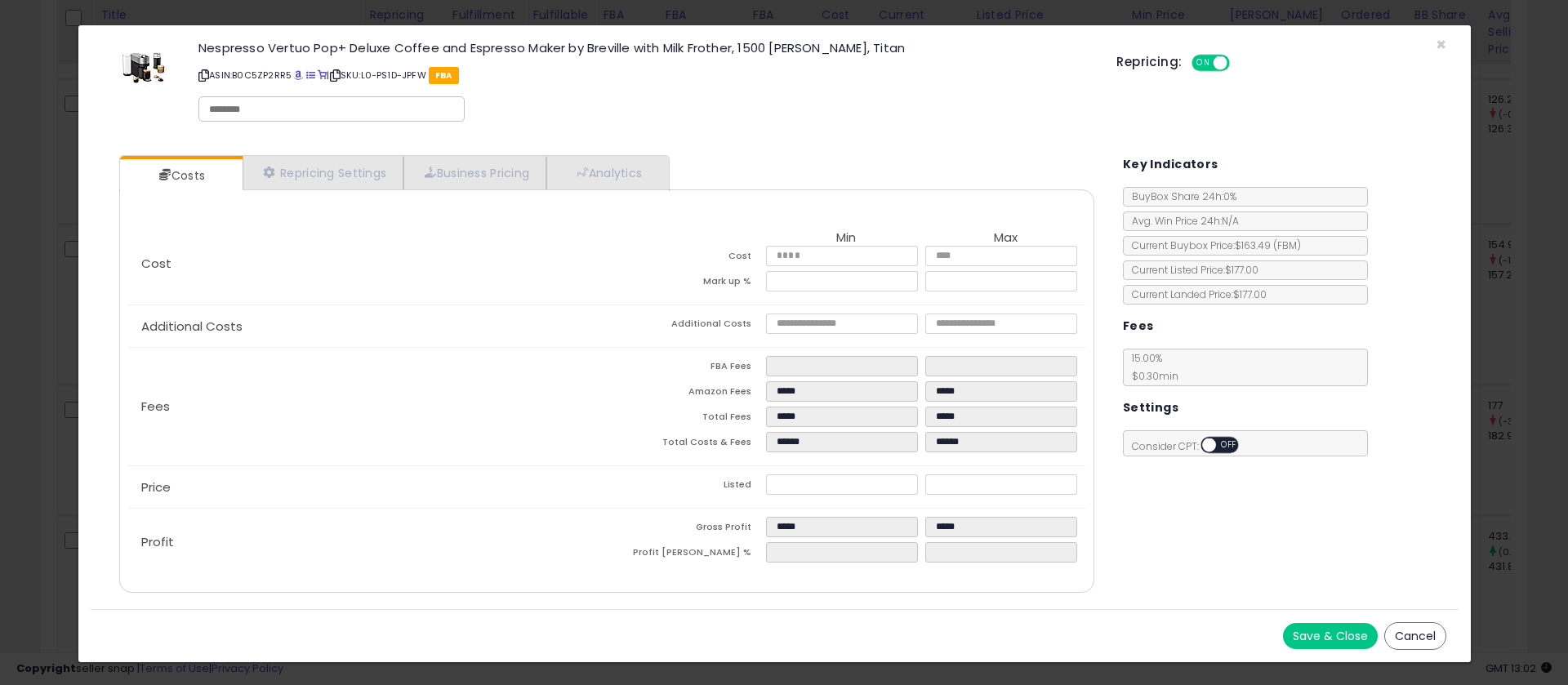 click on "Save & Close" at bounding box center [1330, 636] 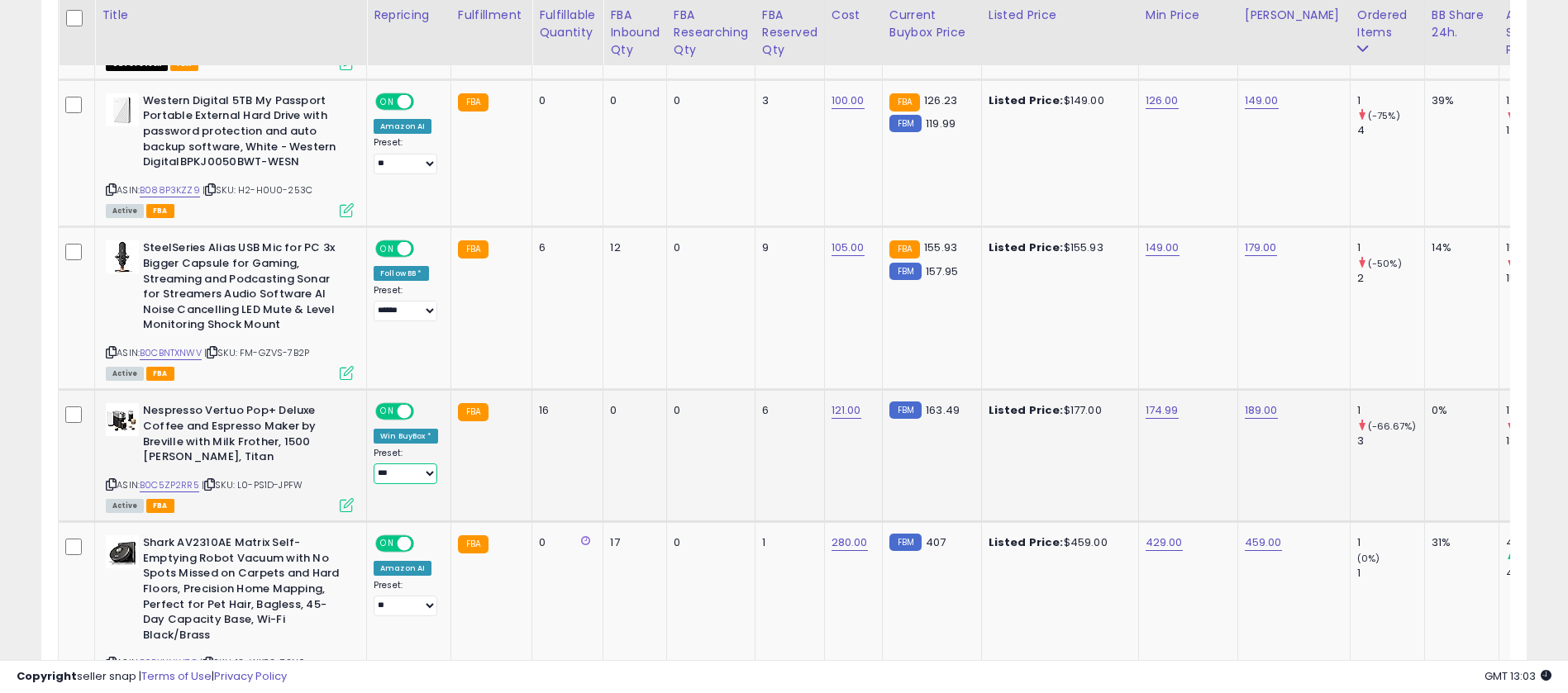 click on "**********" at bounding box center [405, 473] 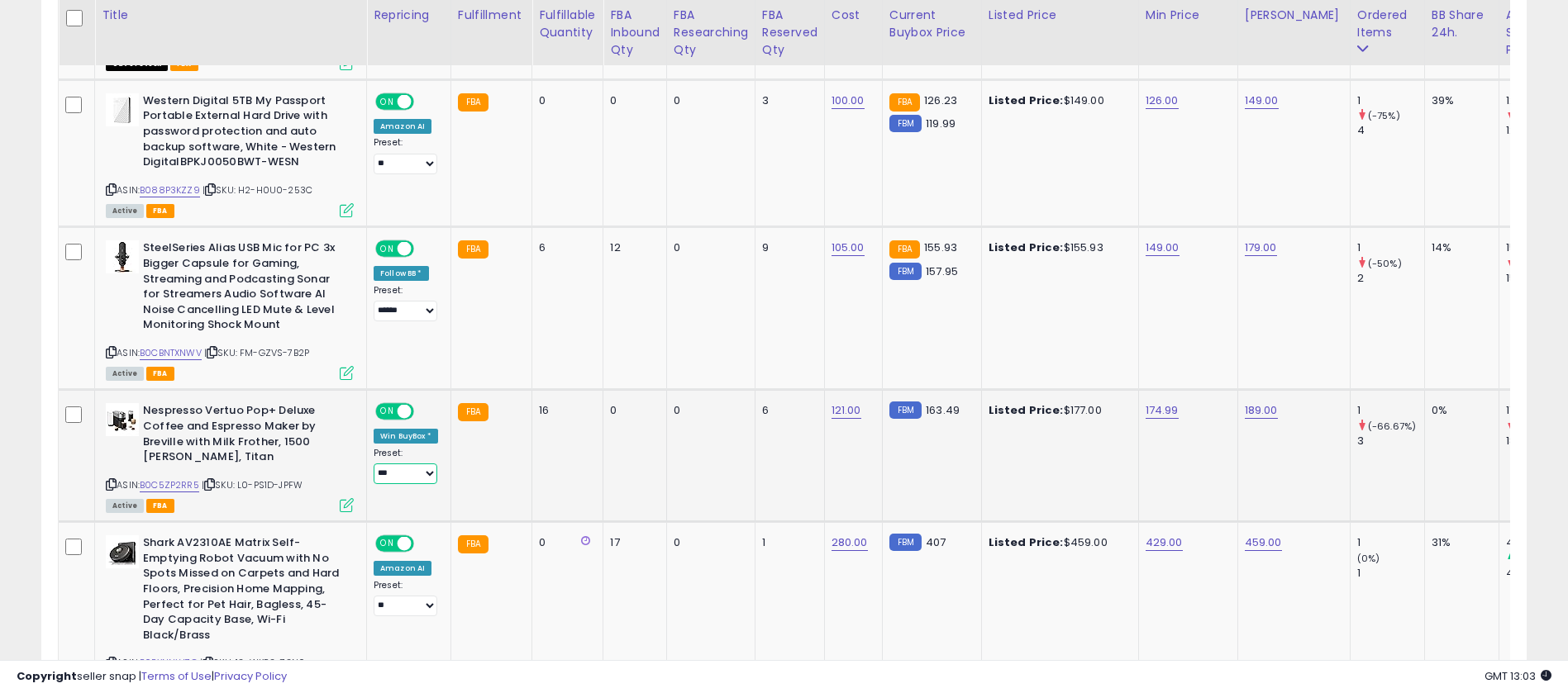 select on "**" 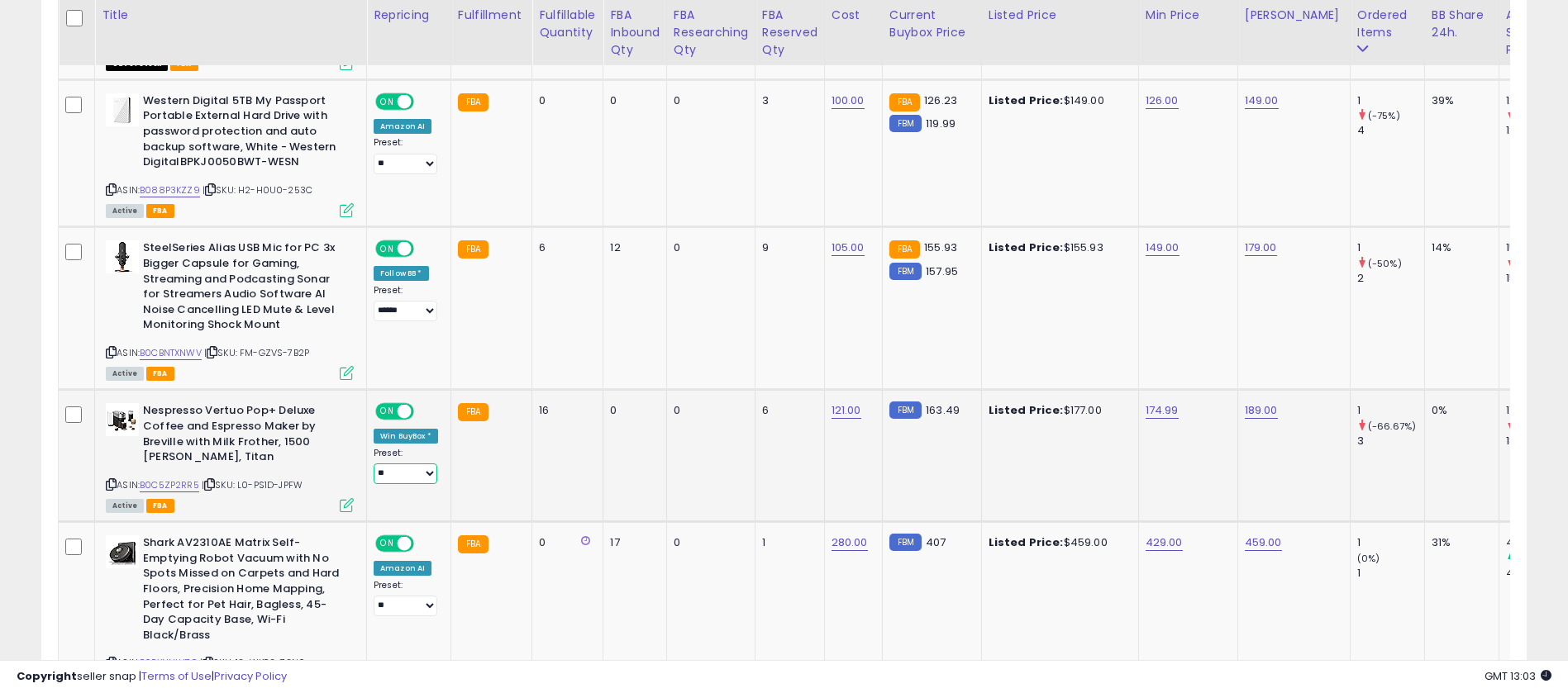 click on "**********" at bounding box center [405, 473] 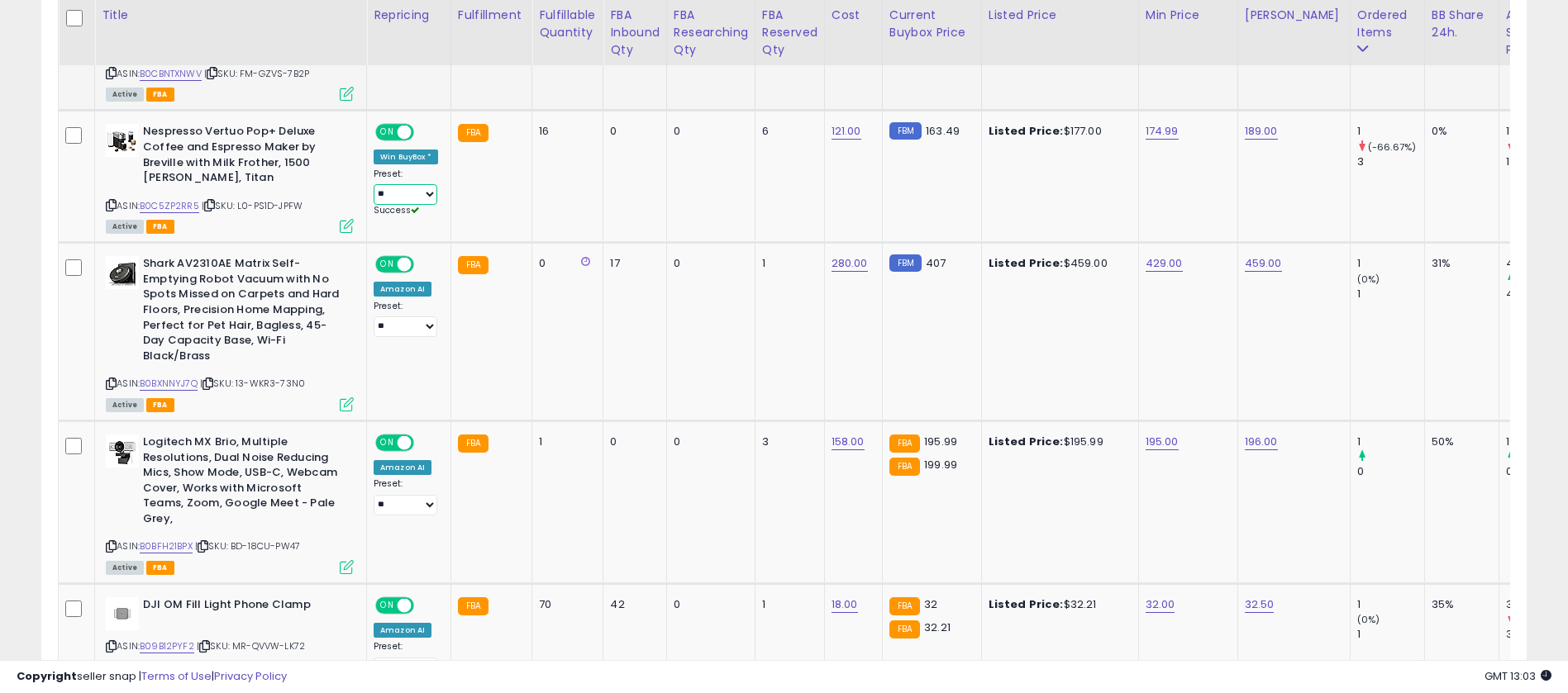 scroll, scrollTop: 785, scrollLeft: 0, axis: vertical 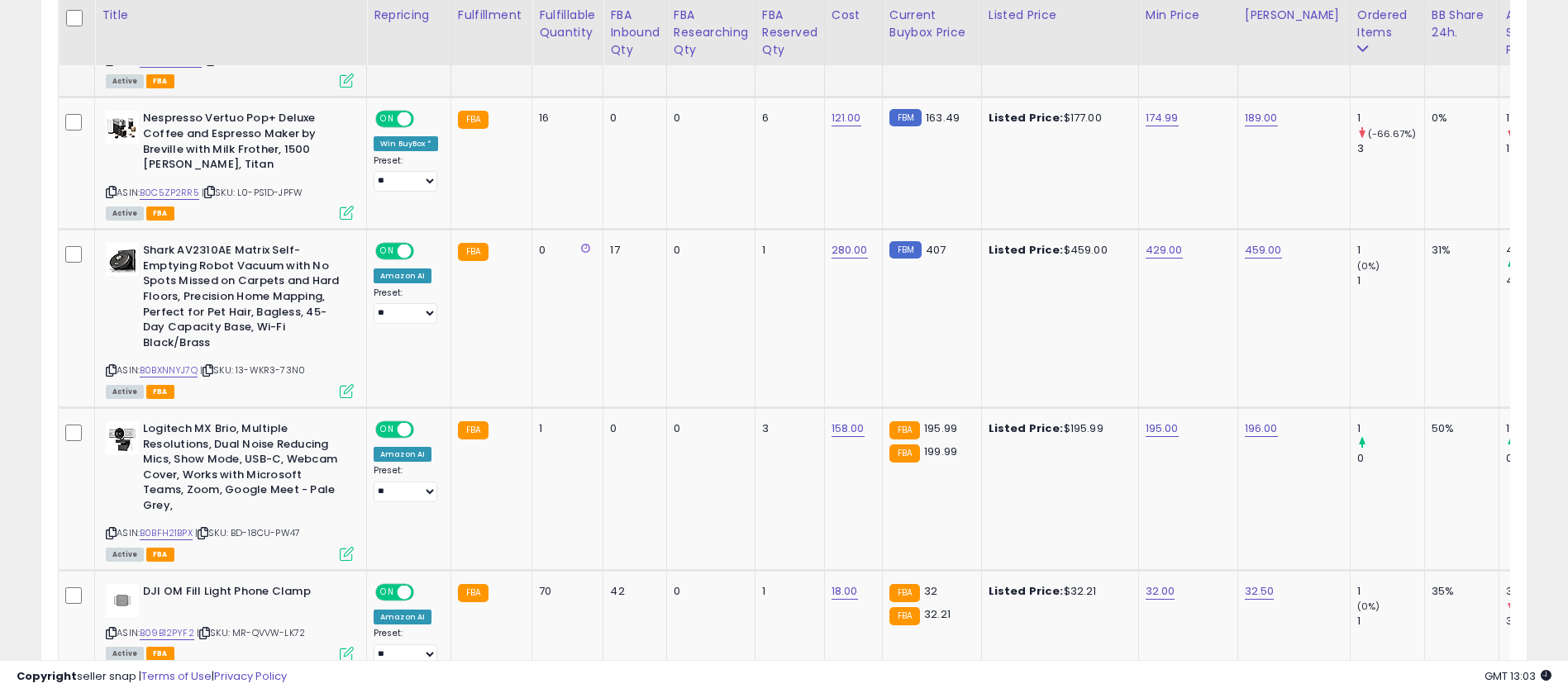 click on "17" 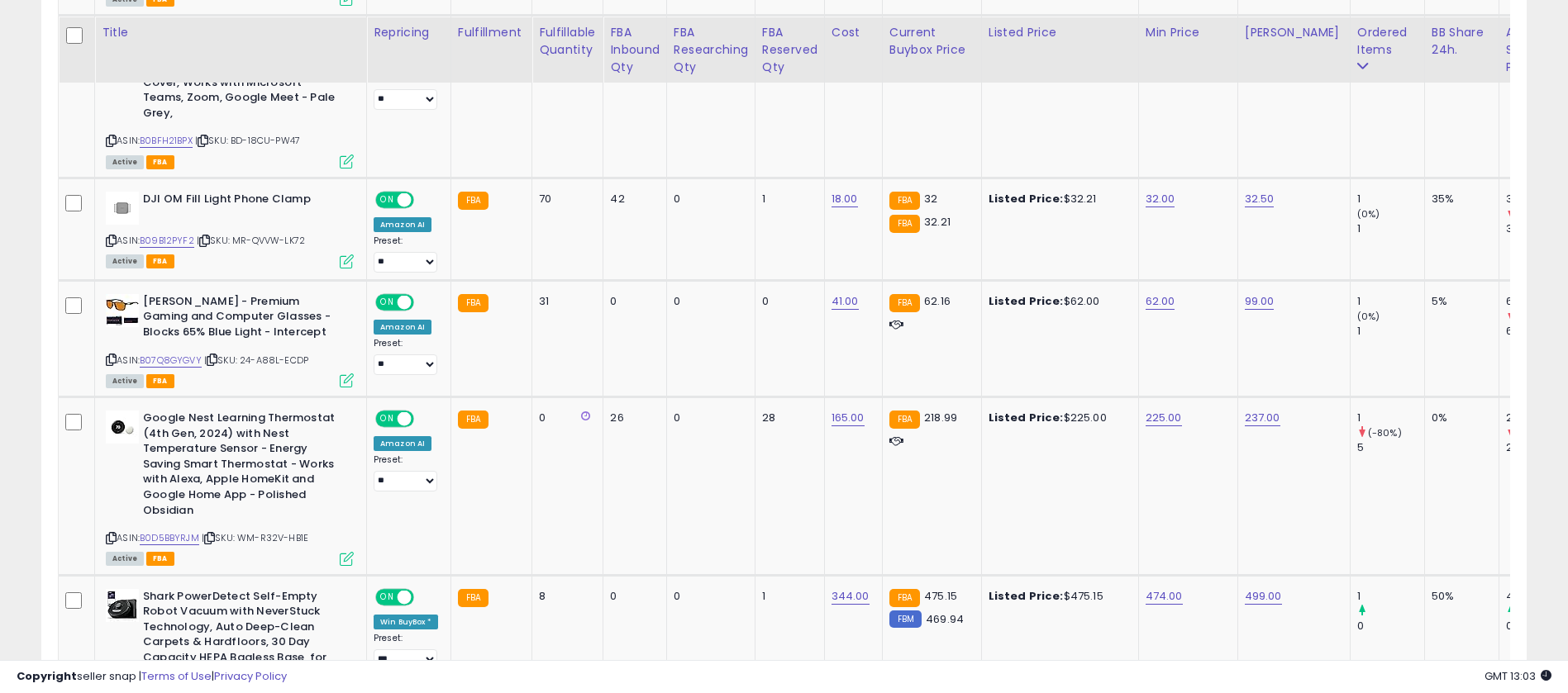 scroll, scrollTop: 1203, scrollLeft: 0, axis: vertical 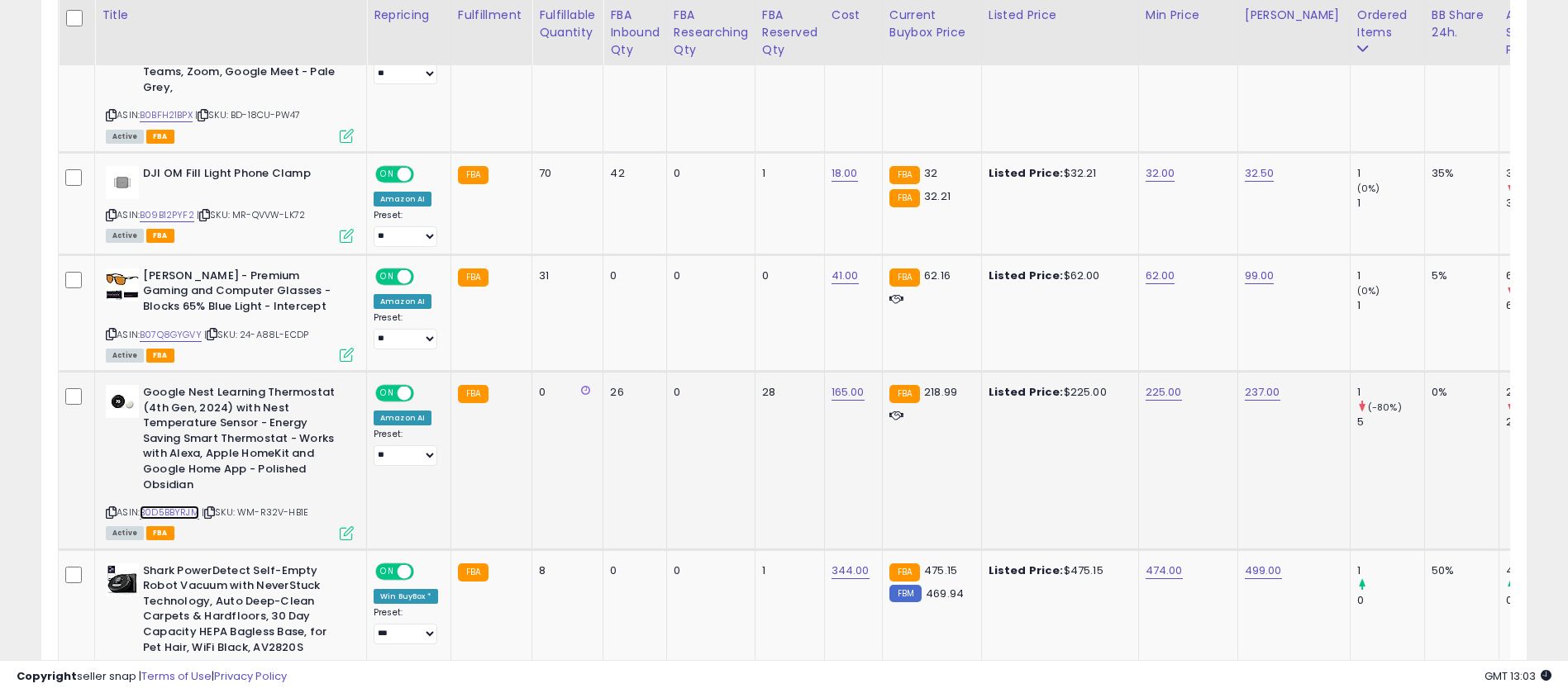 click on "B0D5BBYRJM" at bounding box center [169, 512] 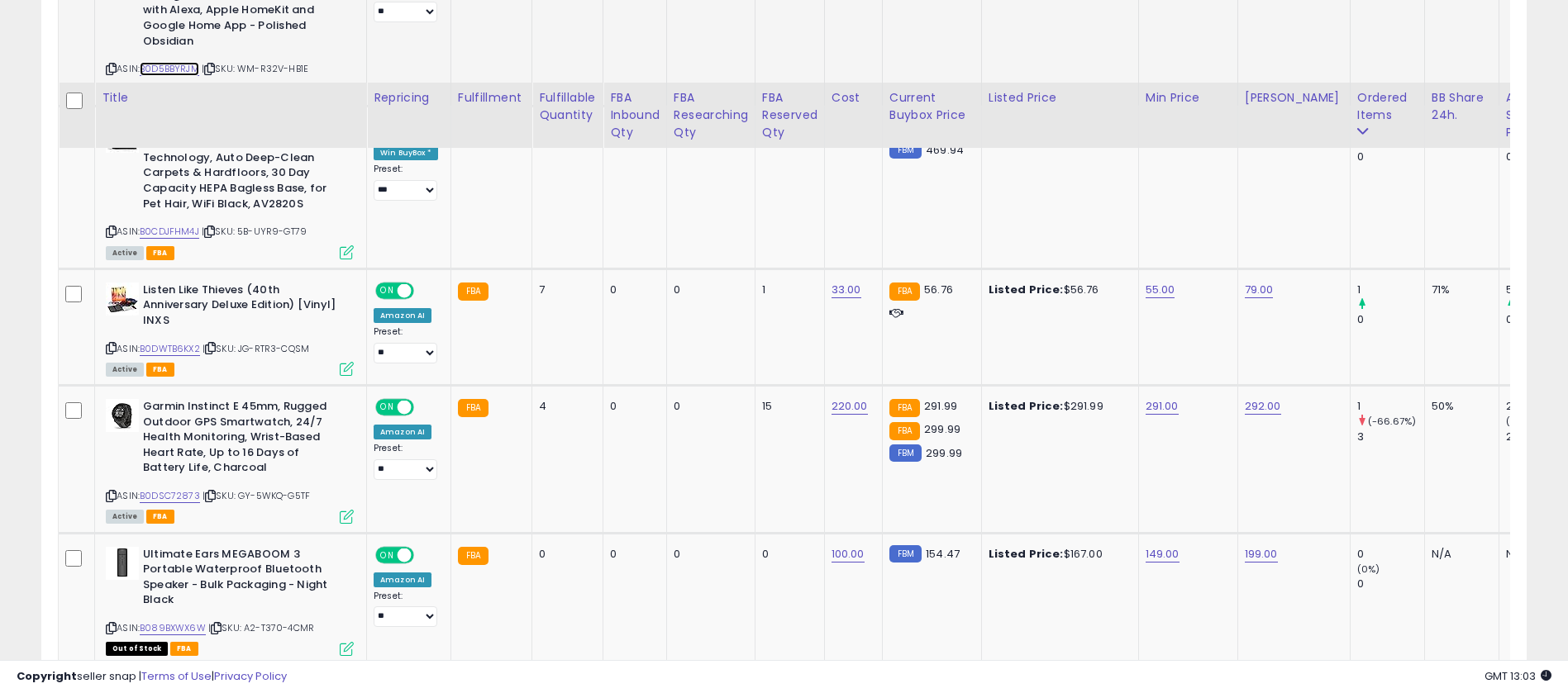 scroll, scrollTop: 1800, scrollLeft: 0, axis: vertical 